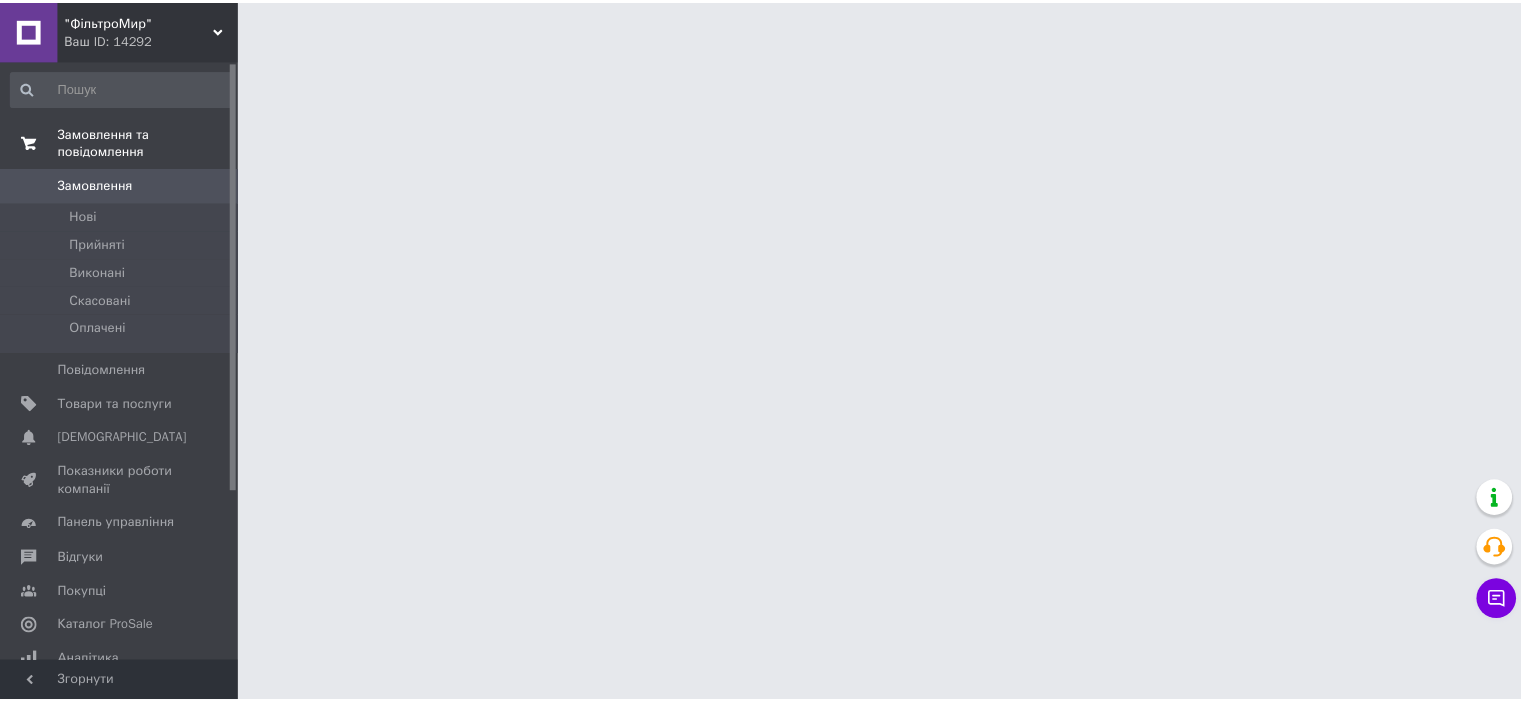 scroll, scrollTop: 0, scrollLeft: 0, axis: both 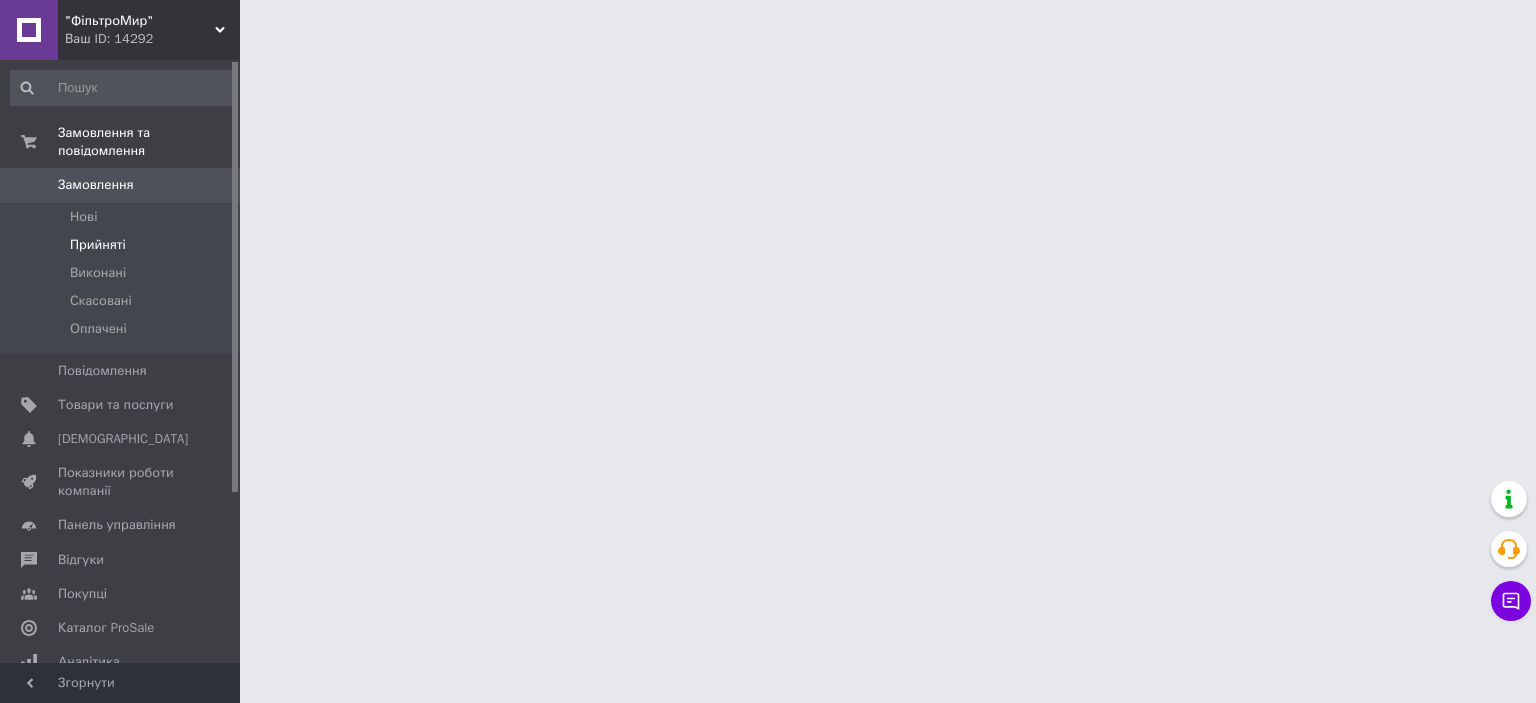 click on "Прийняті" at bounding box center (123, 245) 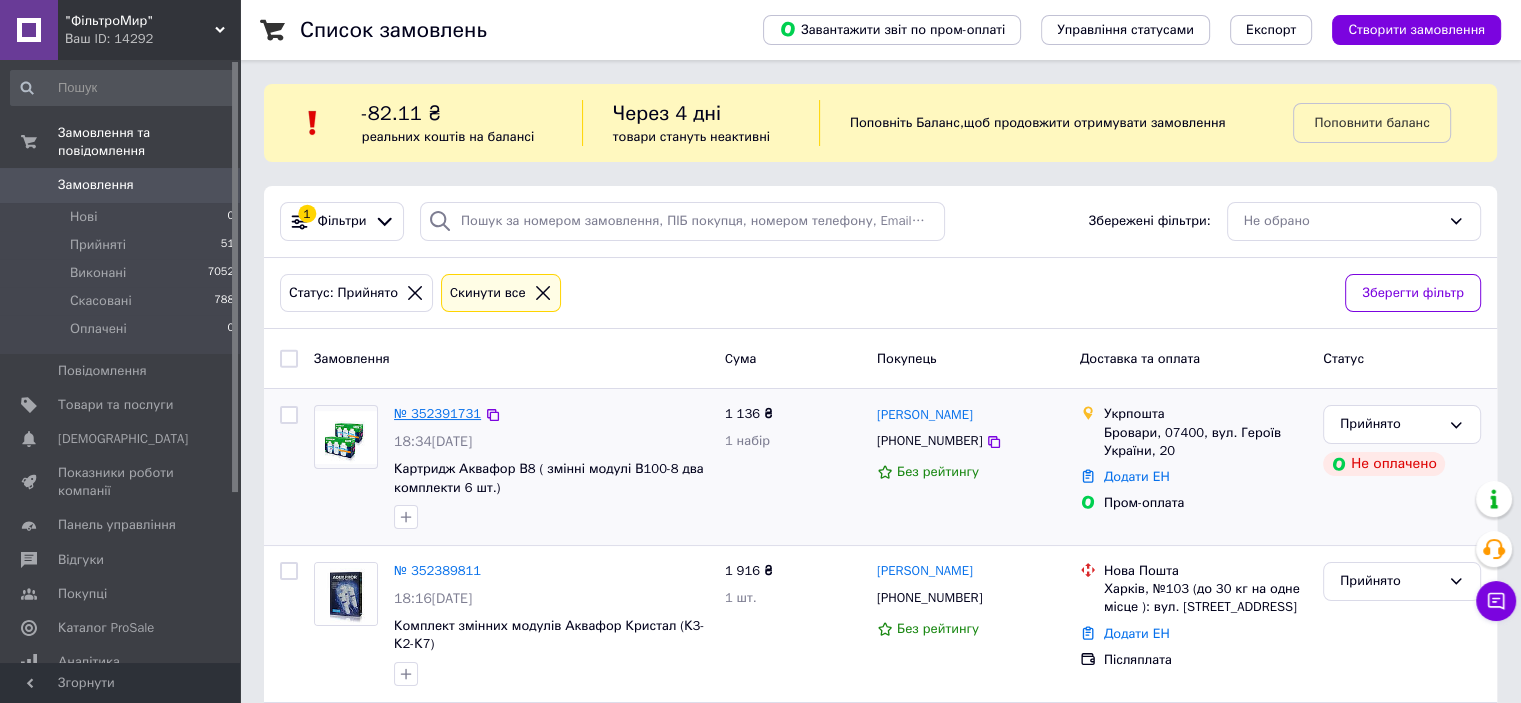 click on "№ 352391731" at bounding box center (437, 413) 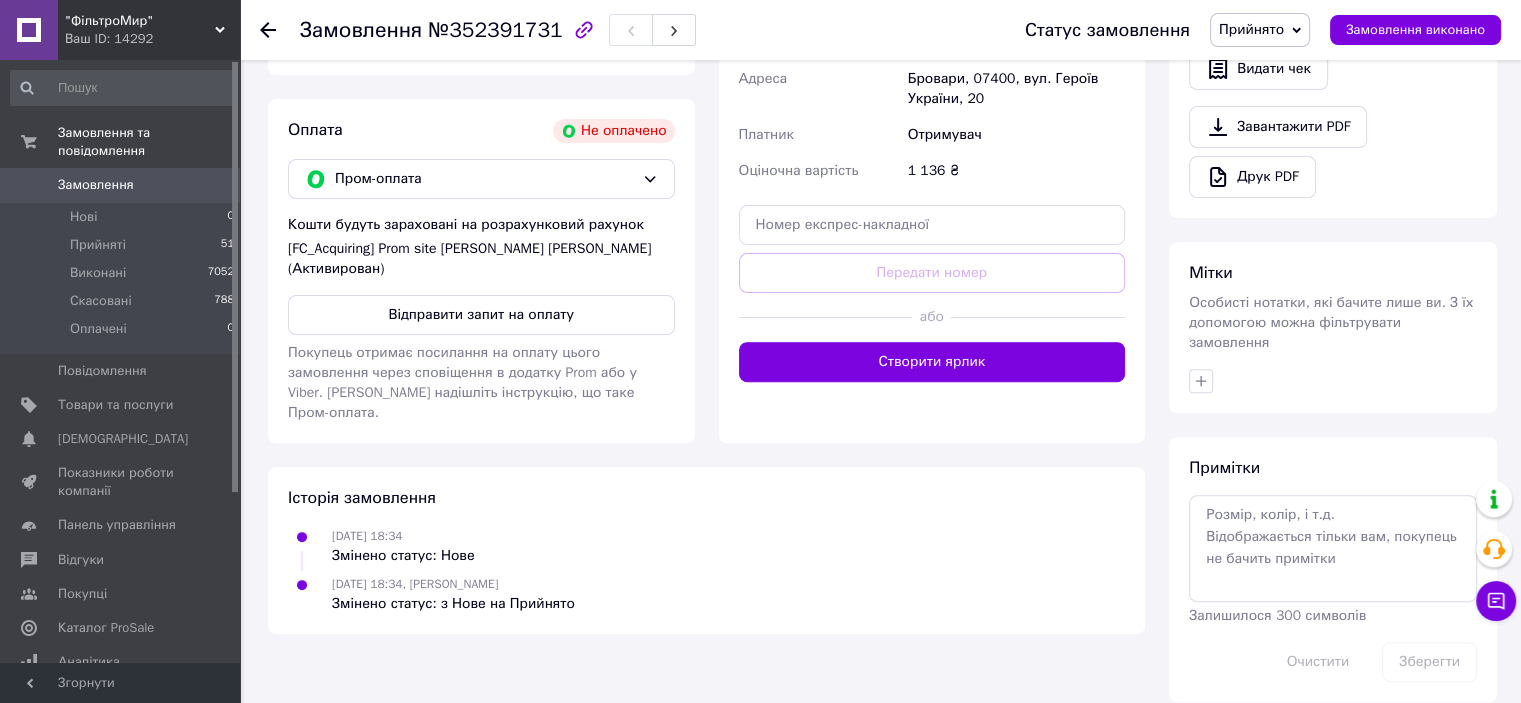 scroll, scrollTop: 0, scrollLeft: 0, axis: both 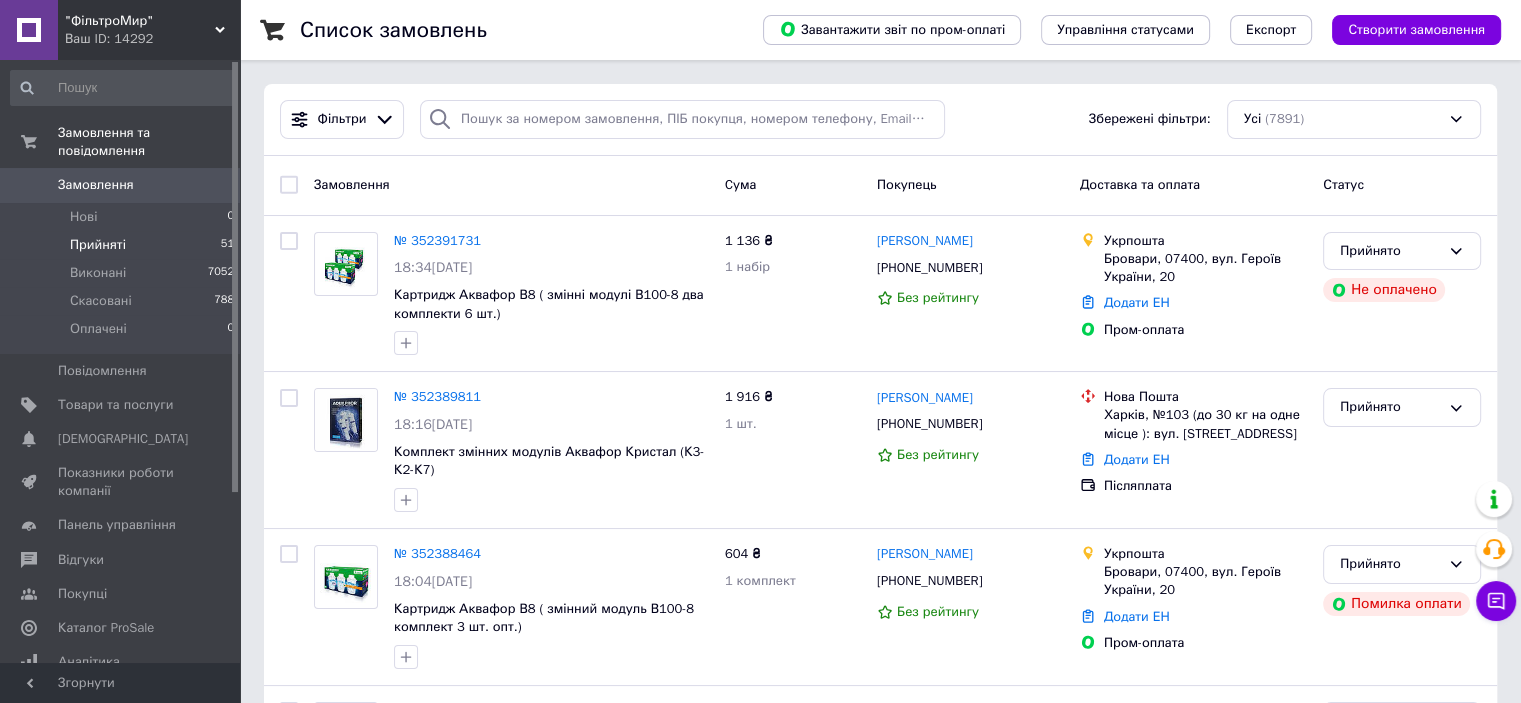 click on "Прийняті 51" at bounding box center [123, 245] 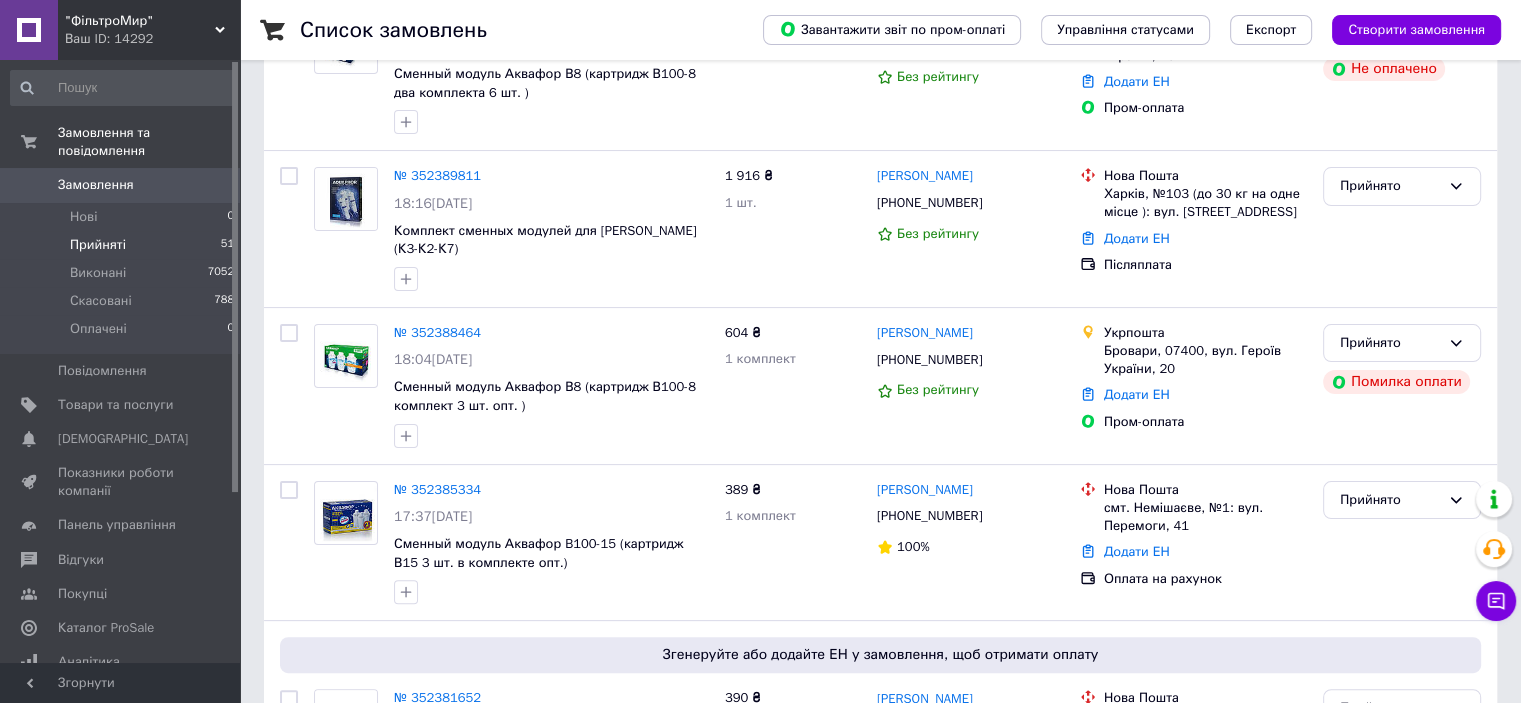 scroll, scrollTop: 400, scrollLeft: 0, axis: vertical 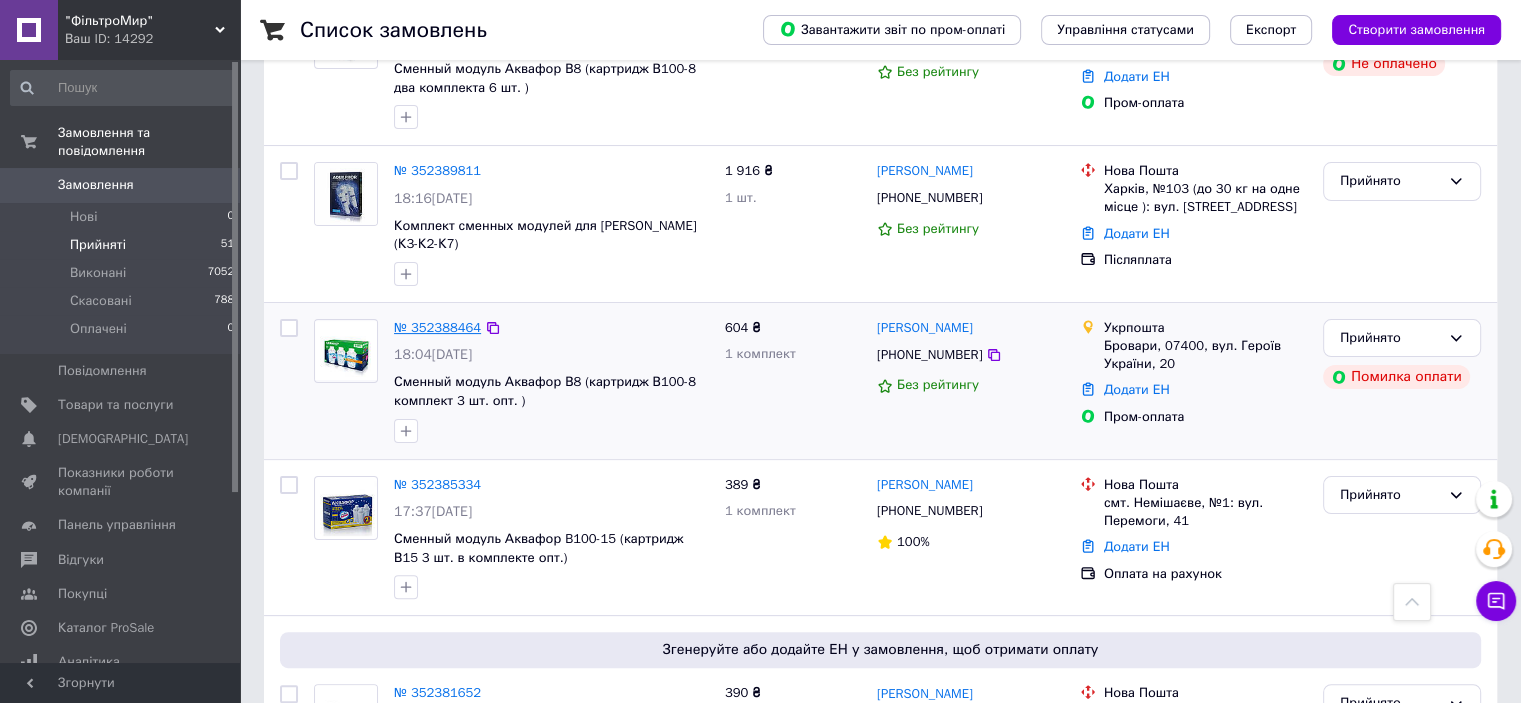 click on "№ 352388464" at bounding box center [437, 327] 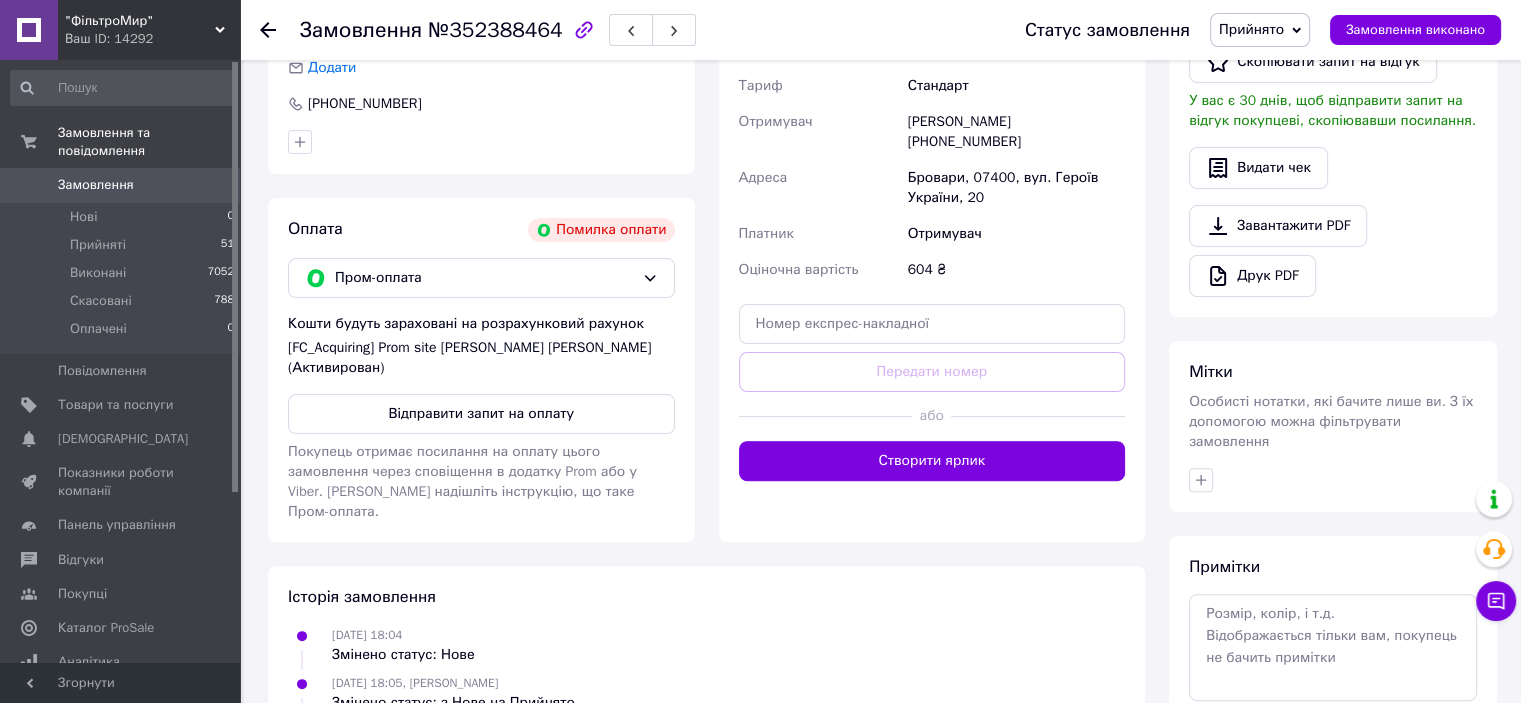 scroll, scrollTop: 611, scrollLeft: 0, axis: vertical 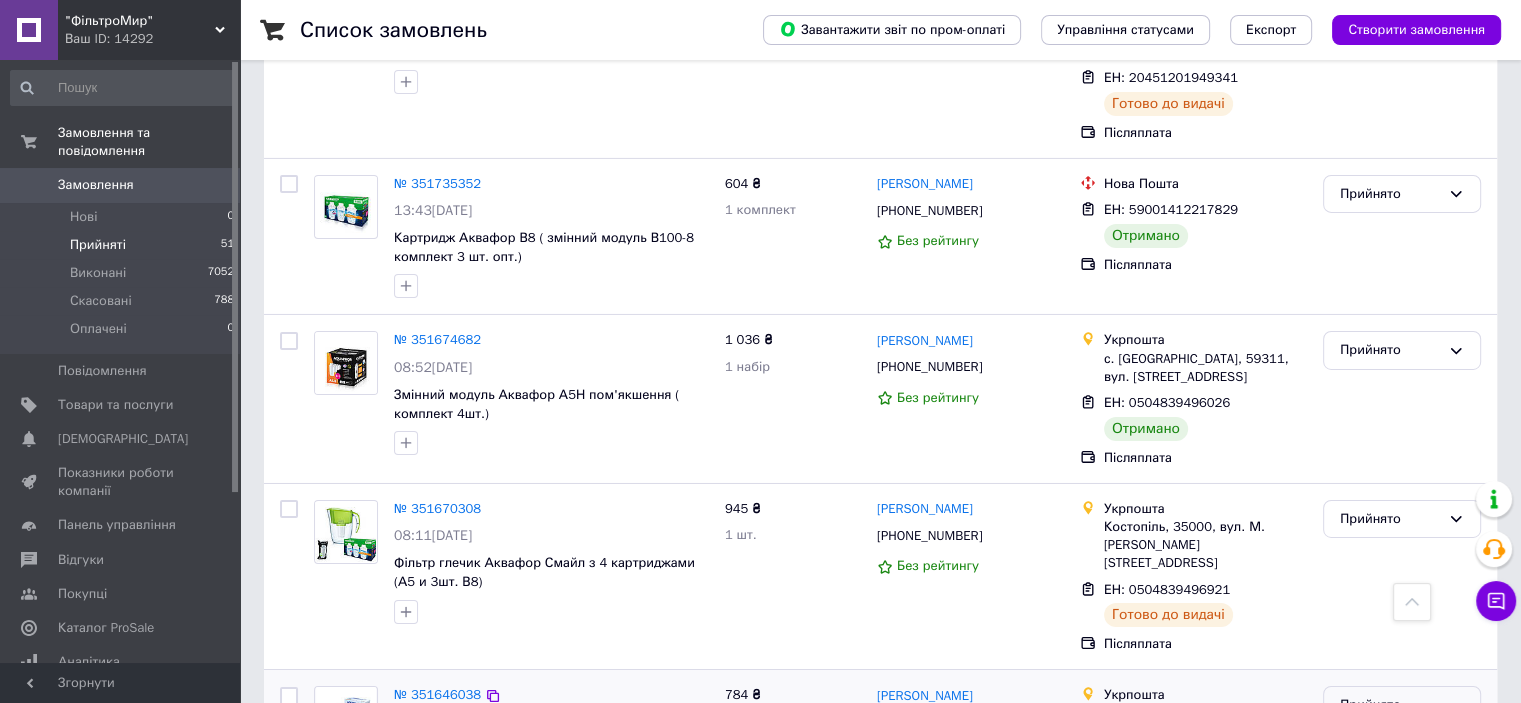 click 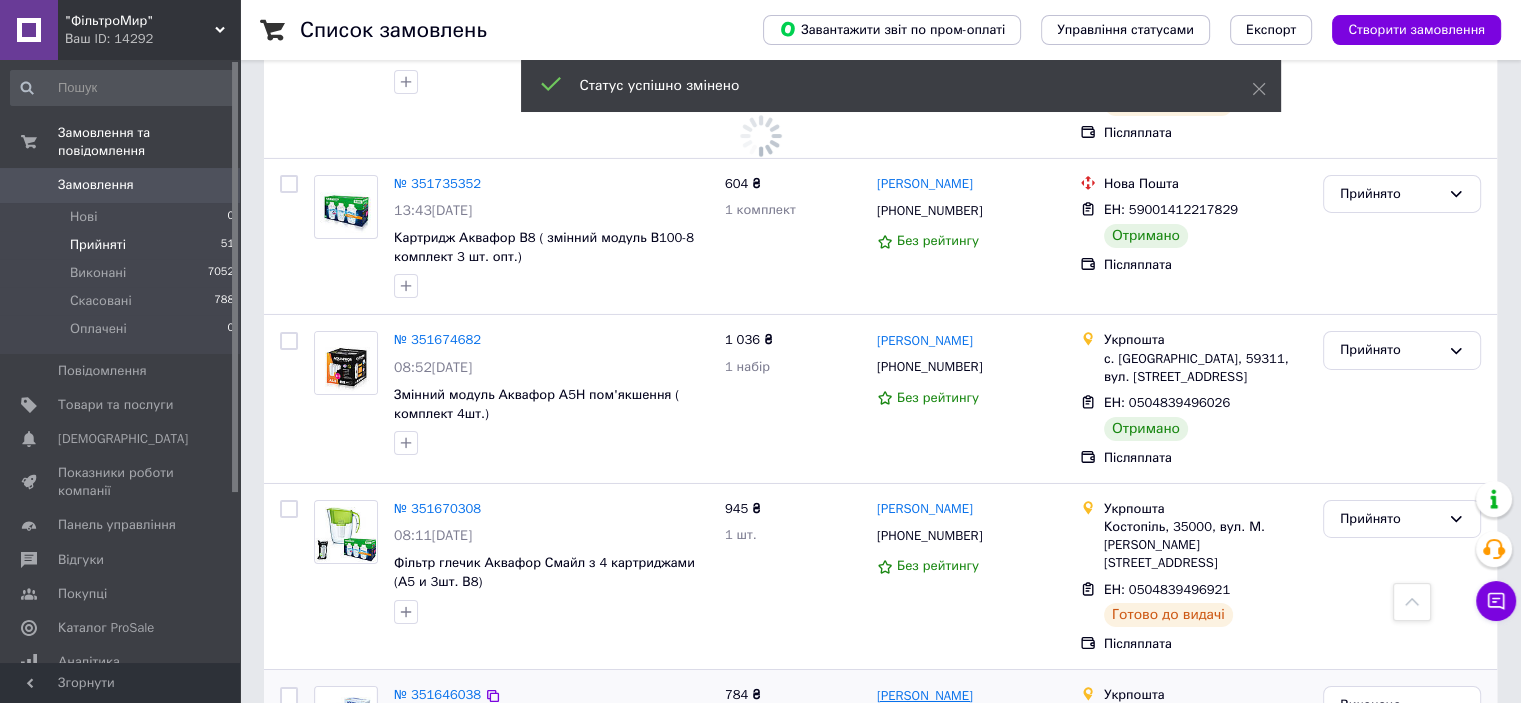 click on "[PERSON_NAME]" at bounding box center (925, 696) 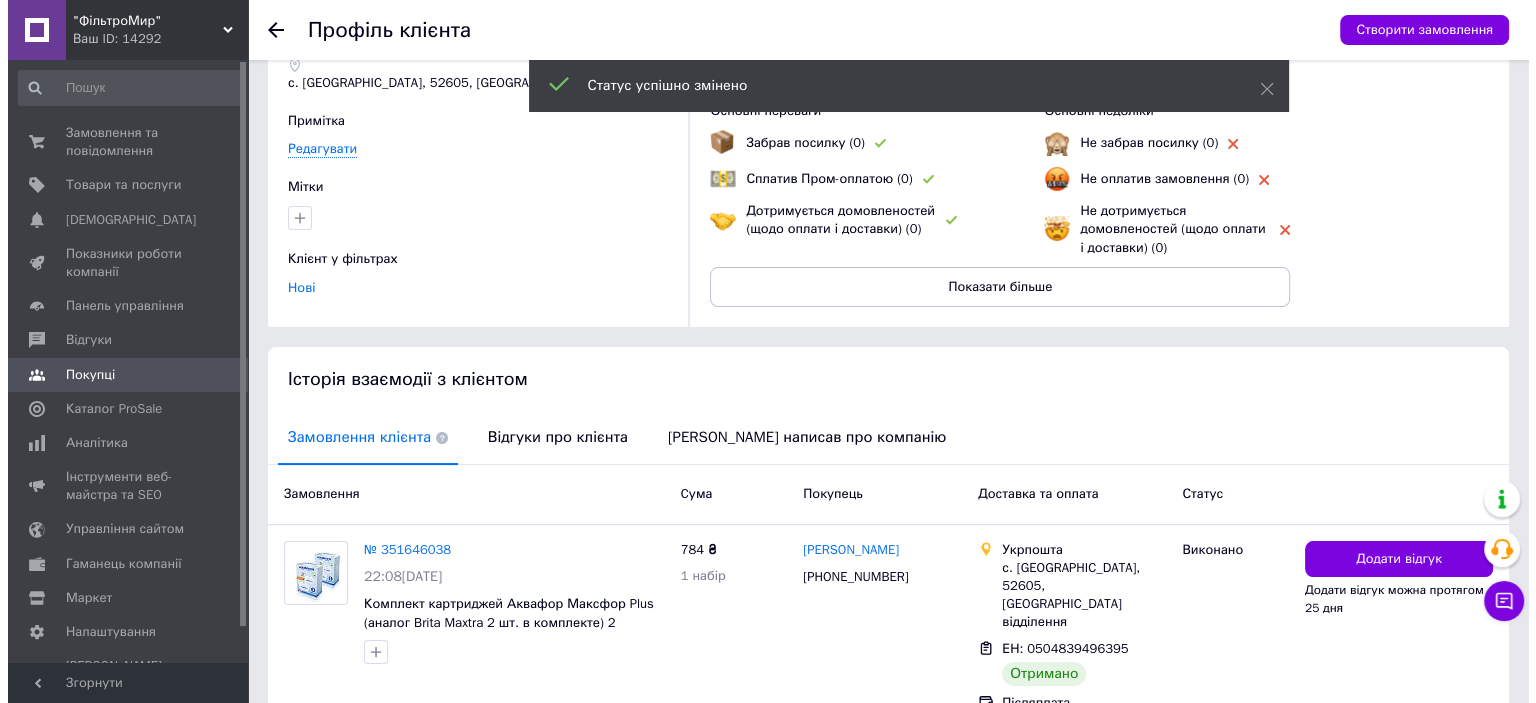 scroll, scrollTop: 176, scrollLeft: 0, axis: vertical 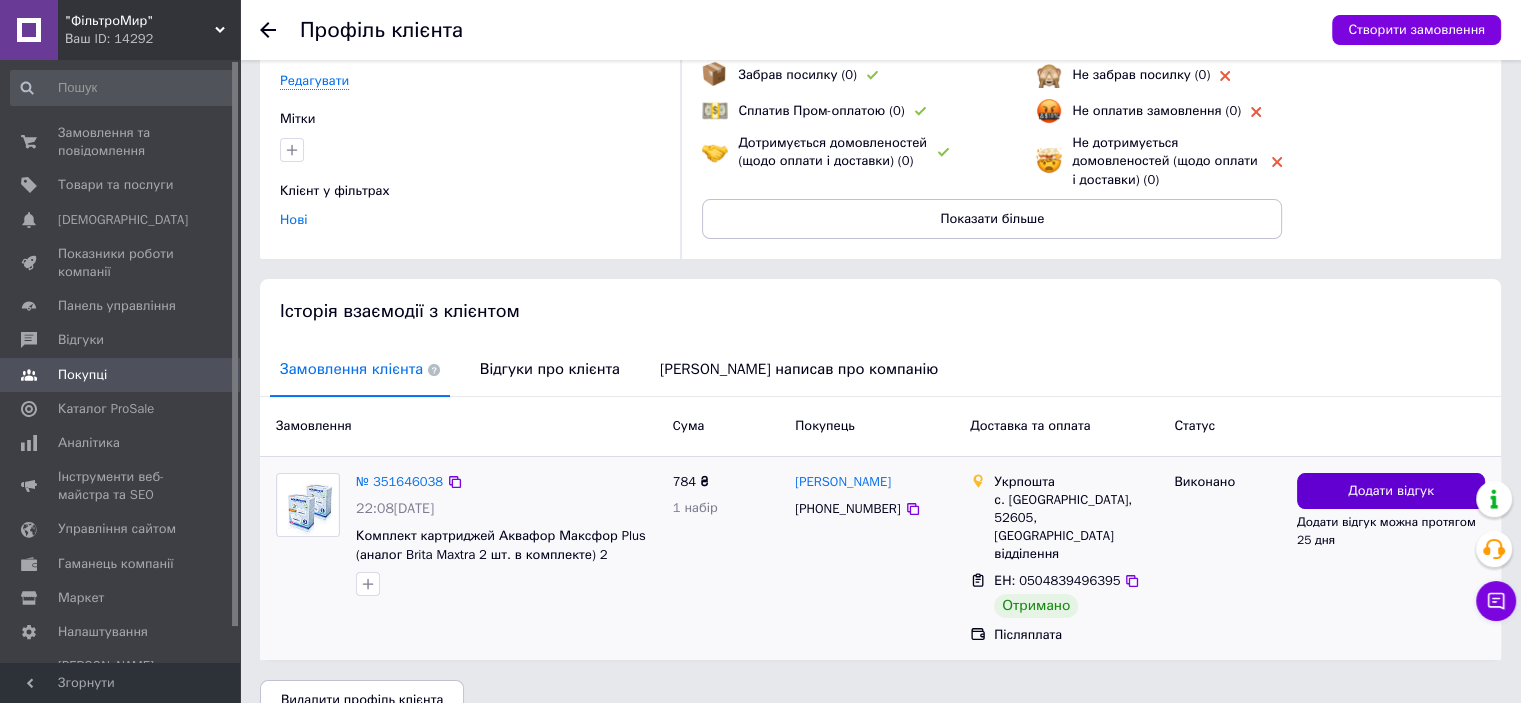 click on "Додати відгук" at bounding box center (1391, 491) 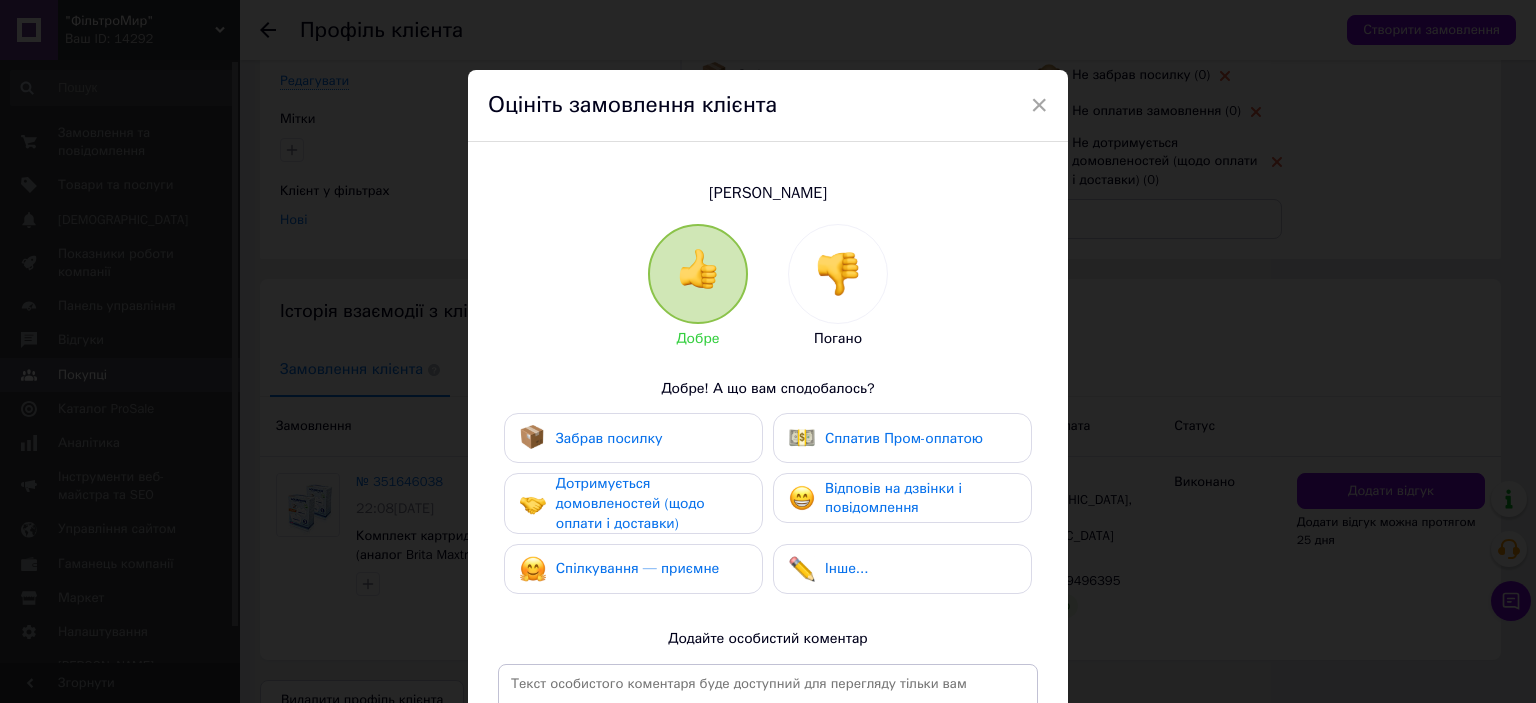click on "Забрав посилку Сплатив Пром-оплатою Дотримується домовленостей (щодо оплати і доставки) Відповів на дзвінки і повідомлення Спілкування — приємне Інше..." at bounding box center [768, 508] 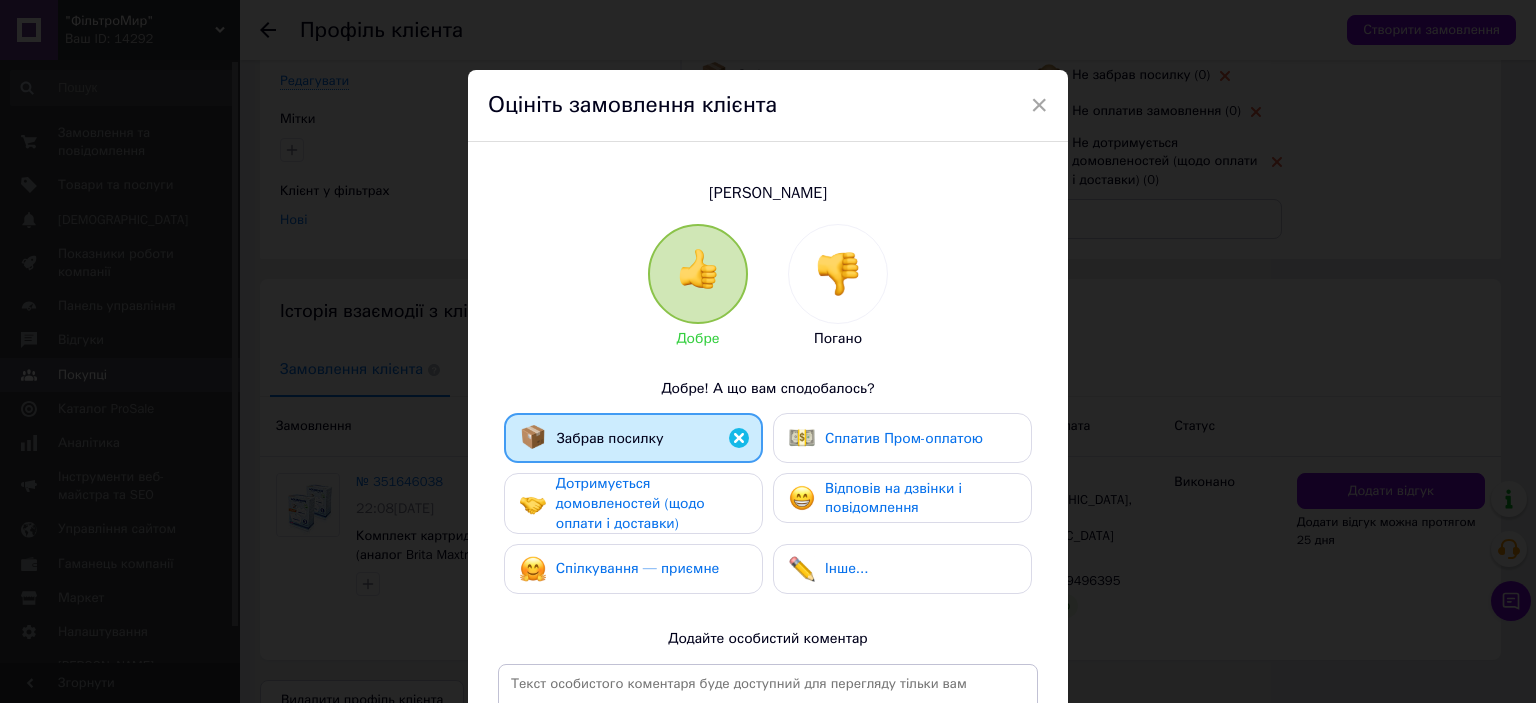 click on "Дотримується домовленостей (щодо оплати і доставки)" at bounding box center (630, 503) 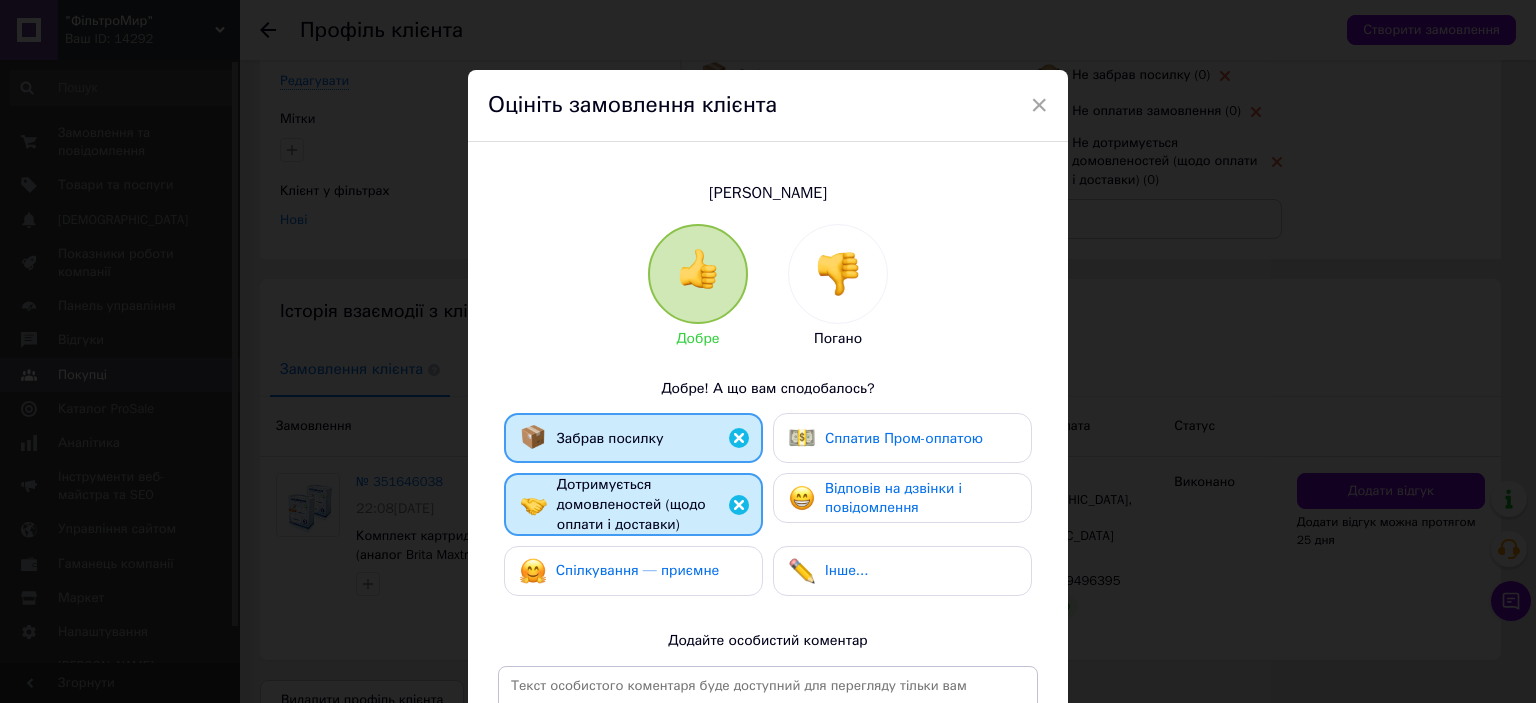 click on "Спілкування — приємне" at bounding box center (638, 570) 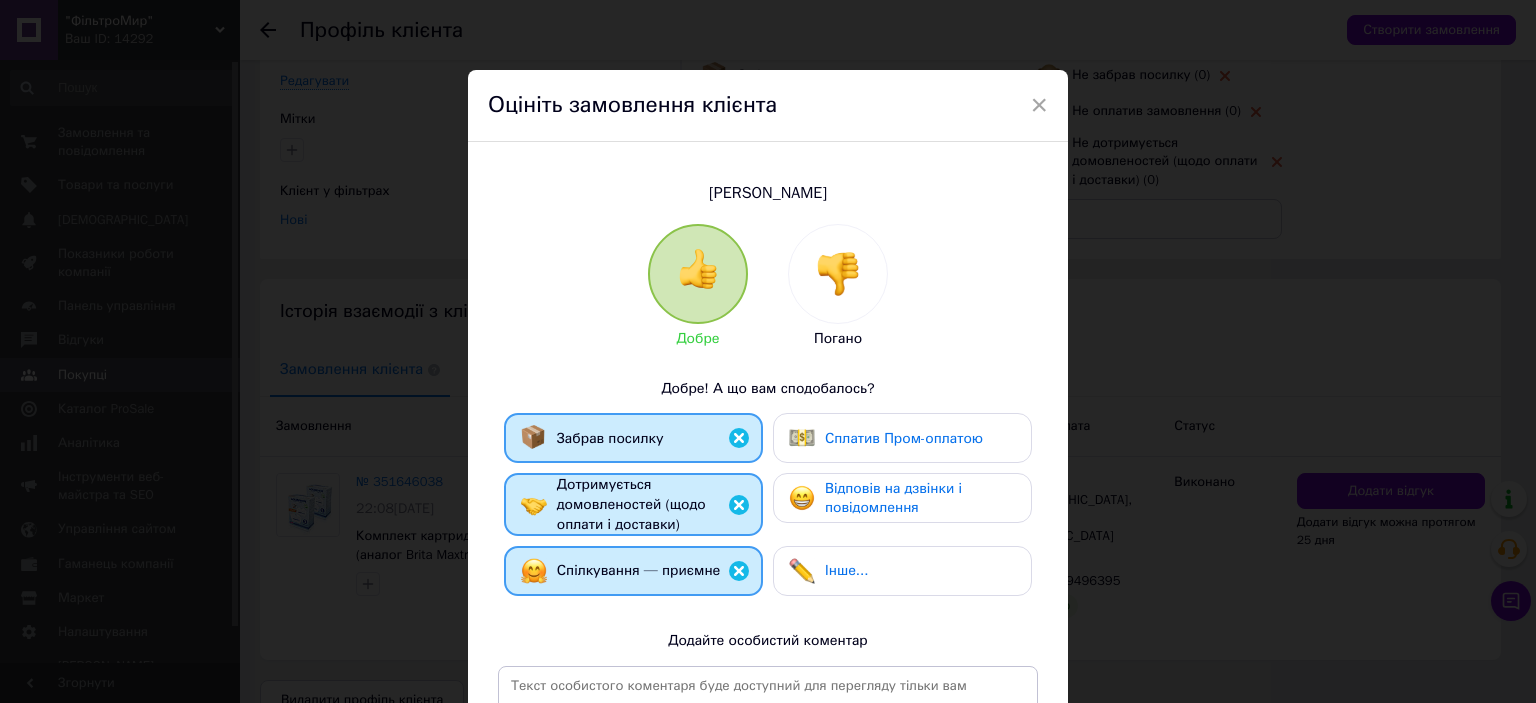 click on "Відповів на дзвінки і повідомлення" at bounding box center (893, 498) 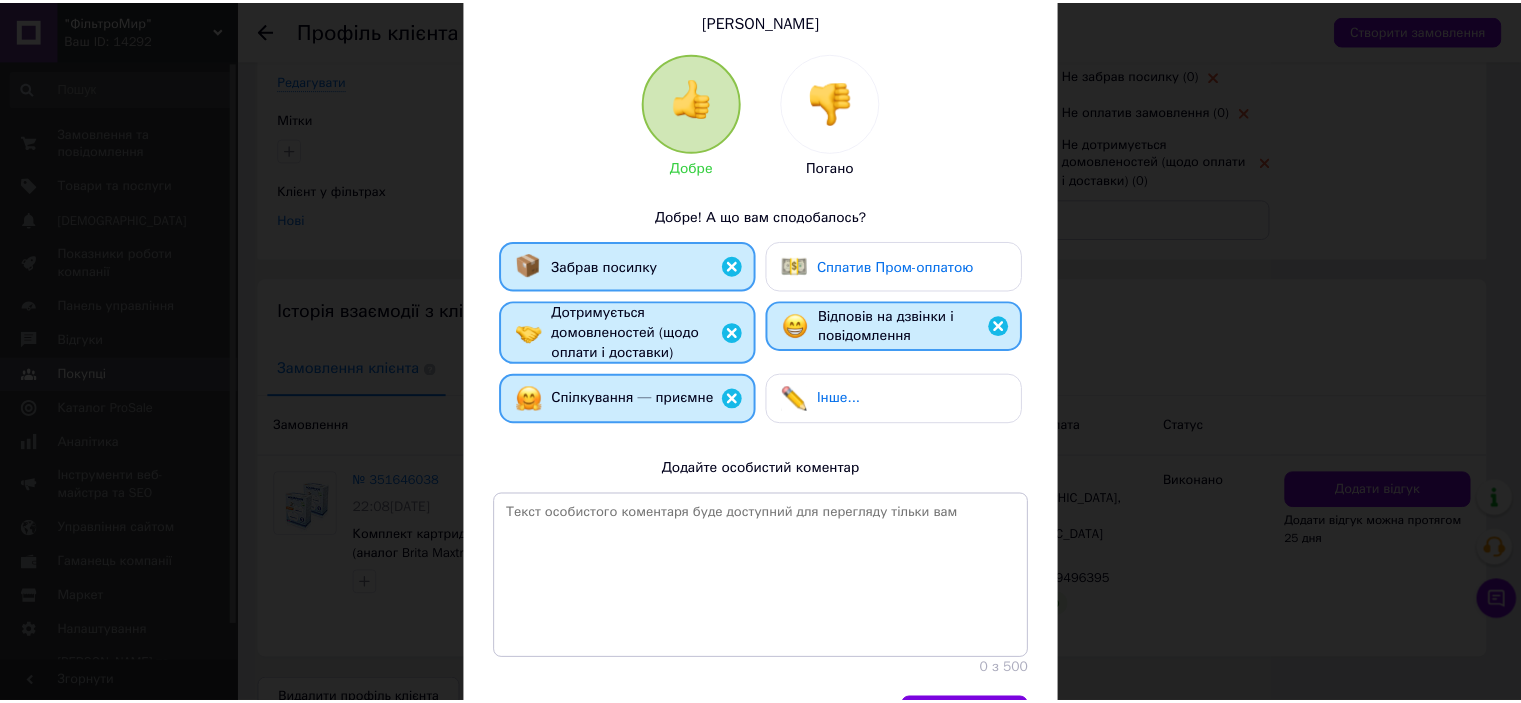 scroll, scrollTop: 293, scrollLeft: 0, axis: vertical 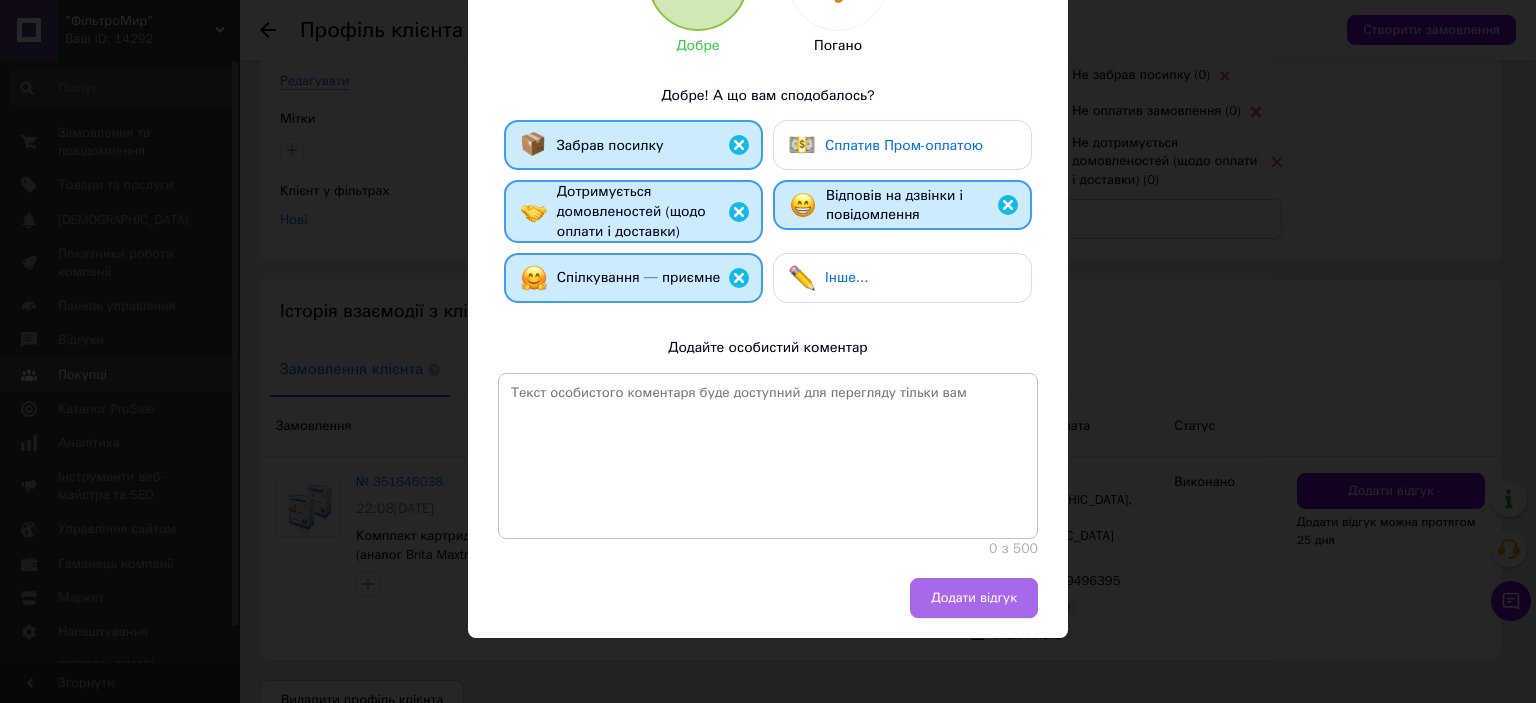 click on "Додати відгук" at bounding box center (974, 598) 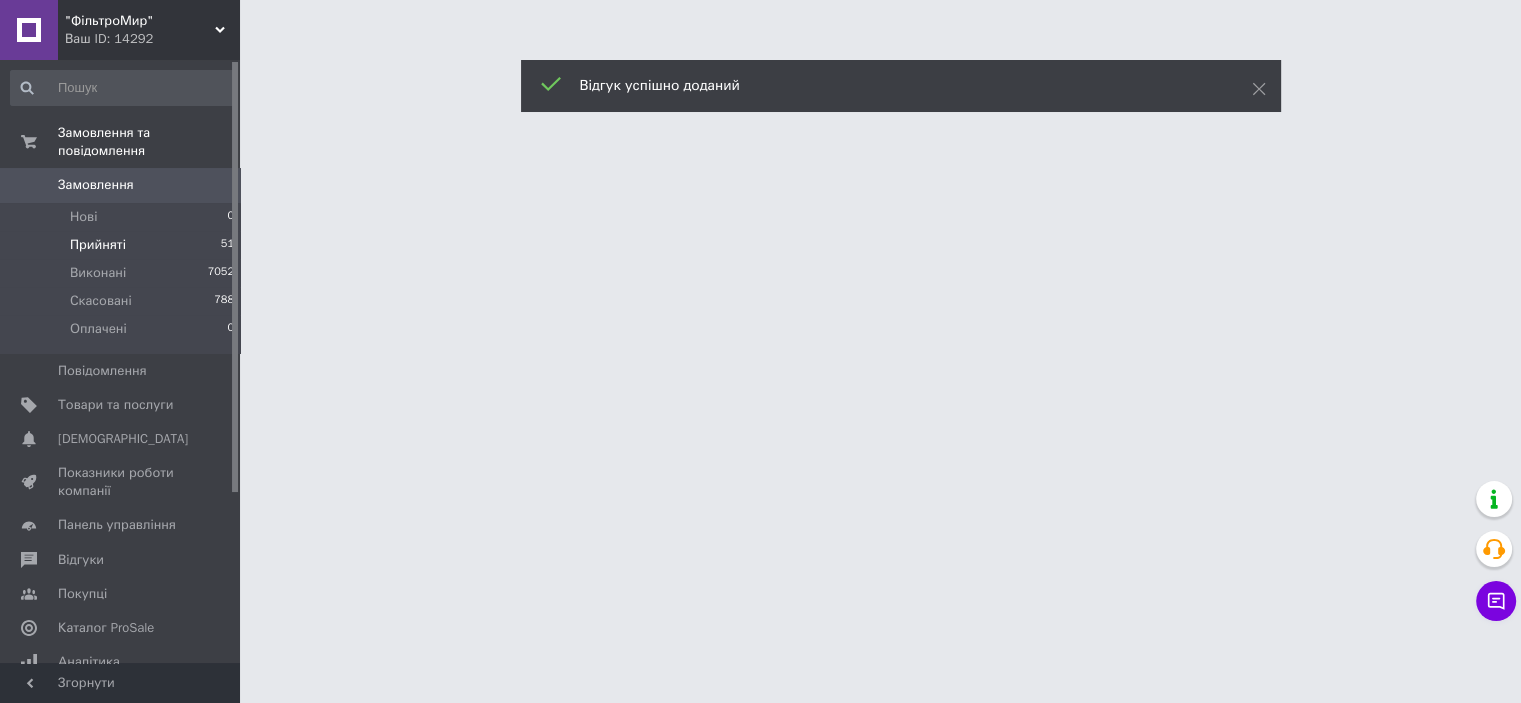 scroll, scrollTop: 0, scrollLeft: 0, axis: both 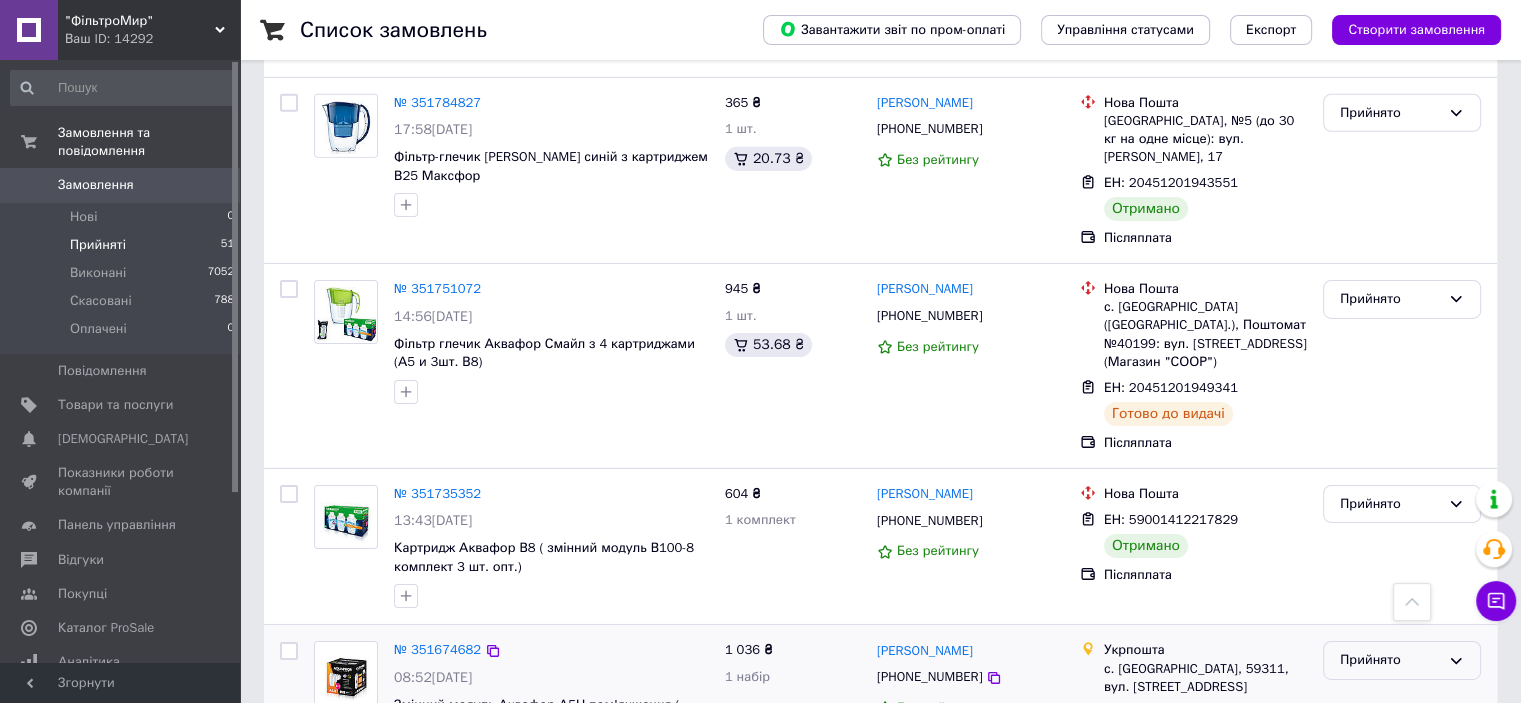 click 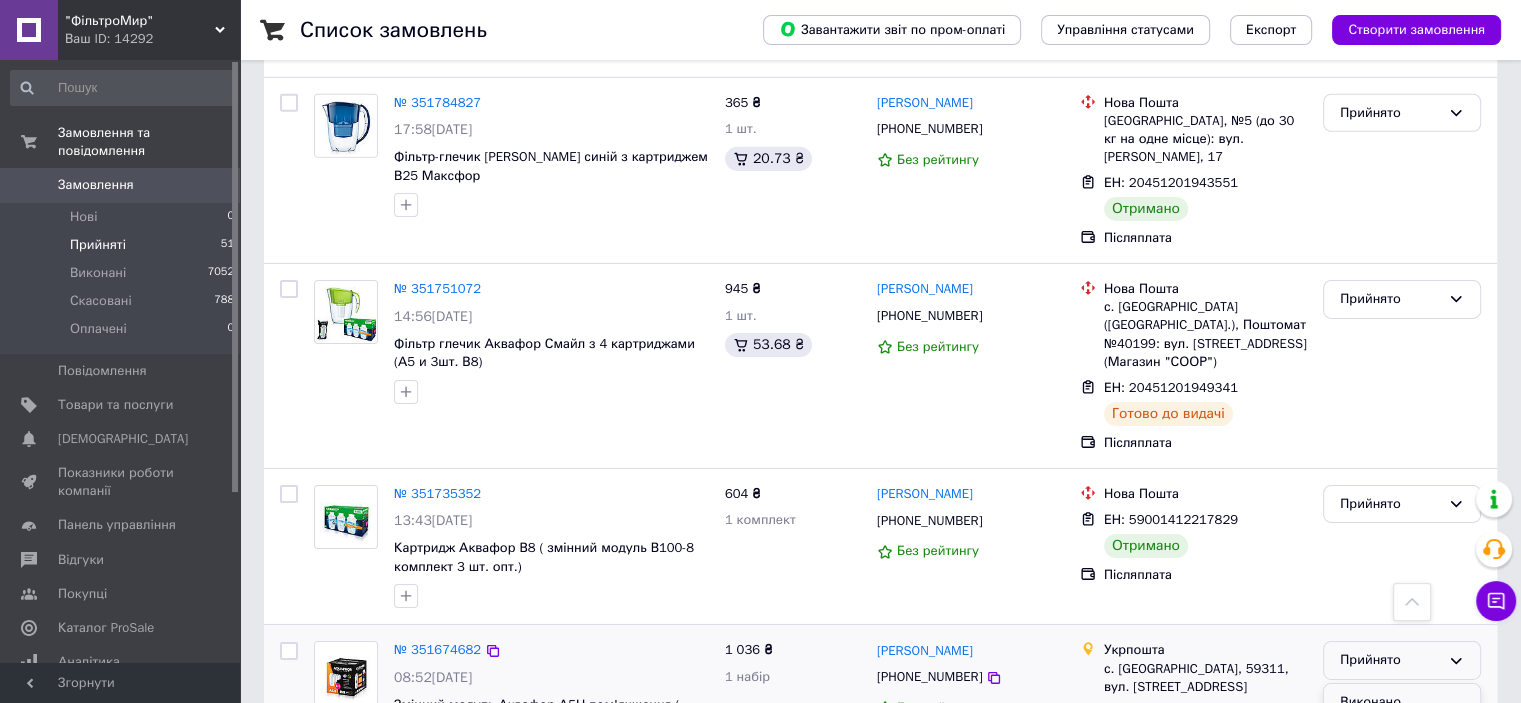 click on "Виконано" at bounding box center (1402, 702) 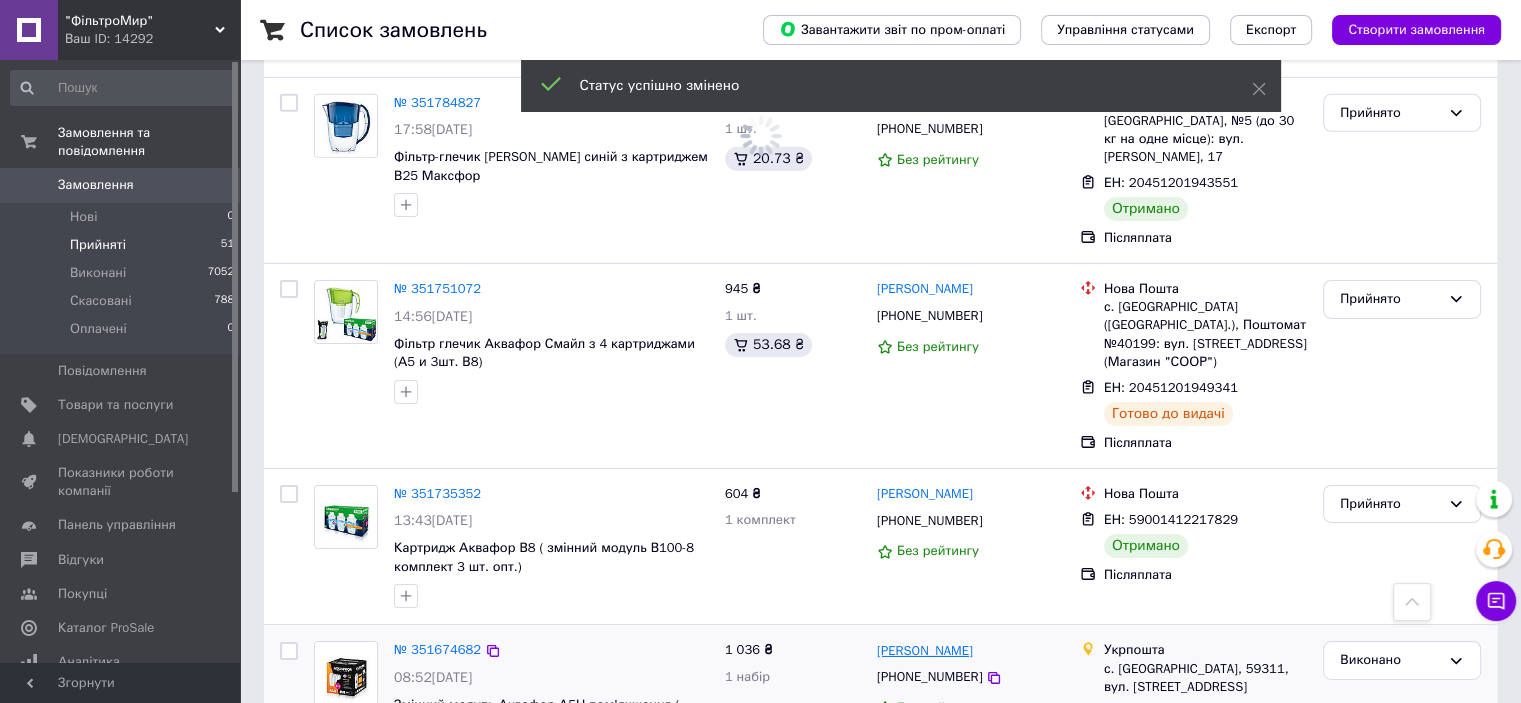 click on "[PERSON_NAME]" at bounding box center [925, 651] 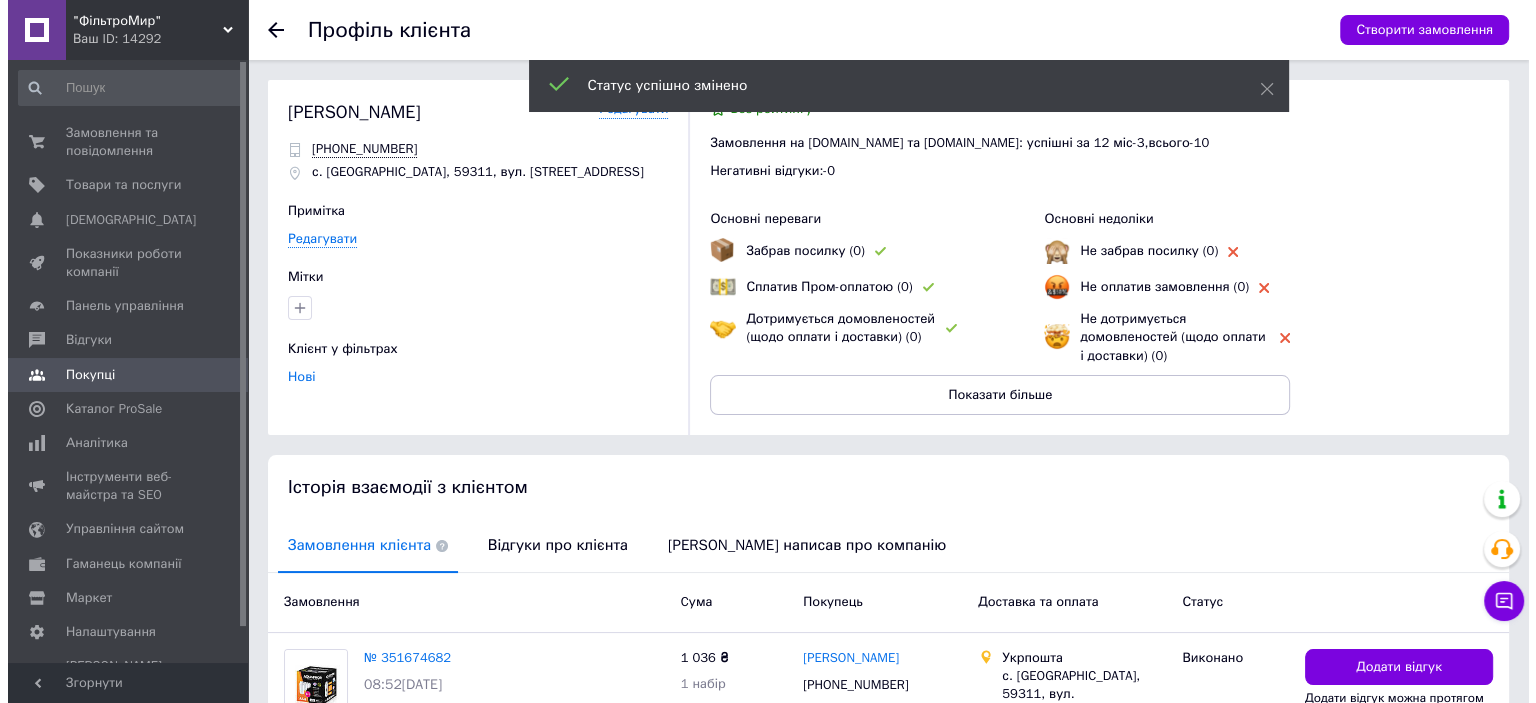 scroll, scrollTop: 176, scrollLeft: 0, axis: vertical 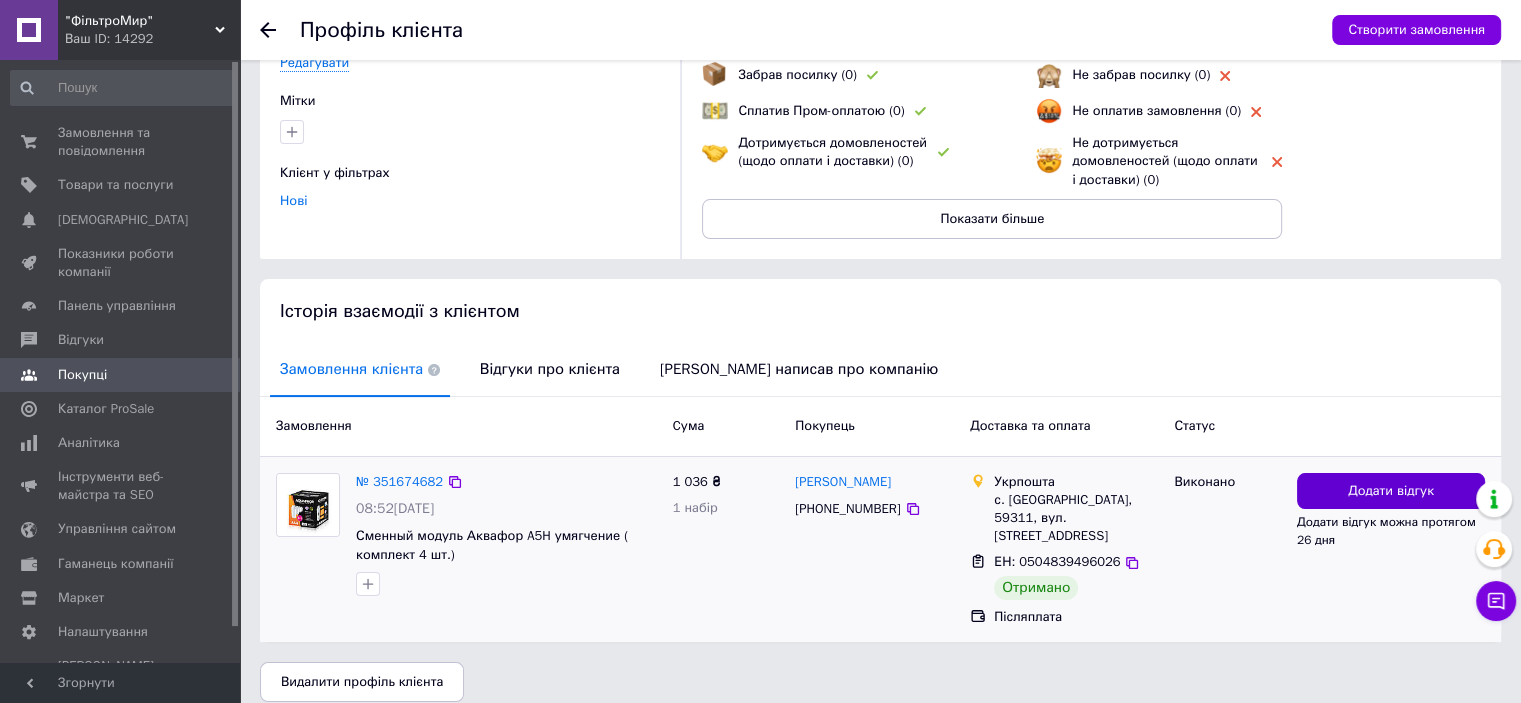 click on "Додати відгук" at bounding box center (1391, 491) 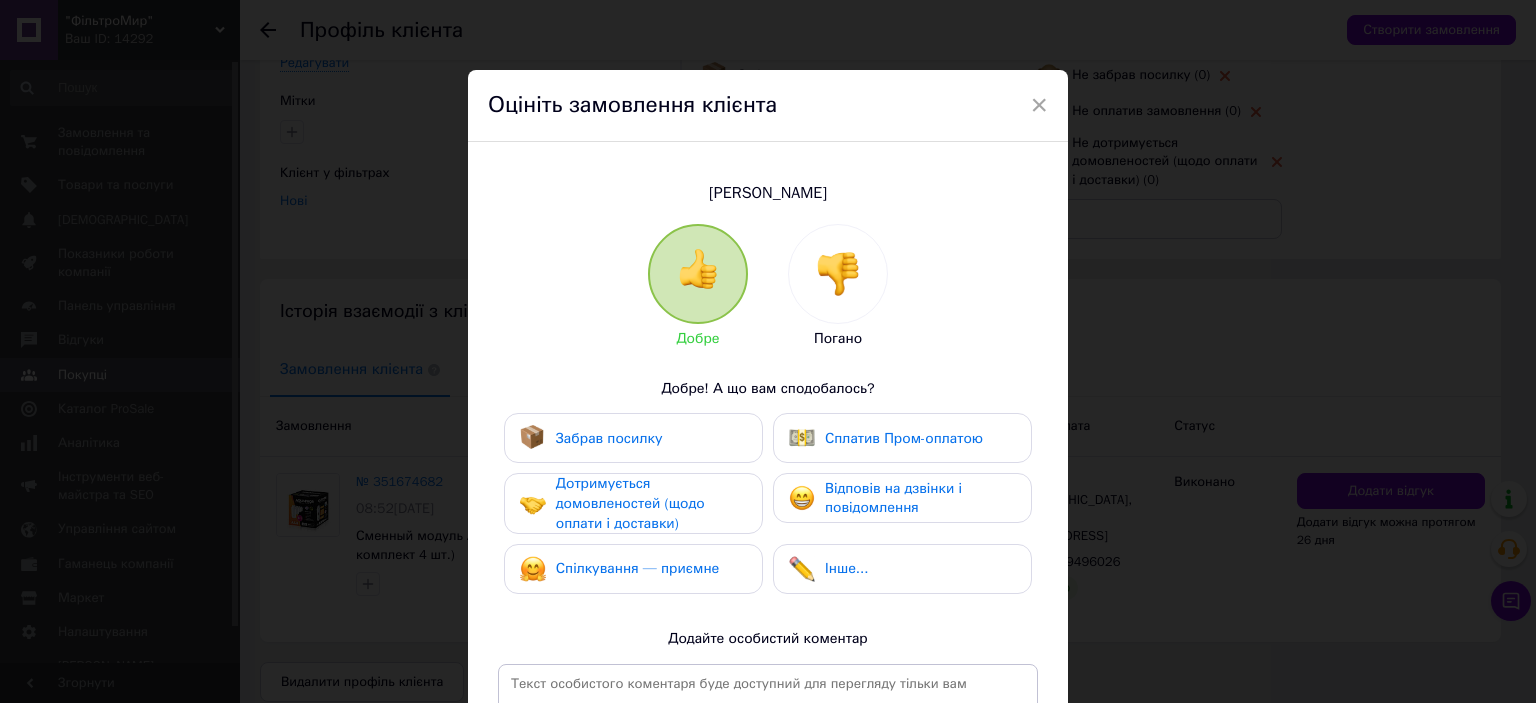 click on "Забрав посилку" at bounding box center [633, 438] 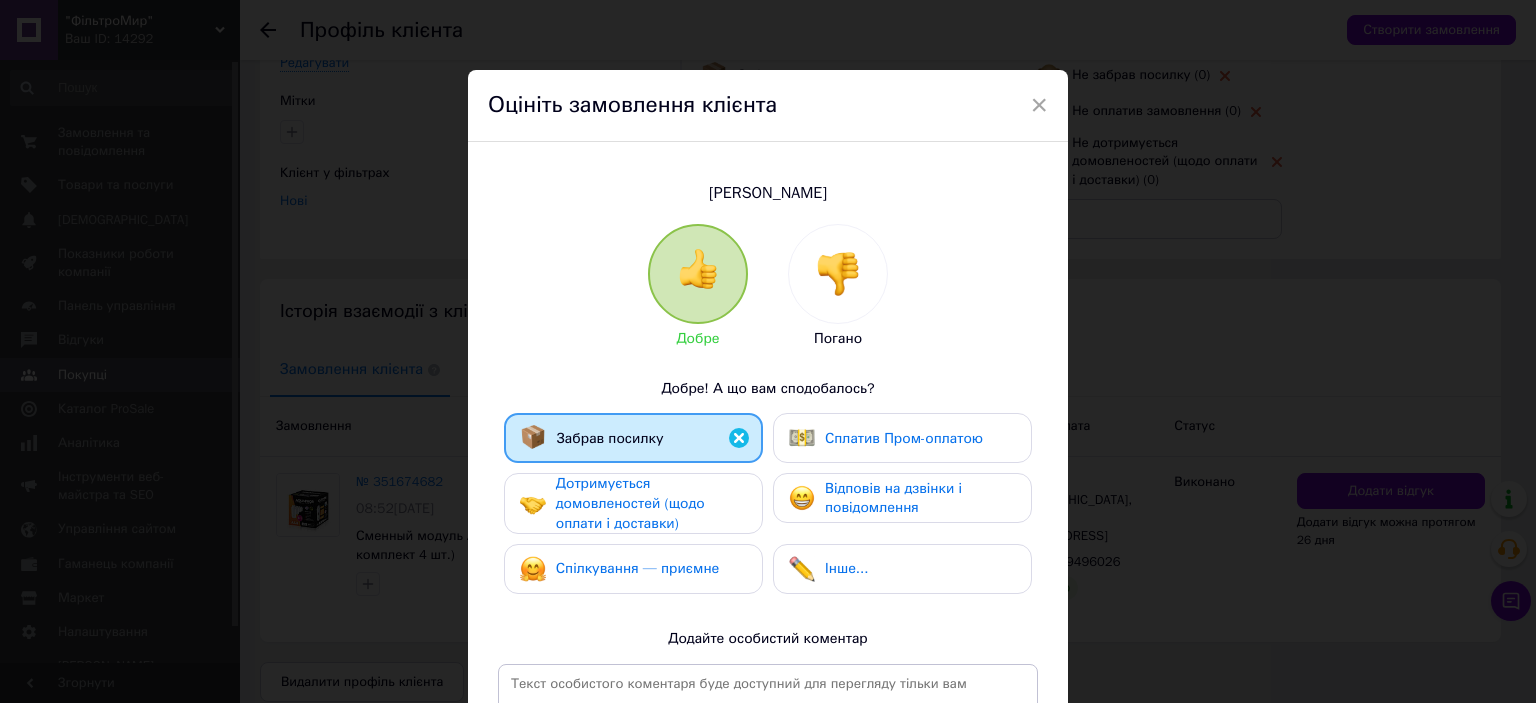 click on "Дотримується домовленостей (щодо оплати і доставки)" at bounding box center (630, 503) 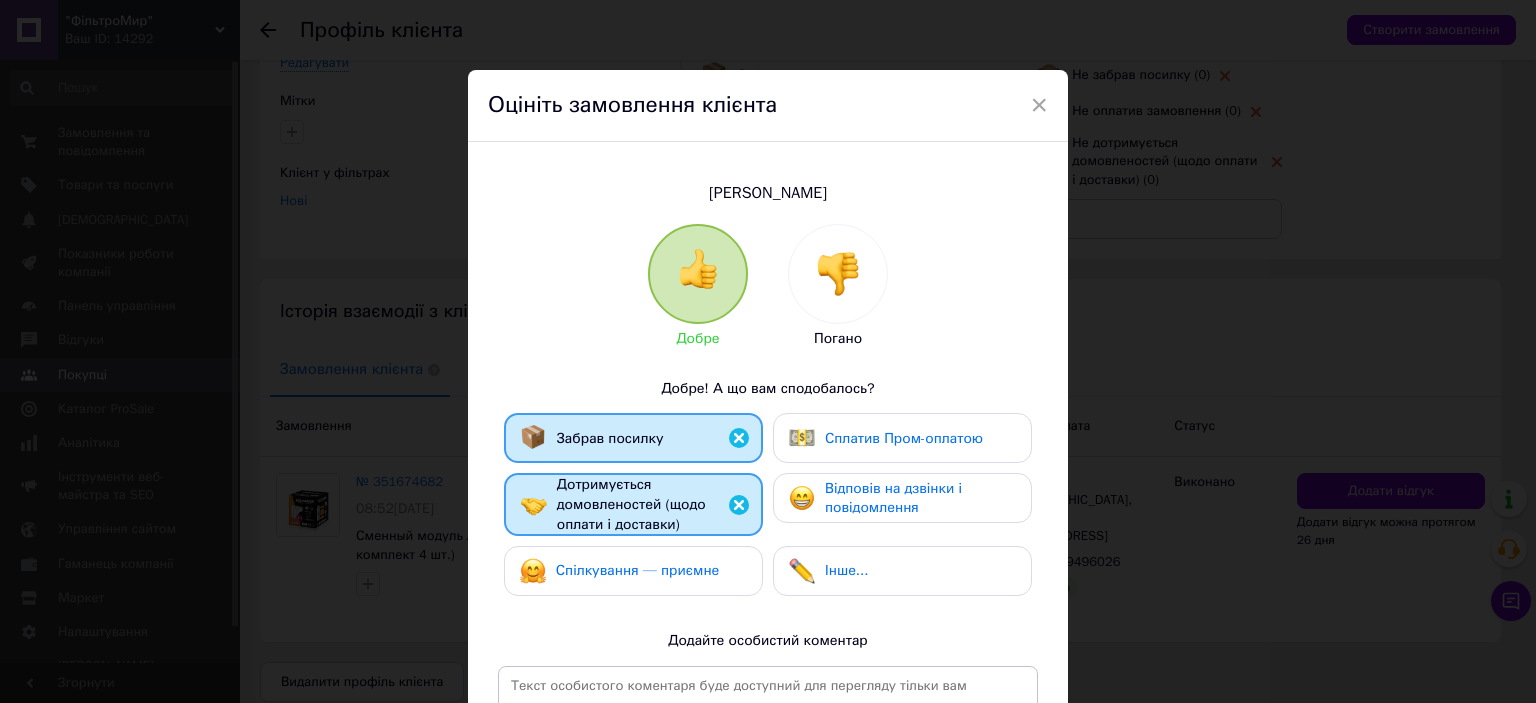 click on "Спілкування — приємне" at bounding box center (633, 571) 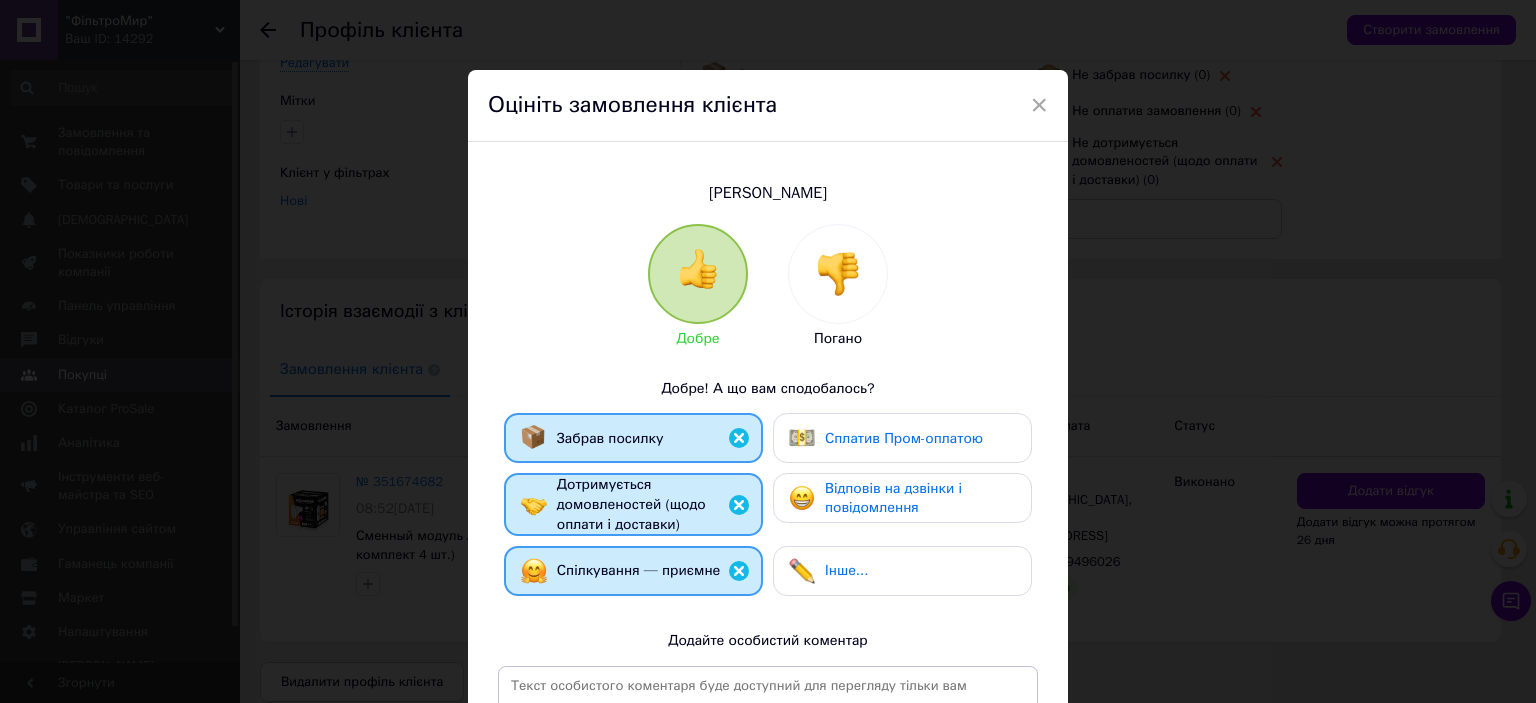 click on "Забрав посилку Сплатив Пром-оплатою Дотримується домовленостей (щодо оплати і доставки) Відповів на дзвінки і повідомлення Спілкування — приємне Інше..." at bounding box center [768, 509] 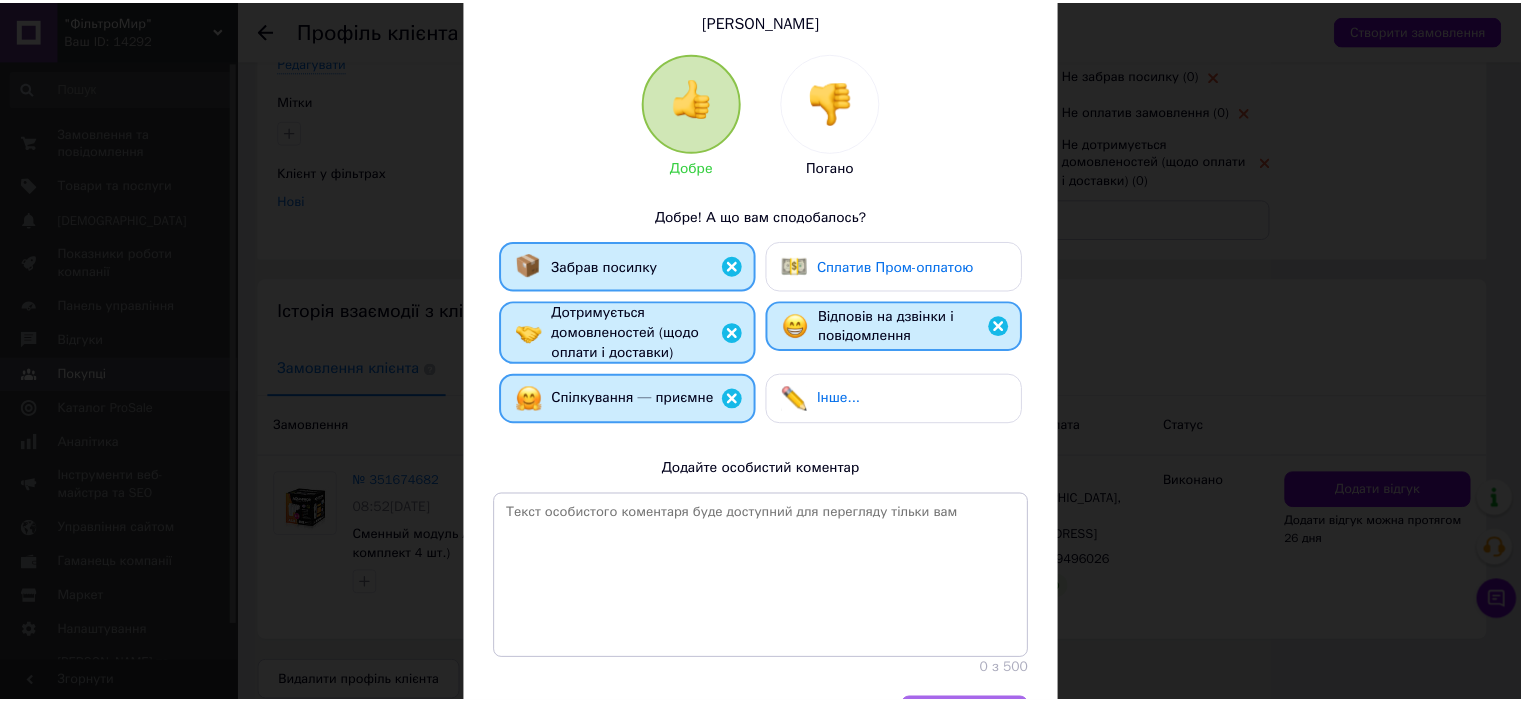 scroll, scrollTop: 293, scrollLeft: 0, axis: vertical 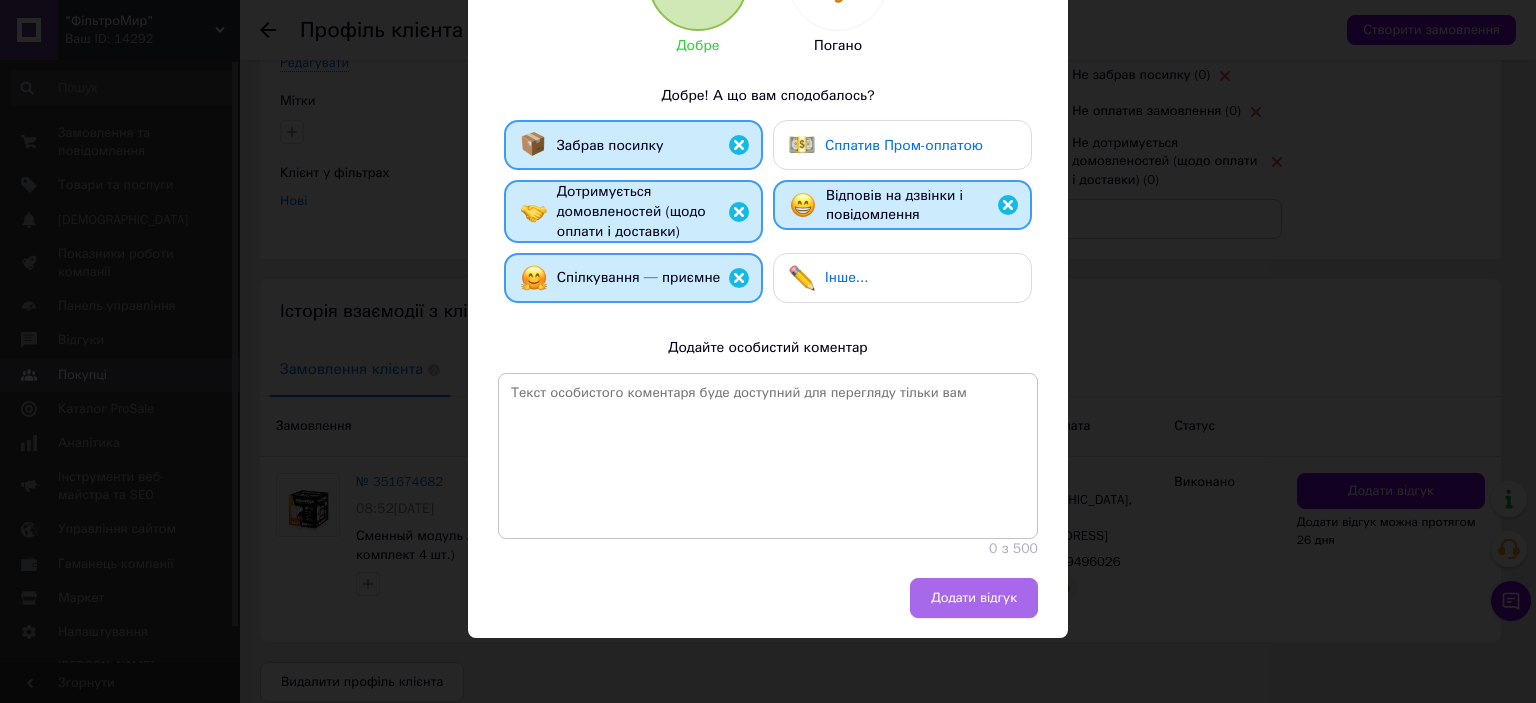 click on "Додати відгук" at bounding box center [974, 598] 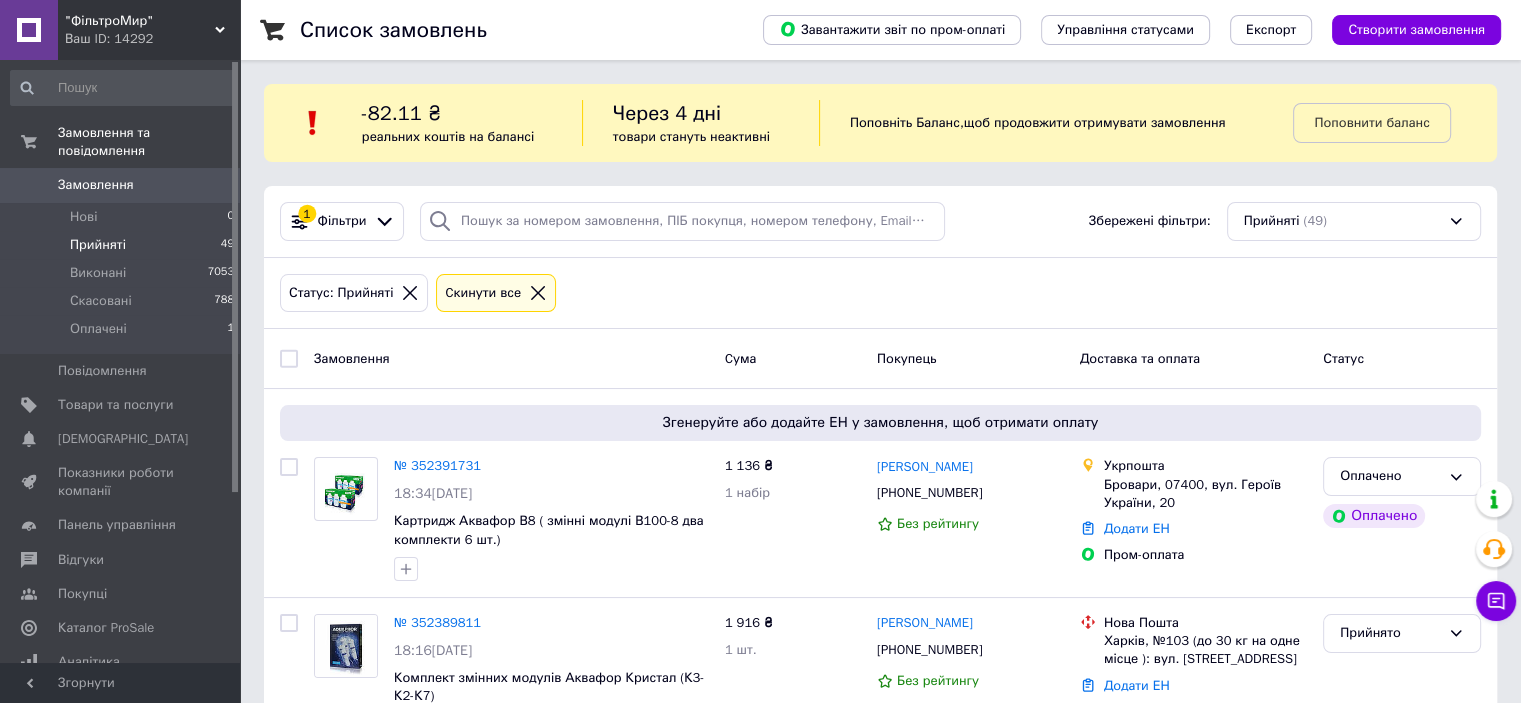 scroll, scrollTop: 200, scrollLeft: 0, axis: vertical 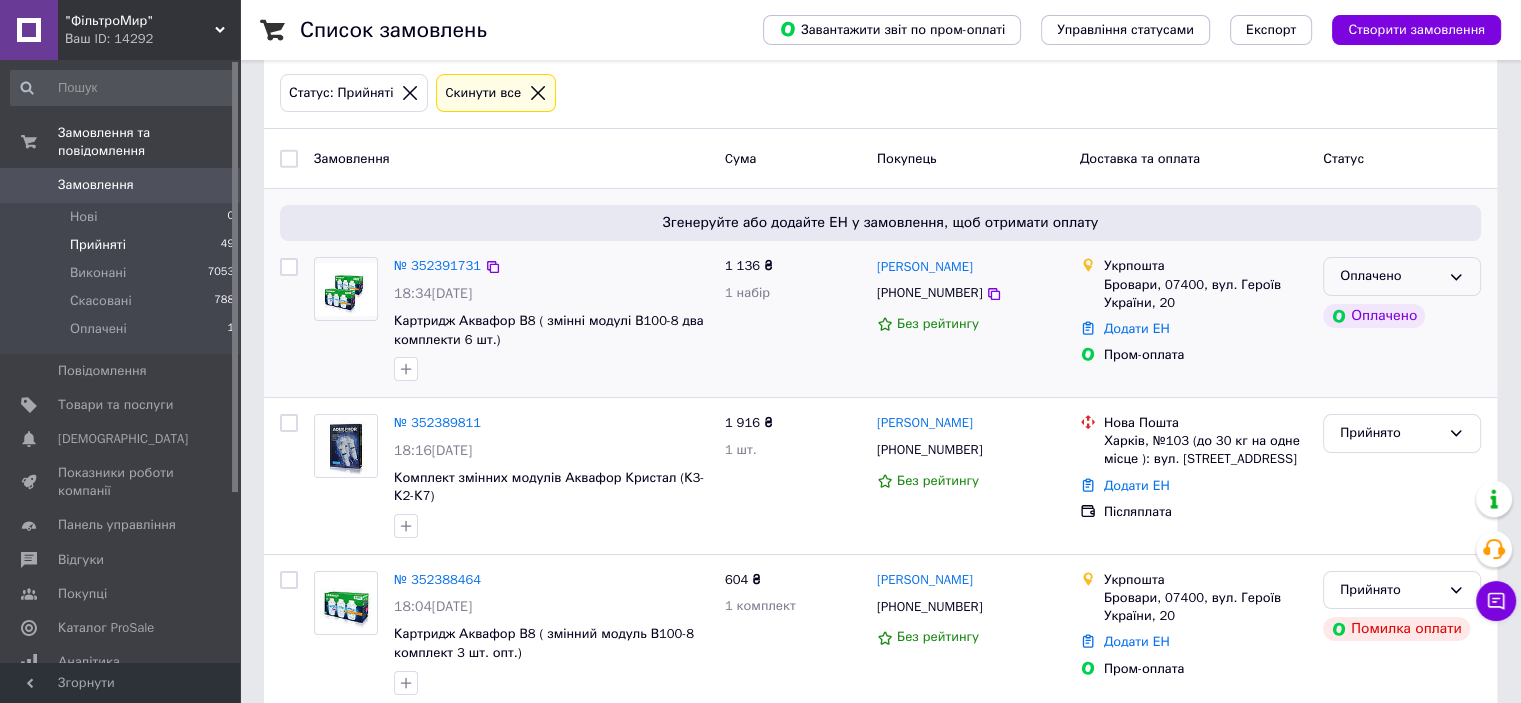 click 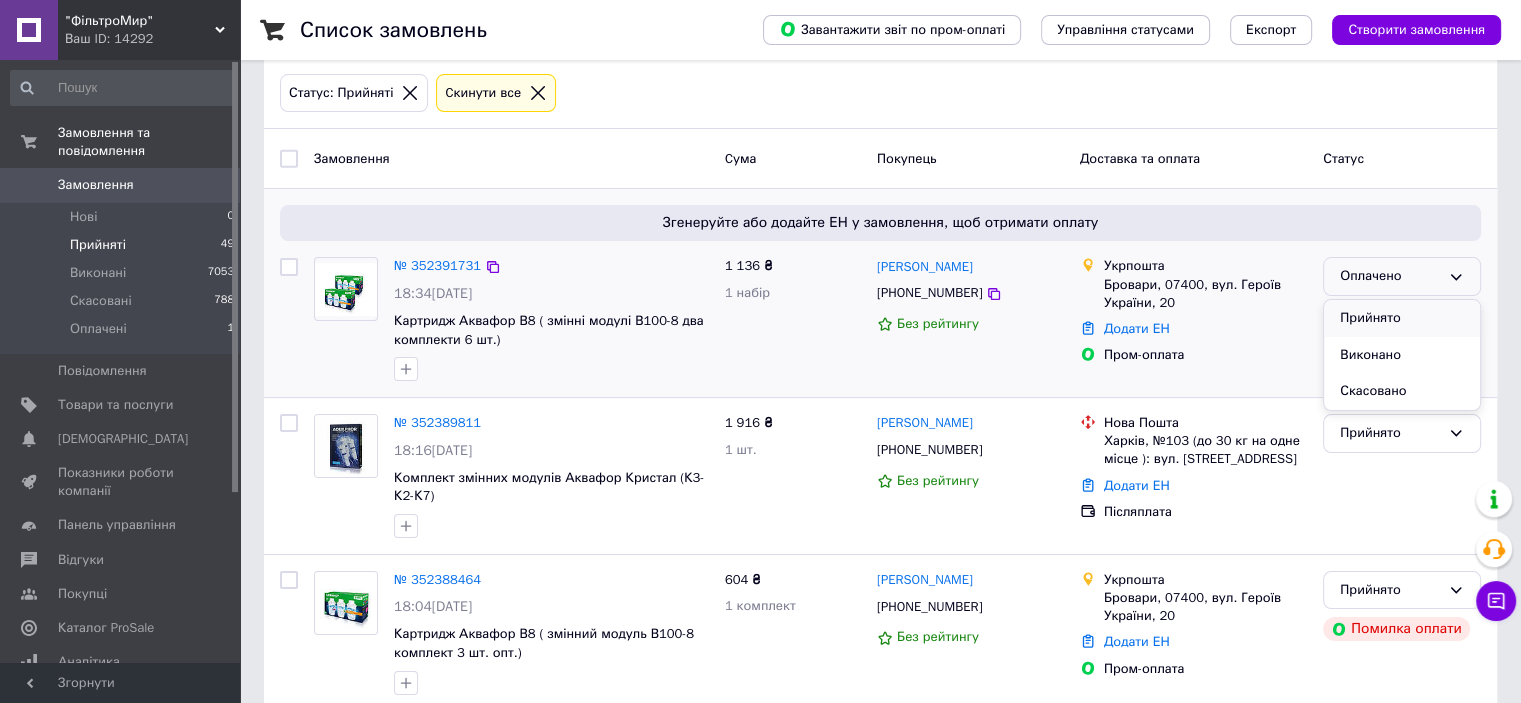 click on "Прийнято" at bounding box center [1402, 318] 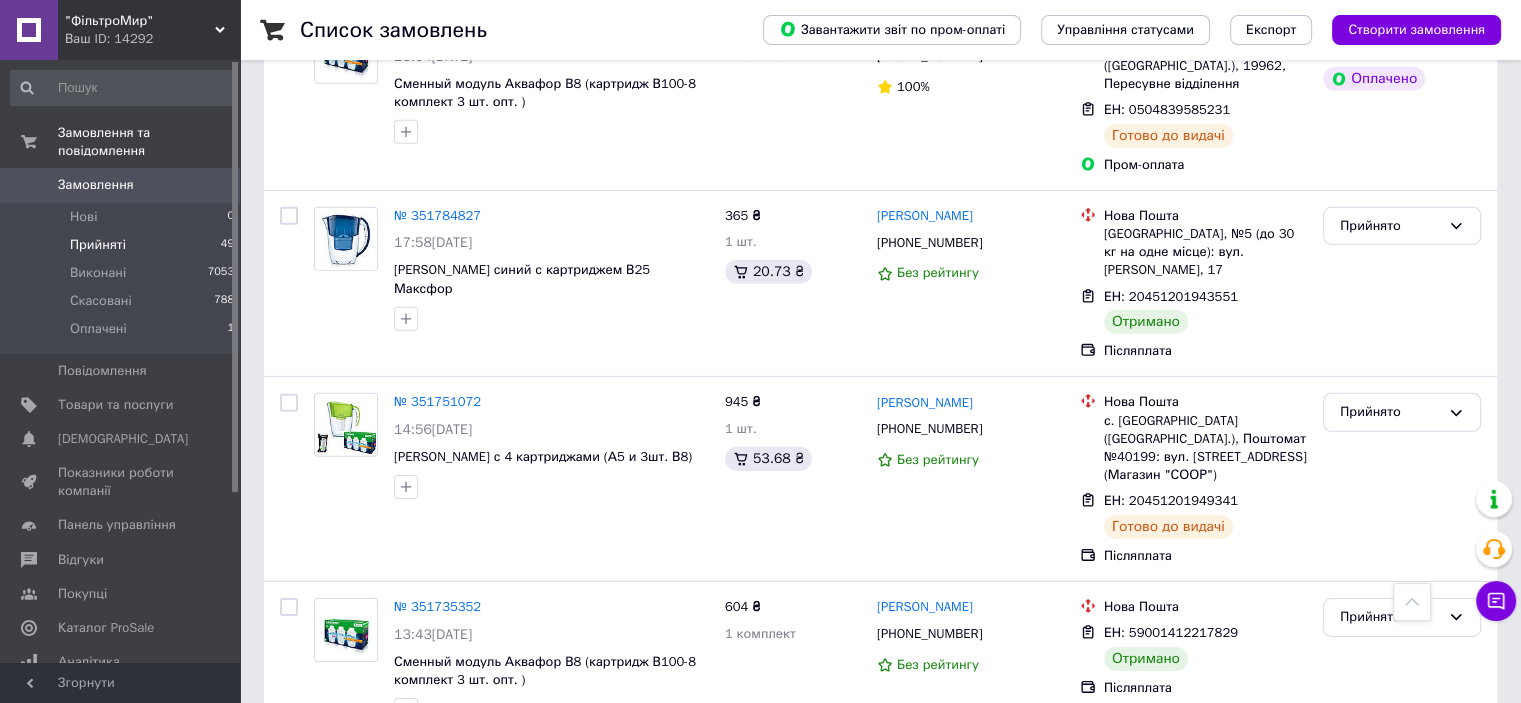 scroll, scrollTop: 6188, scrollLeft: 0, axis: vertical 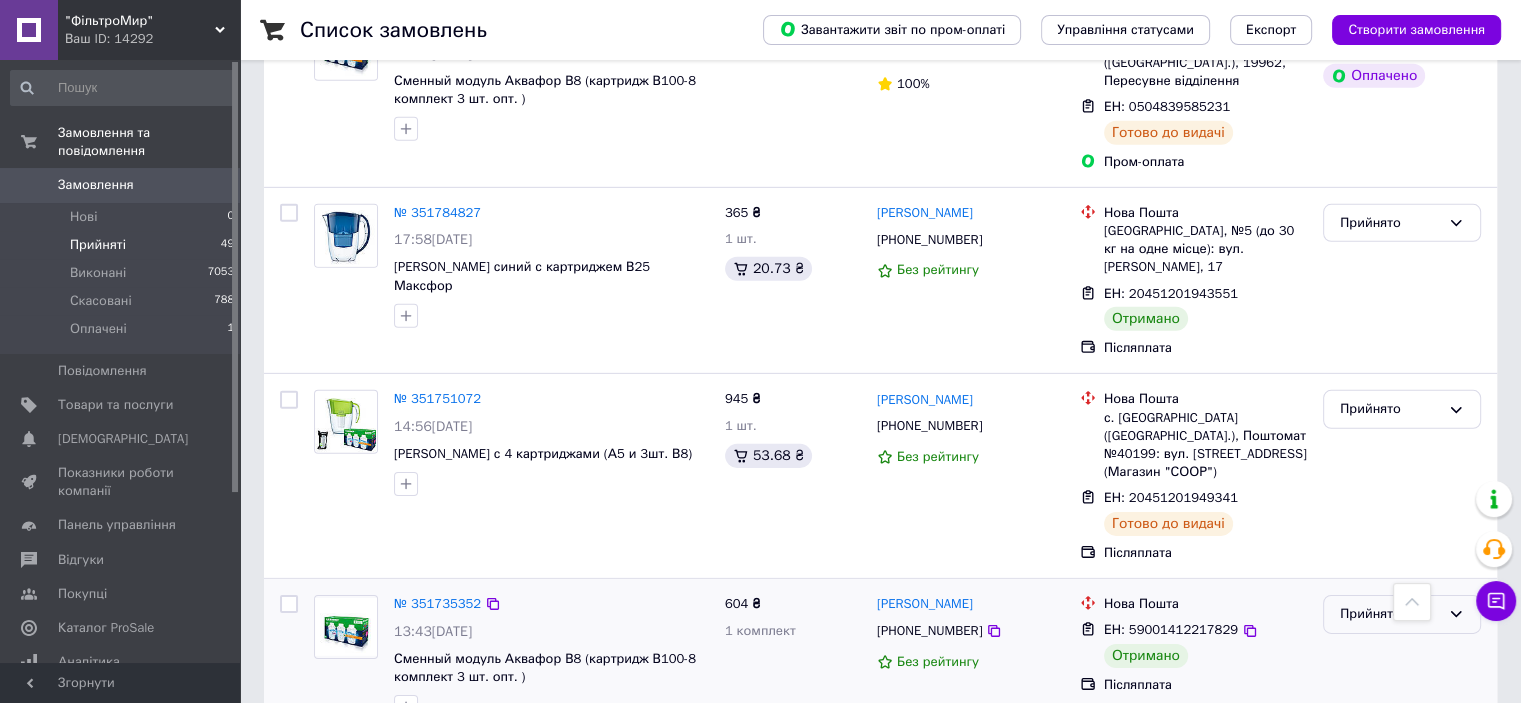 click 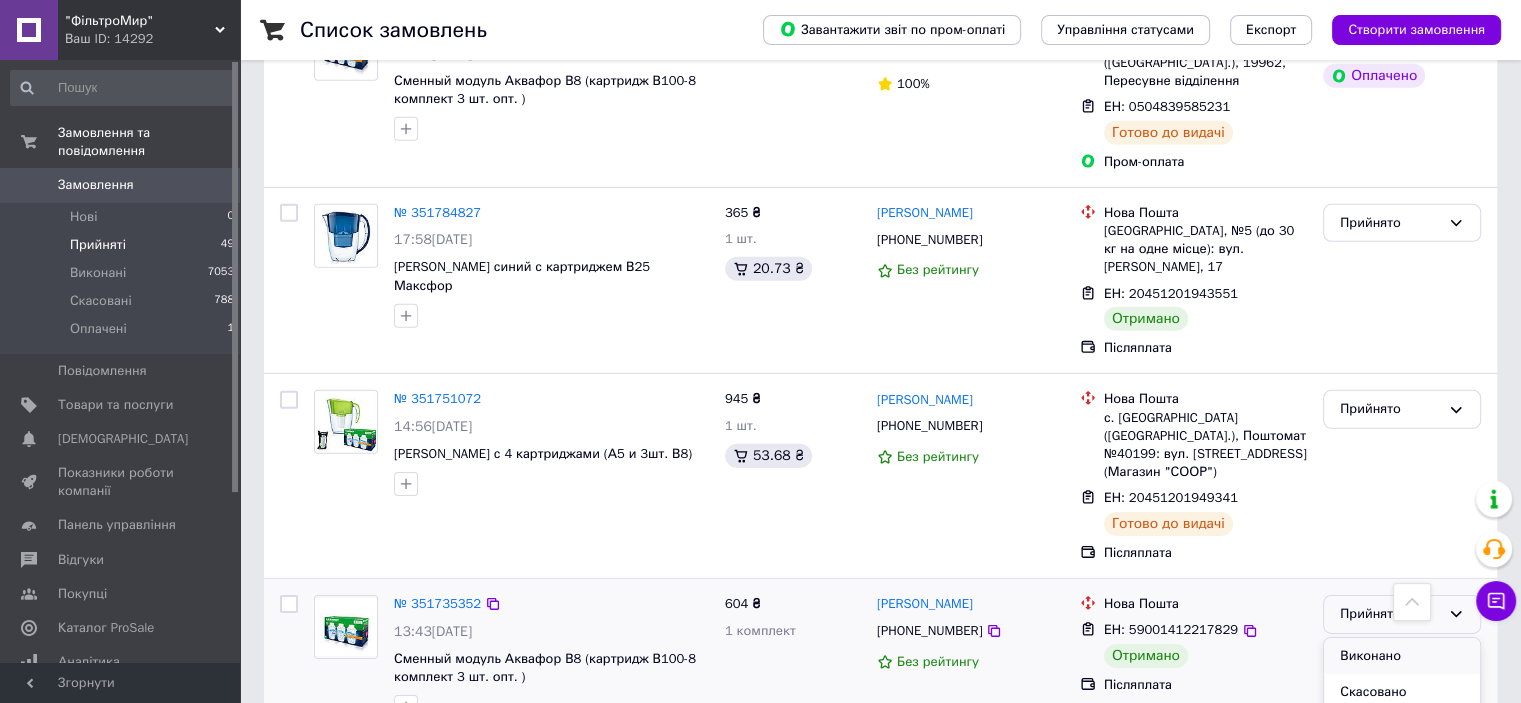 click on "Виконано" at bounding box center (1402, 656) 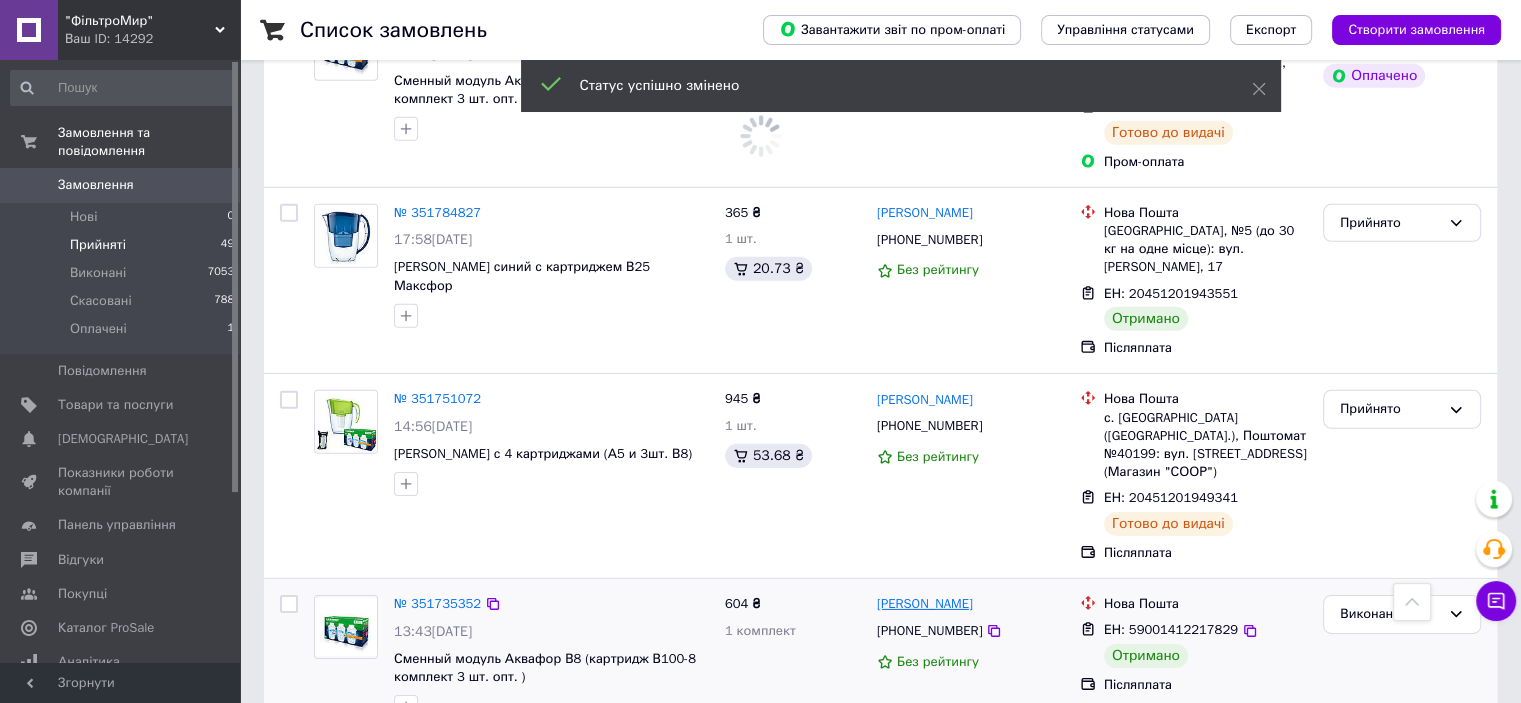 click on "[PERSON_NAME]" at bounding box center [925, 604] 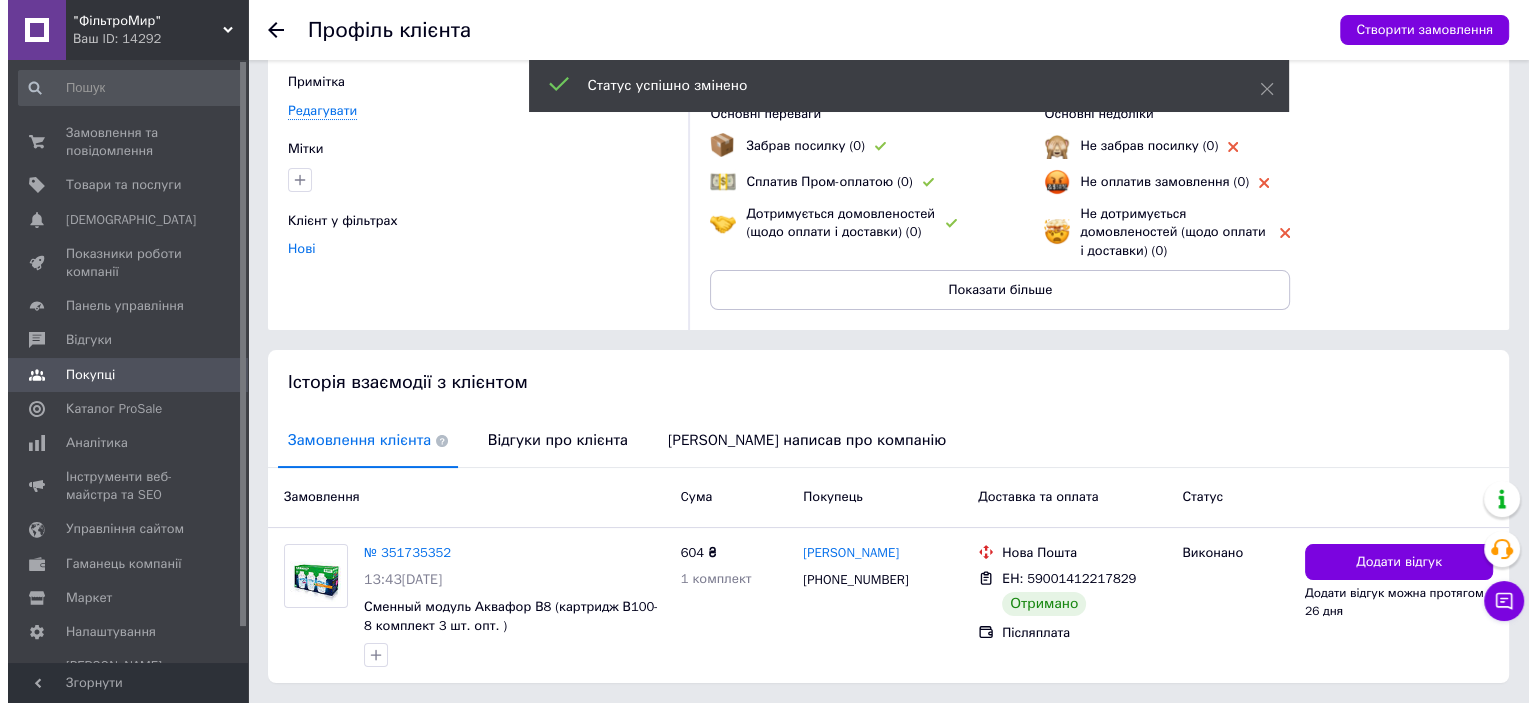 scroll, scrollTop: 164, scrollLeft: 0, axis: vertical 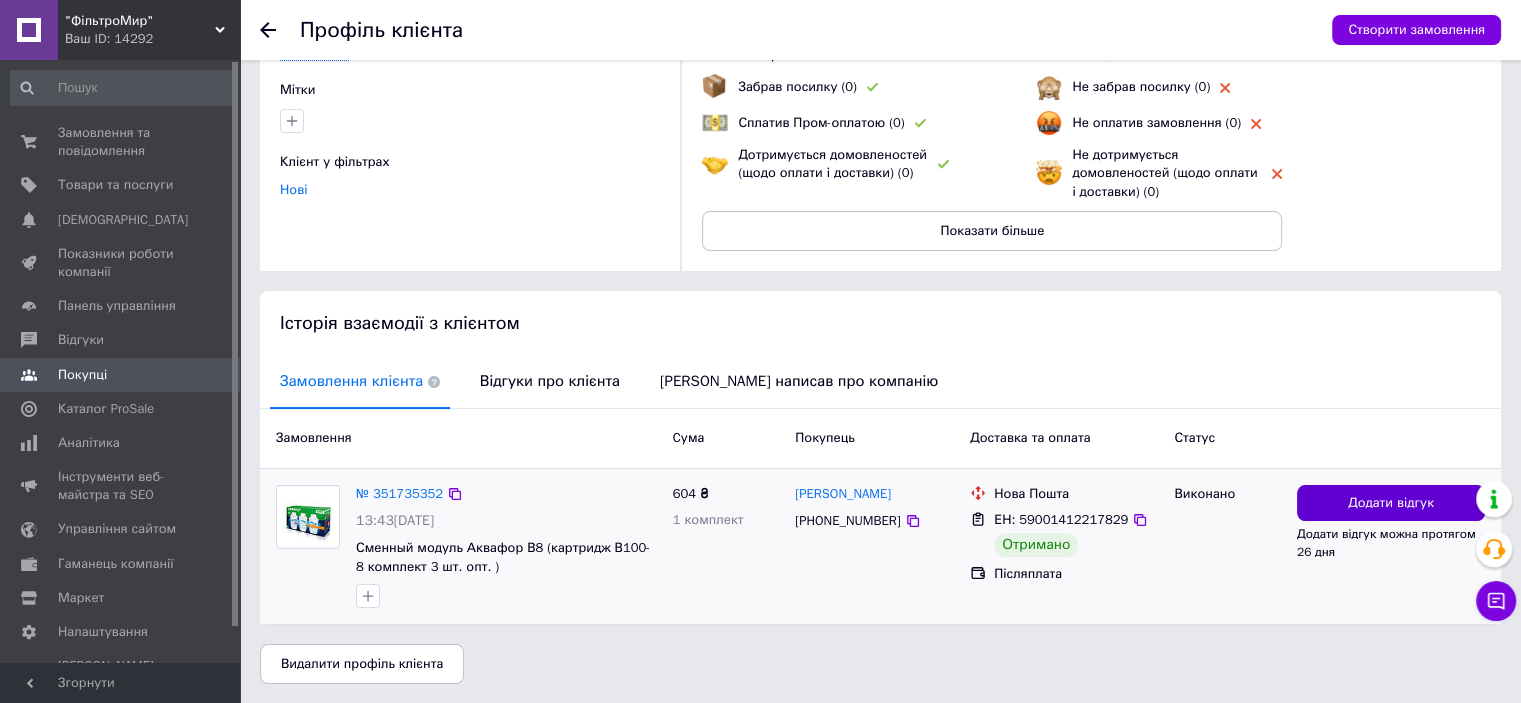 click on "Додати відгук" at bounding box center [1391, 503] 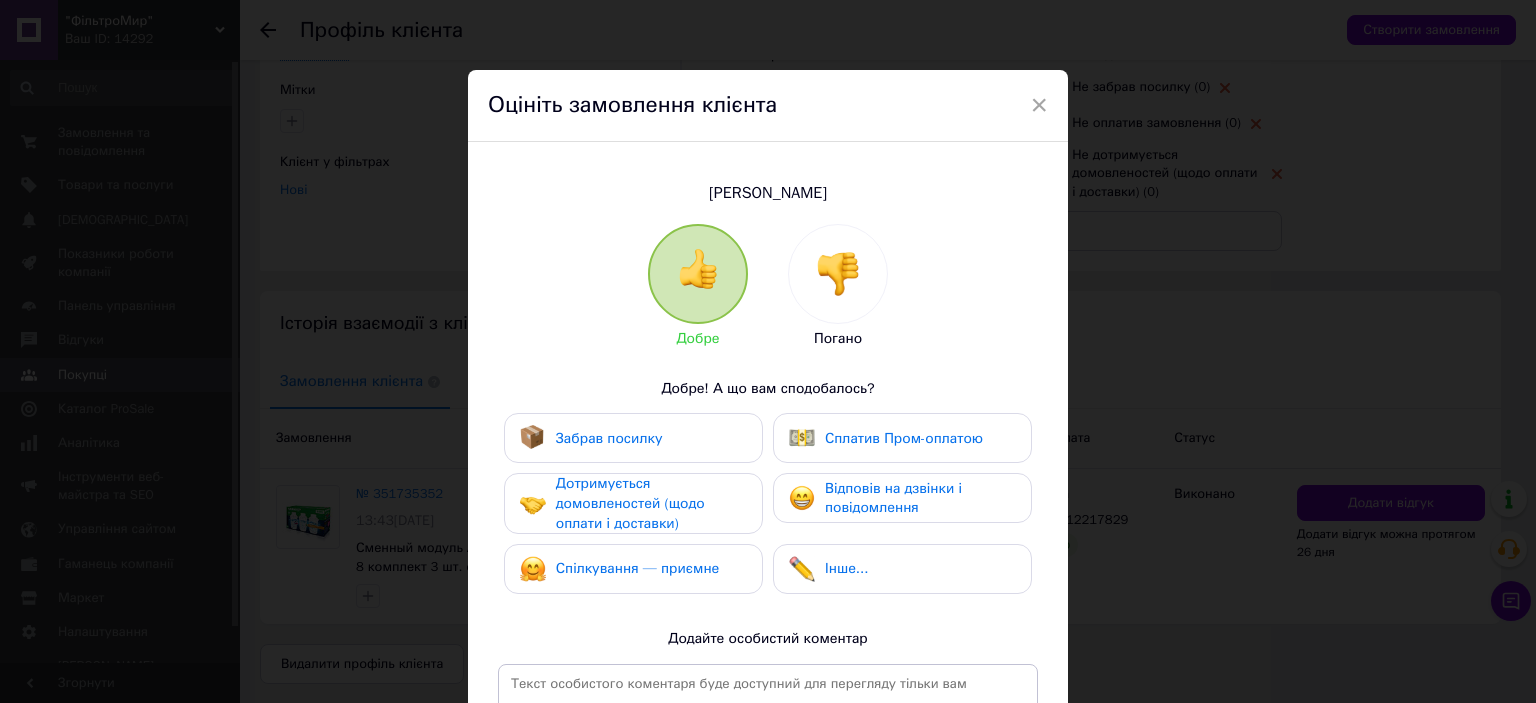click on "Забрав посилку" at bounding box center (609, 438) 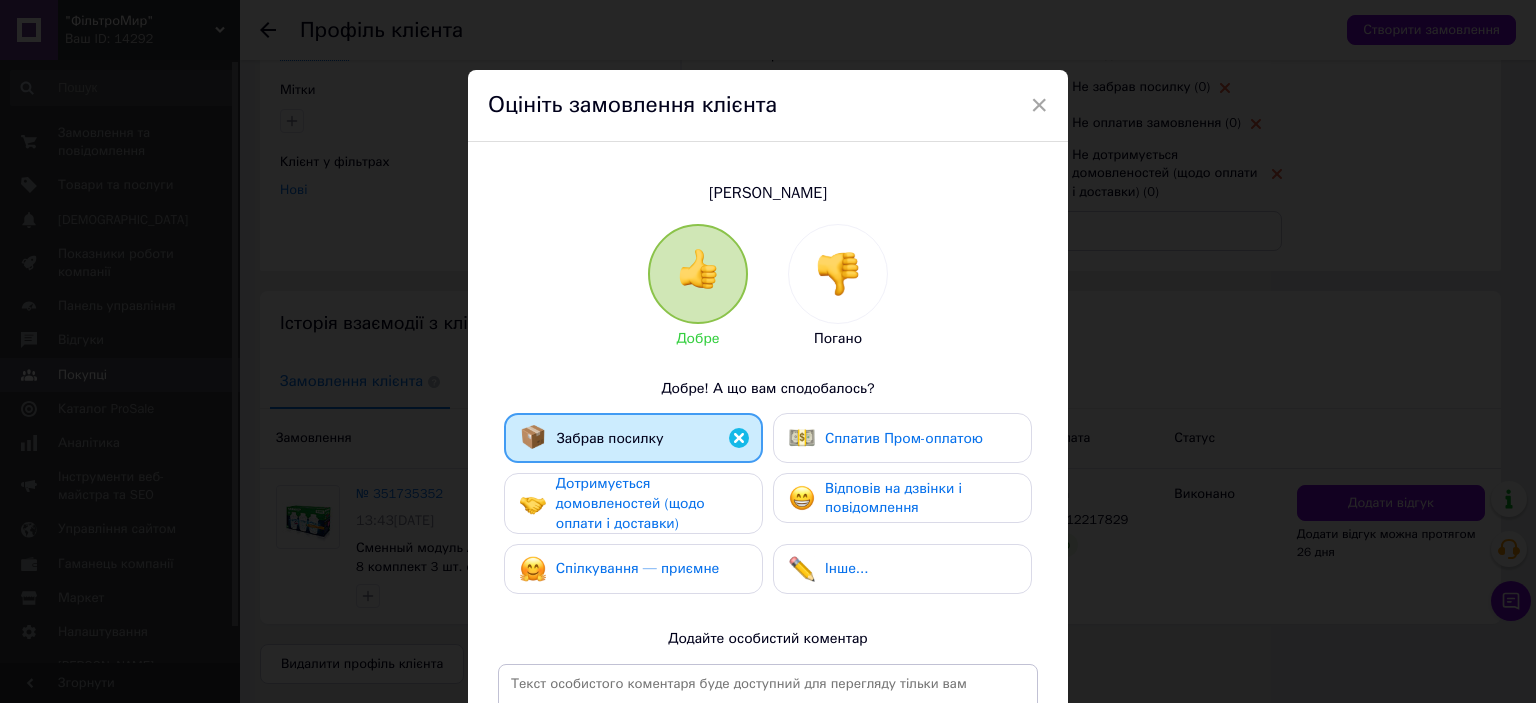 click on "Дотримується домовленостей (щодо оплати і доставки)" at bounding box center [630, 503] 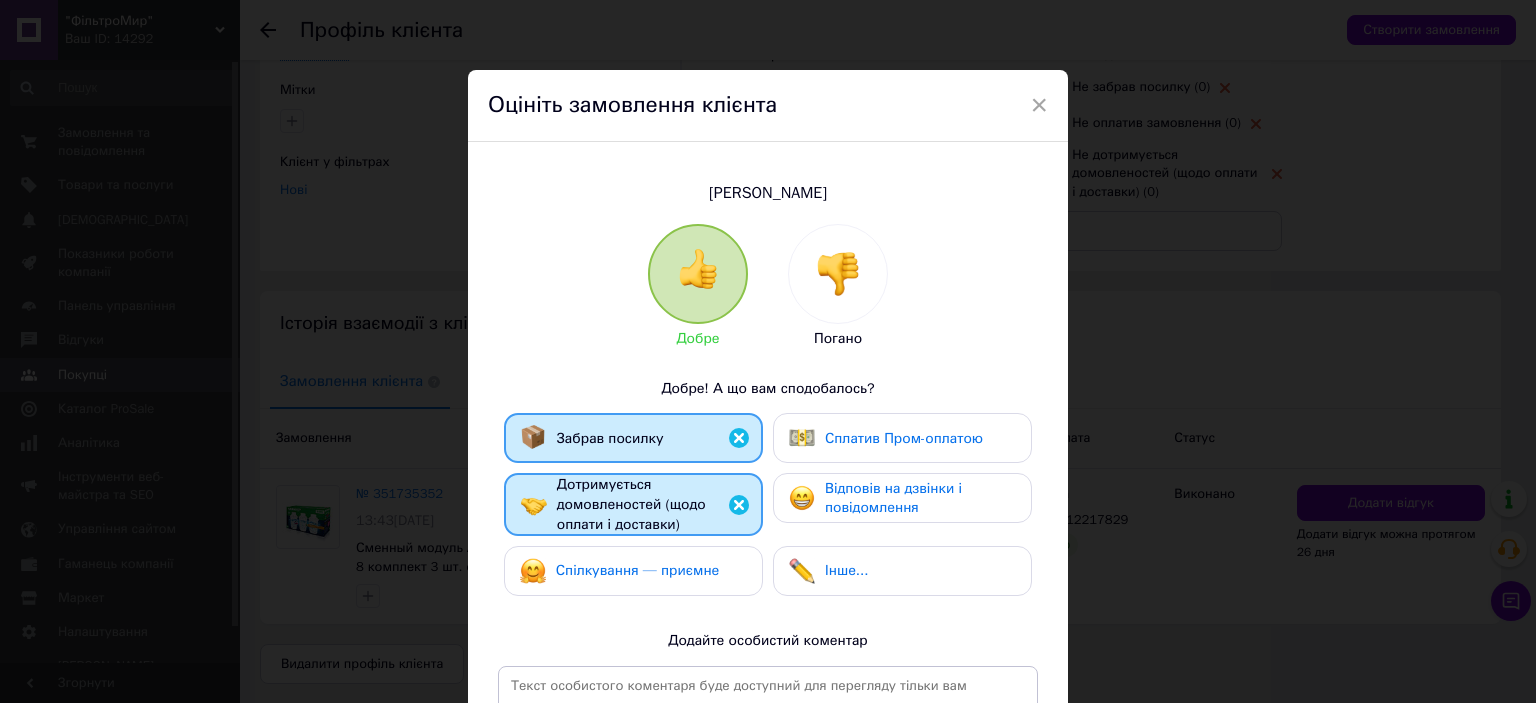 click on "Спілкування — приємне" at bounding box center (638, 570) 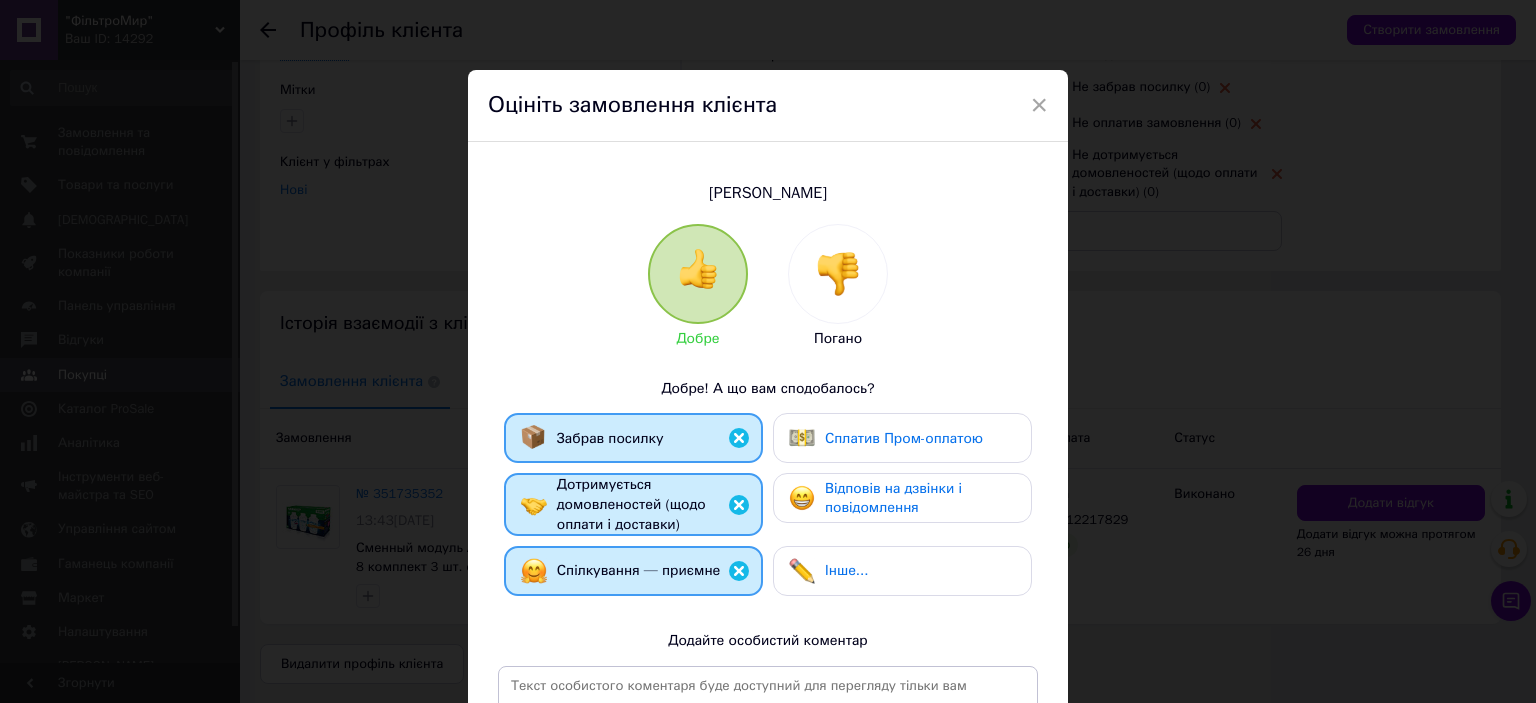 click on "Відповів на дзвінки і повідомлення" at bounding box center (893, 498) 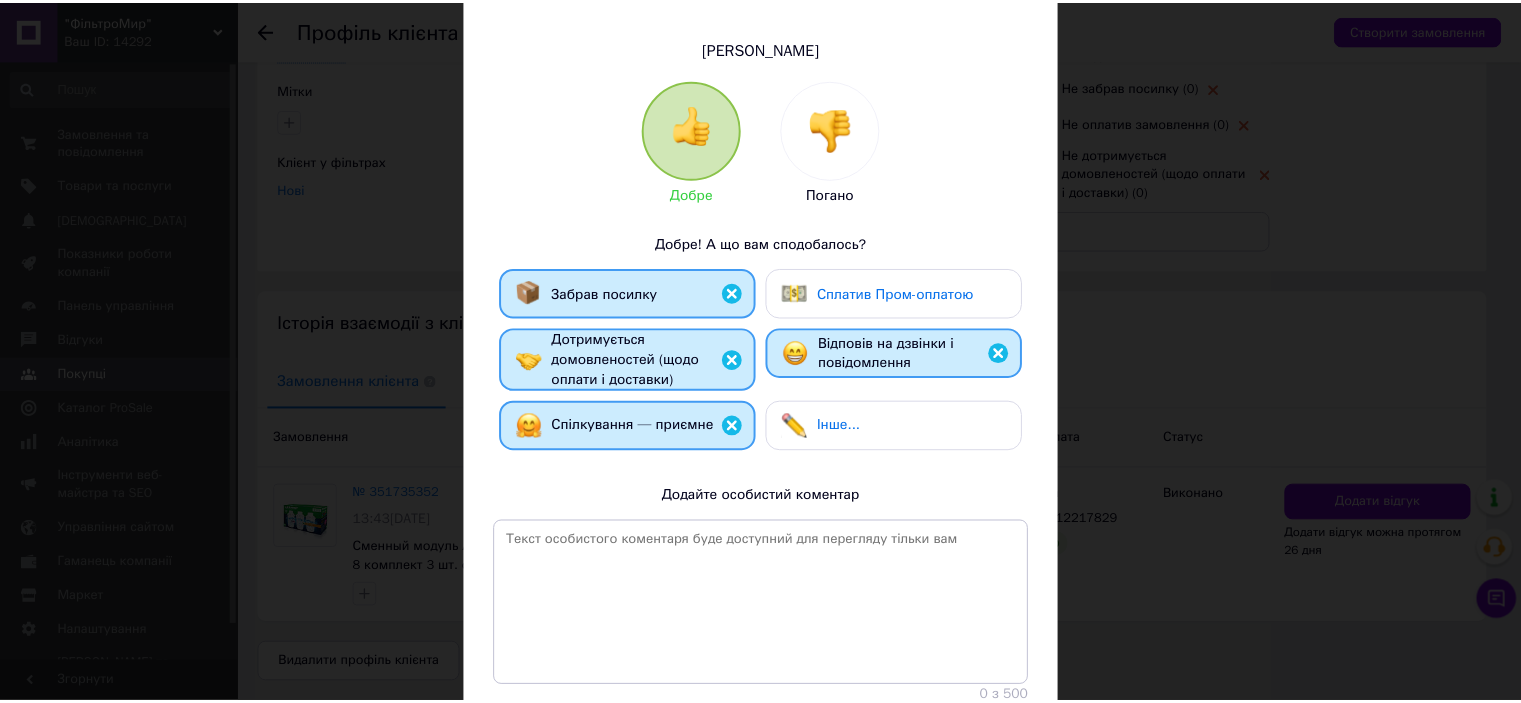 scroll, scrollTop: 293, scrollLeft: 0, axis: vertical 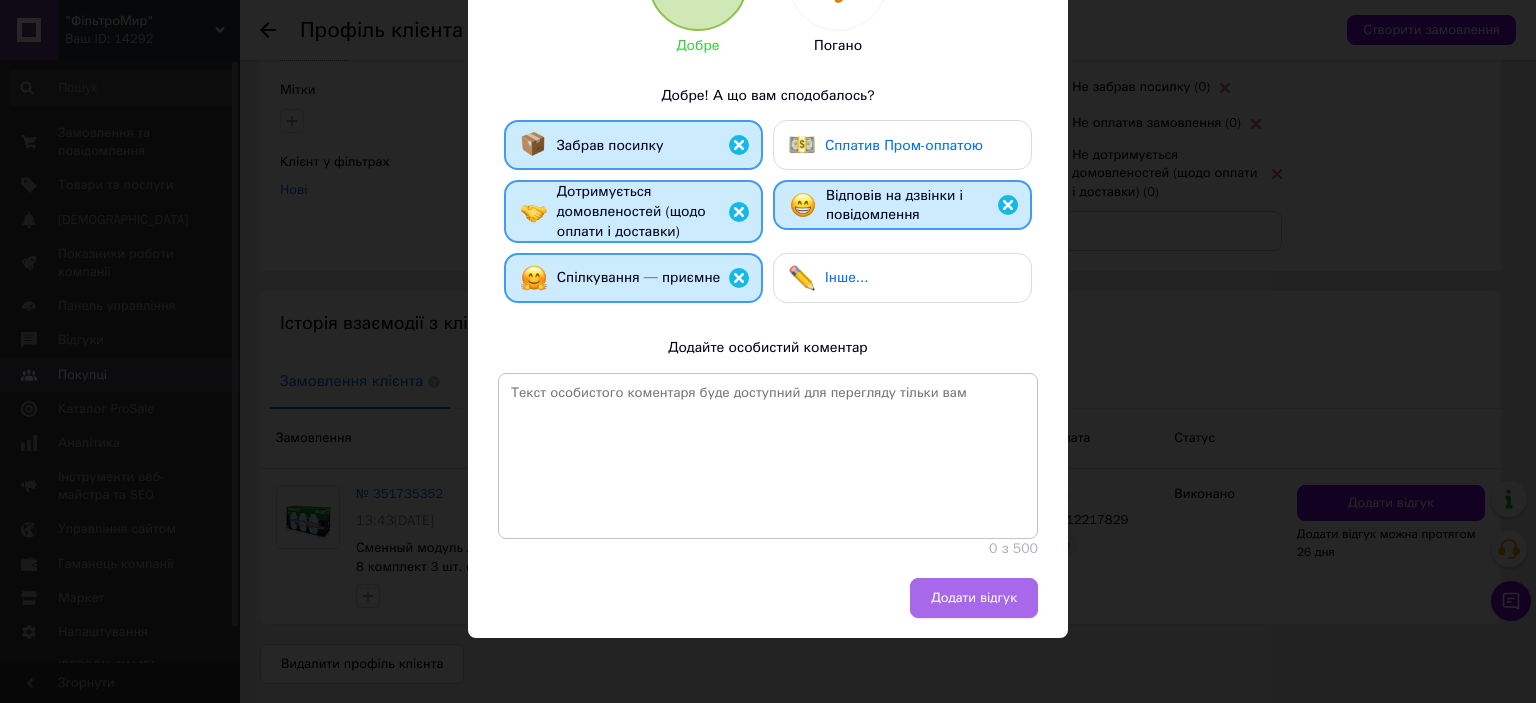 click on "Додати відгук" at bounding box center (974, 598) 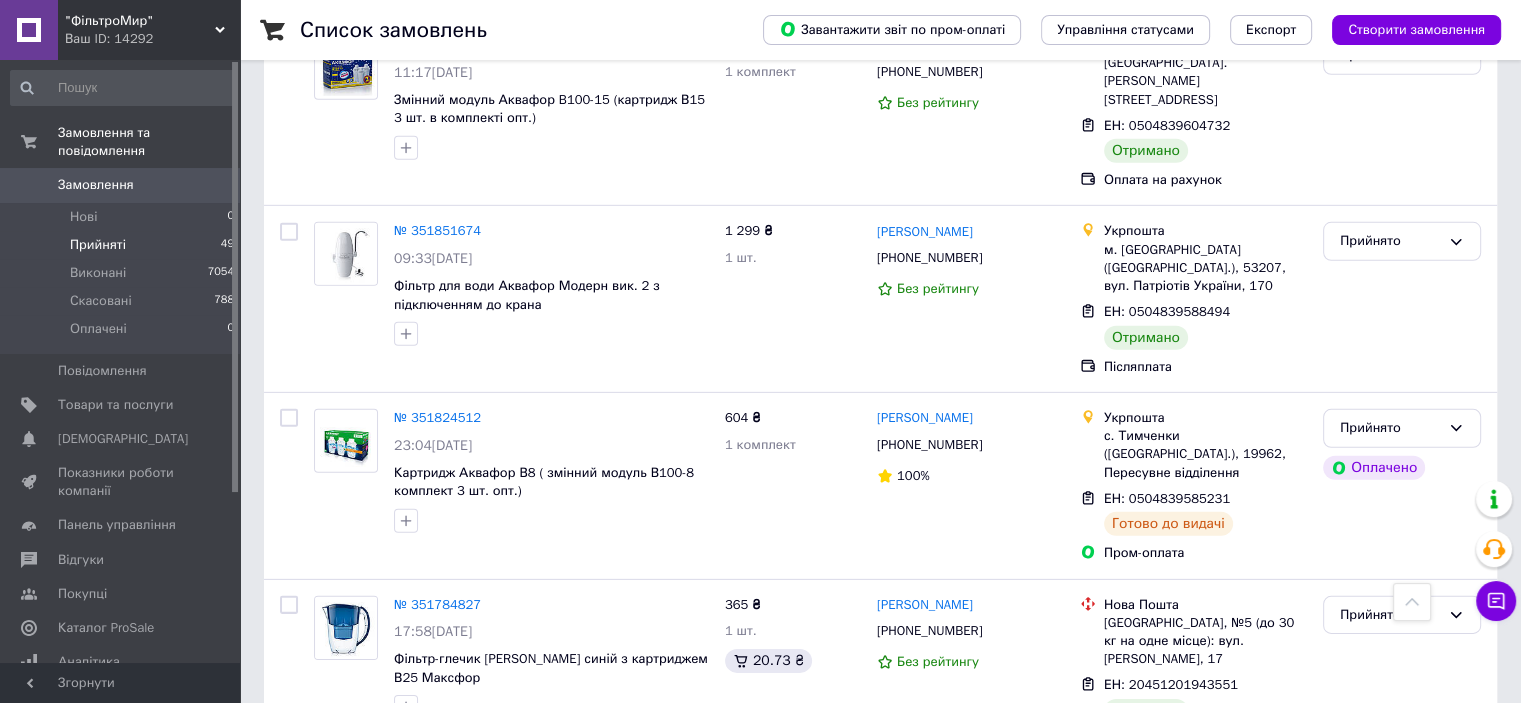scroll, scrollTop: 5934, scrollLeft: 0, axis: vertical 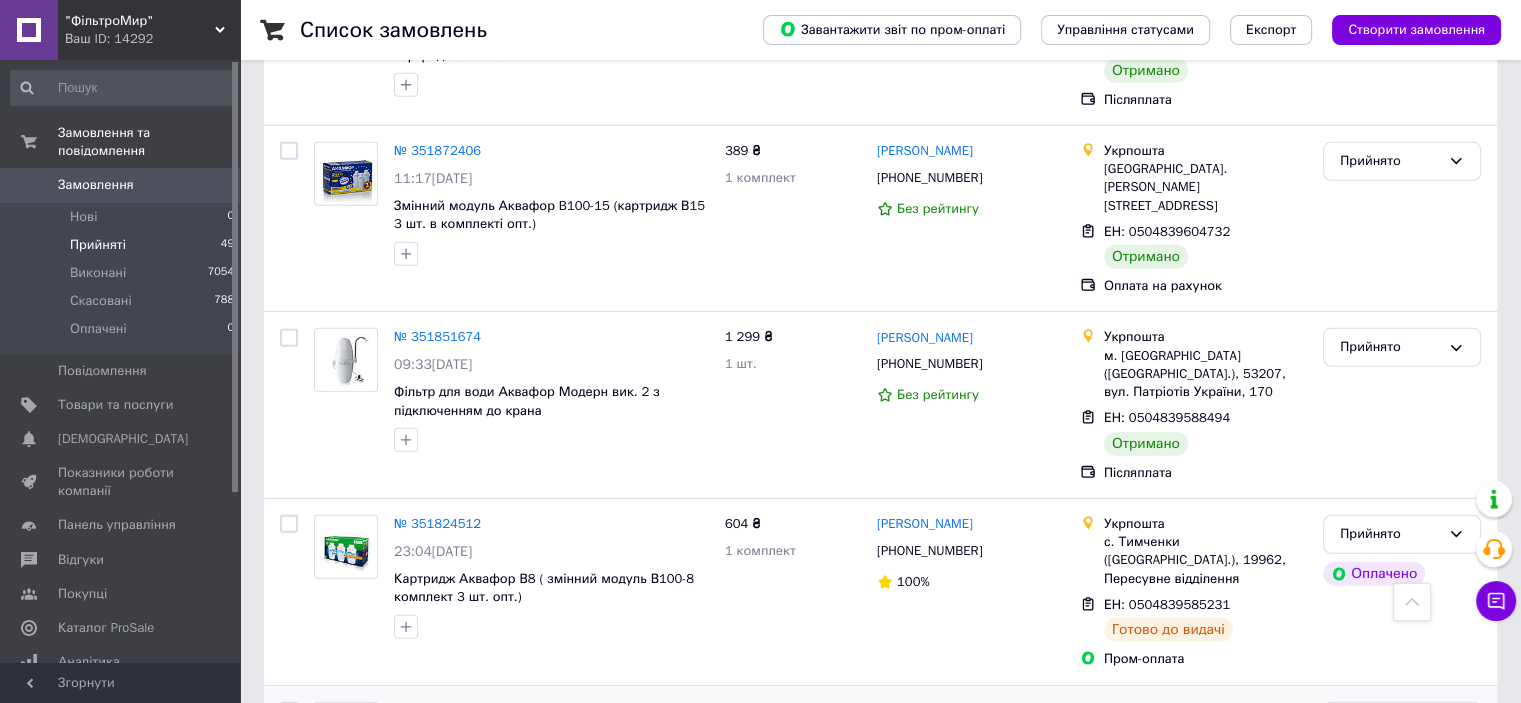 click 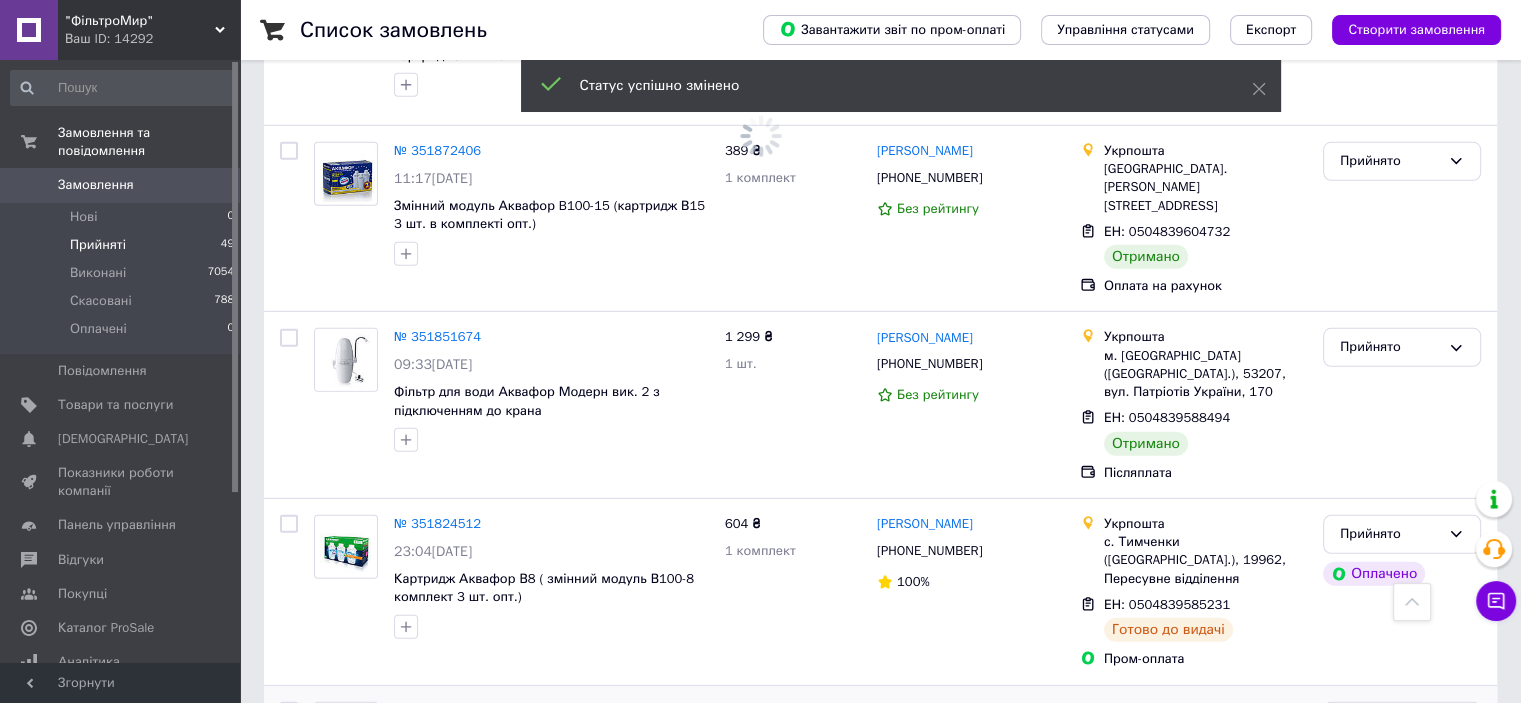 click on "[PERSON_NAME]" at bounding box center [925, 711] 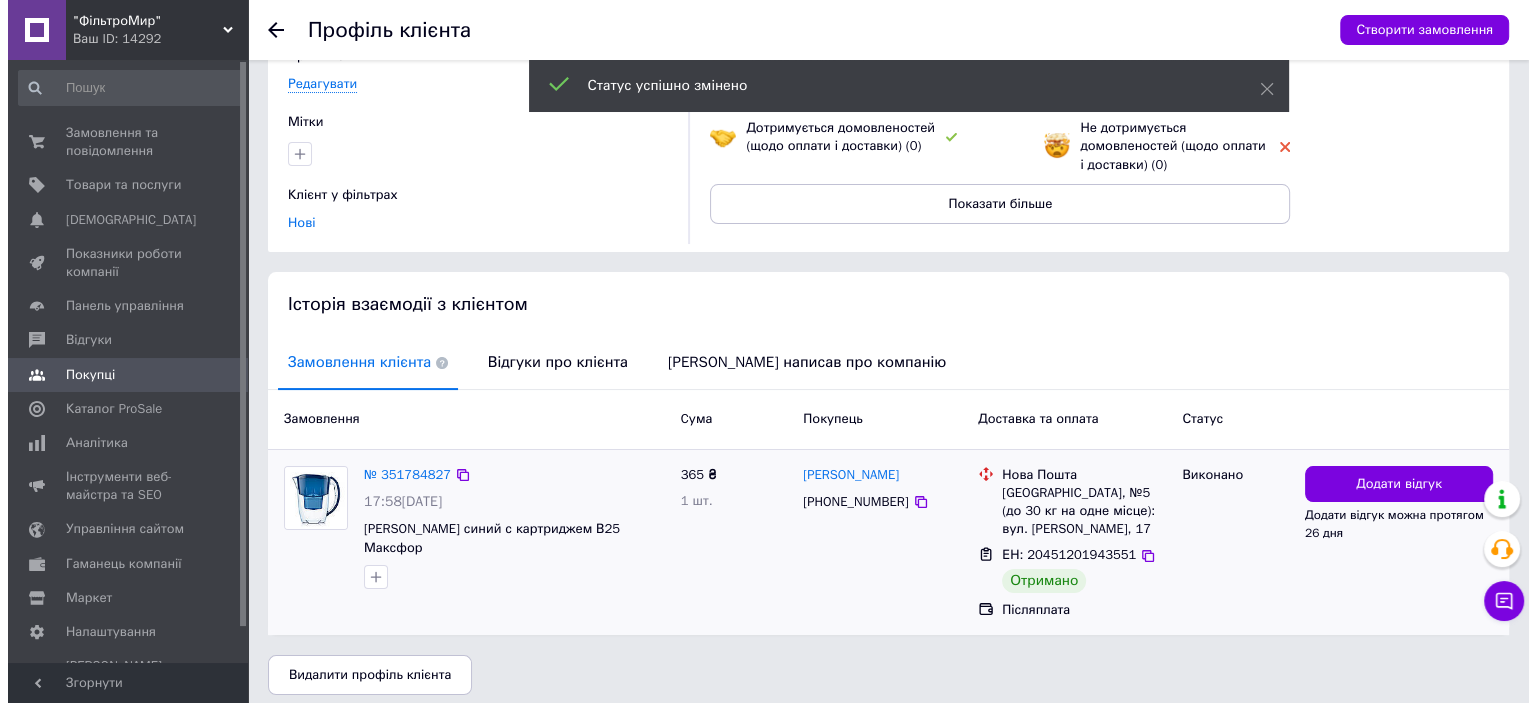scroll, scrollTop: 194, scrollLeft: 0, axis: vertical 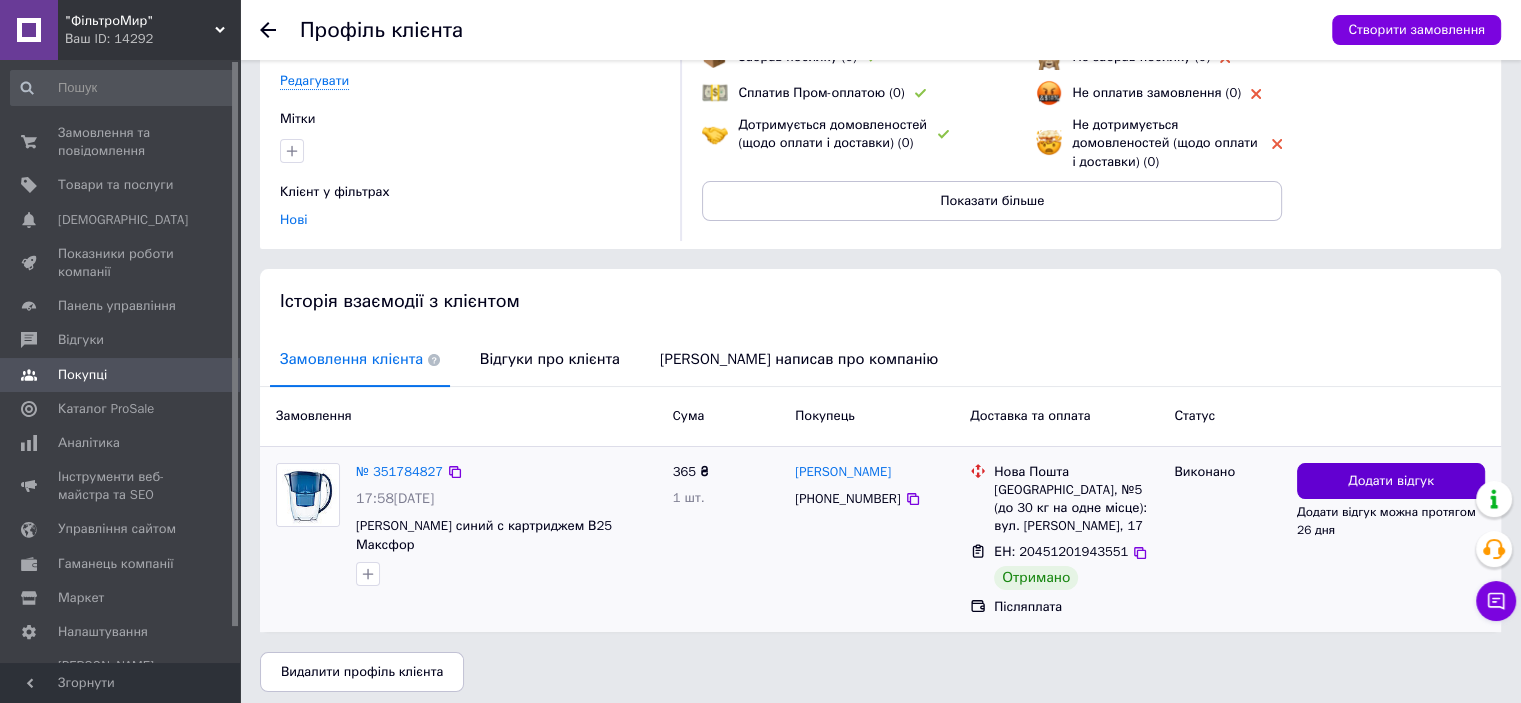 click on "Додати відгук" at bounding box center (1391, 481) 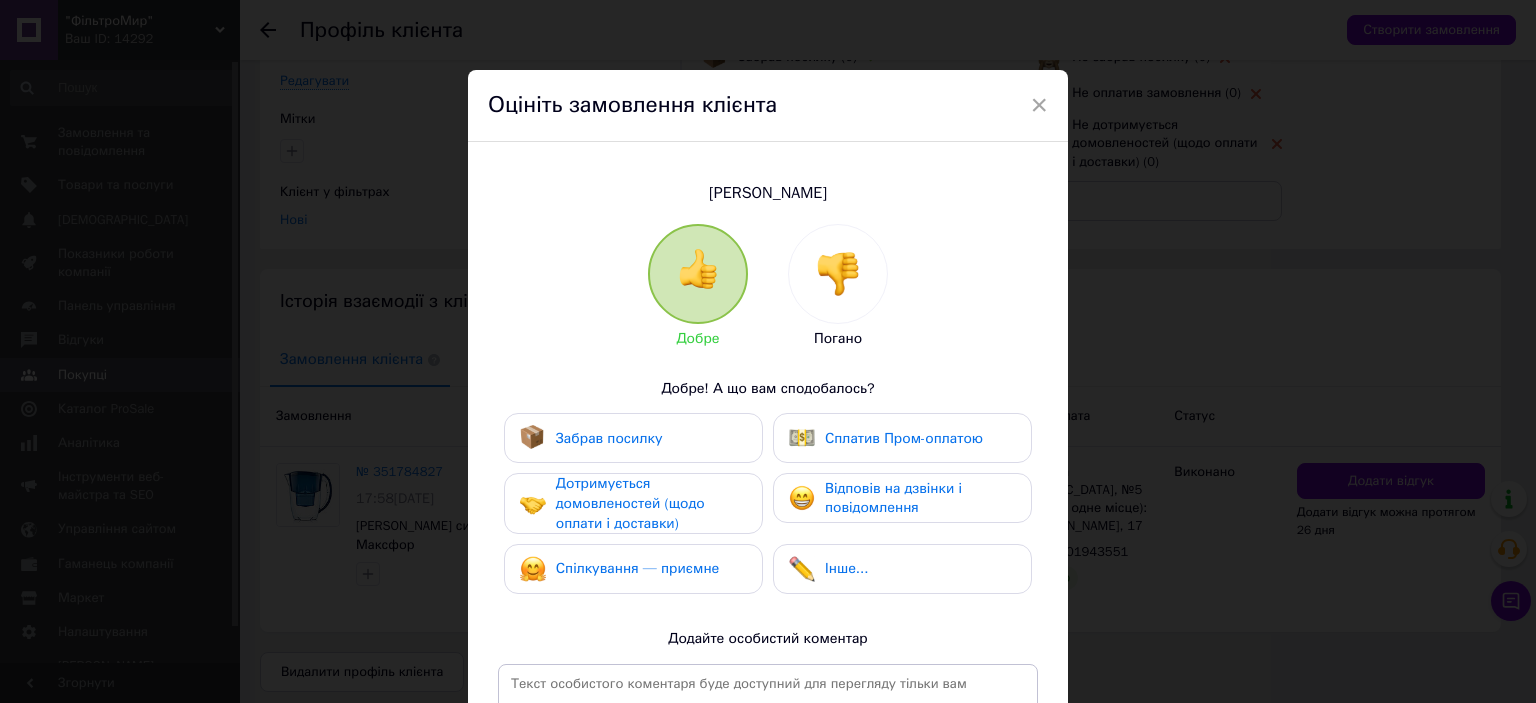 click on "Забрав посилку" at bounding box center [633, 438] 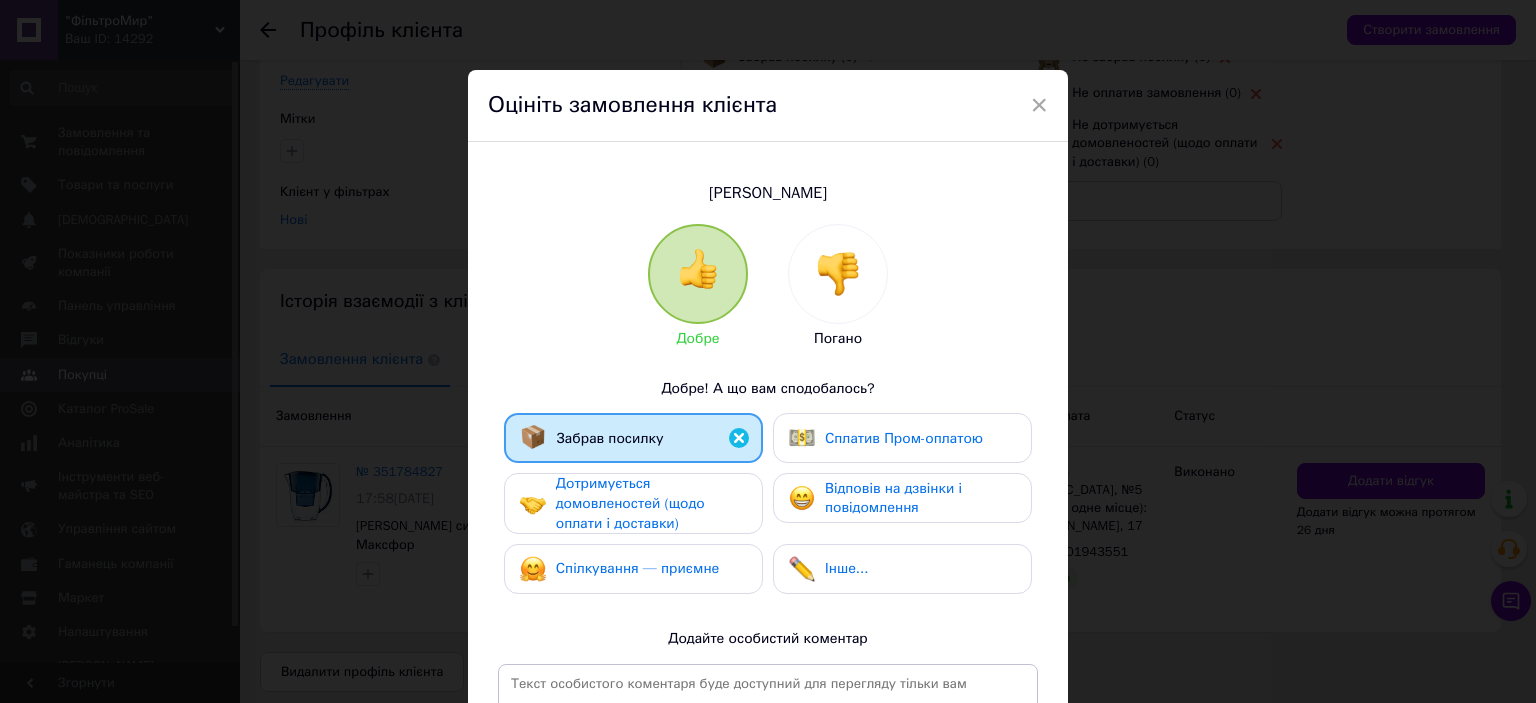 click on "Дотримується домовленостей (щодо оплати і доставки)" at bounding box center (630, 503) 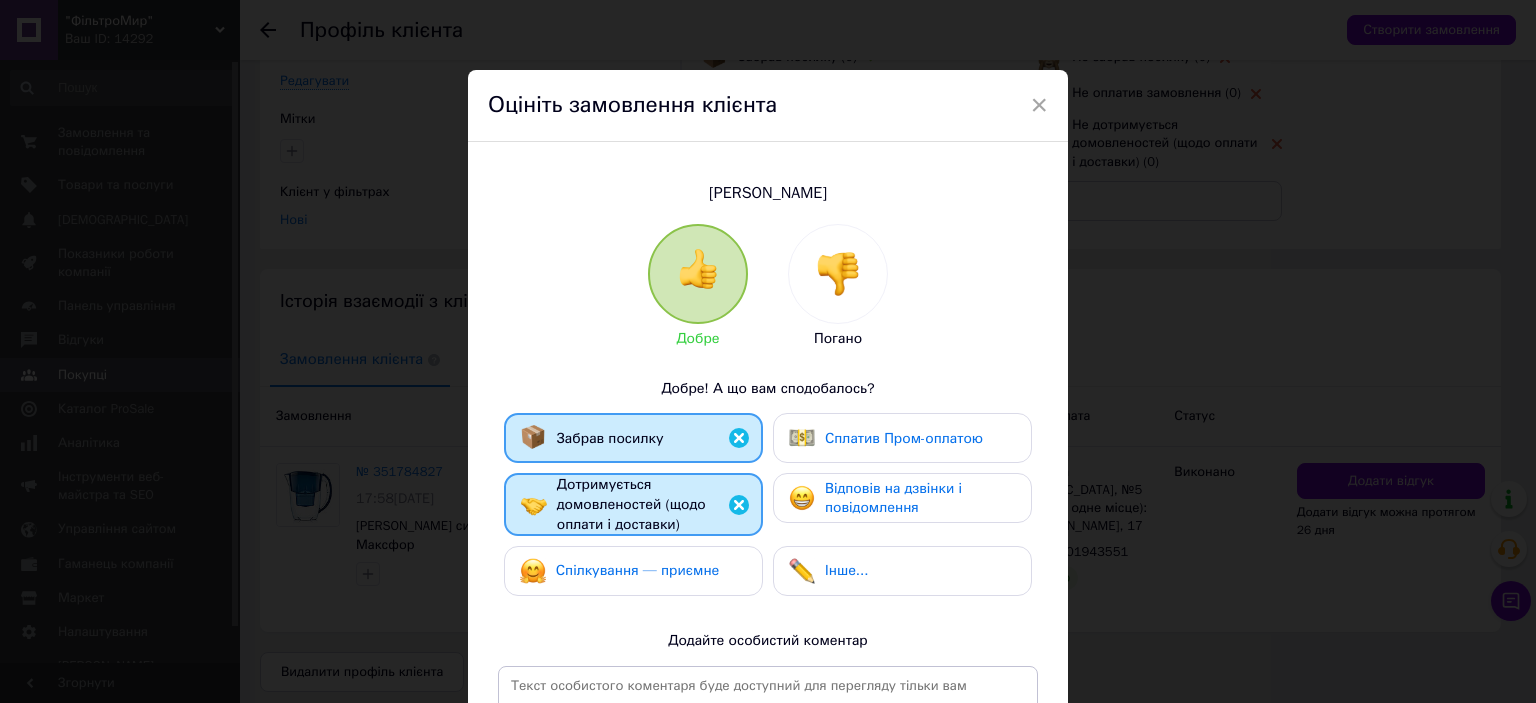 click on "Забрав посилку Сплатив Пром-оплатою Дотримується домовленостей (щодо оплати і доставки) Відповів на дзвінки і повідомлення Спілкування — приємне Інше..." at bounding box center (768, 509) 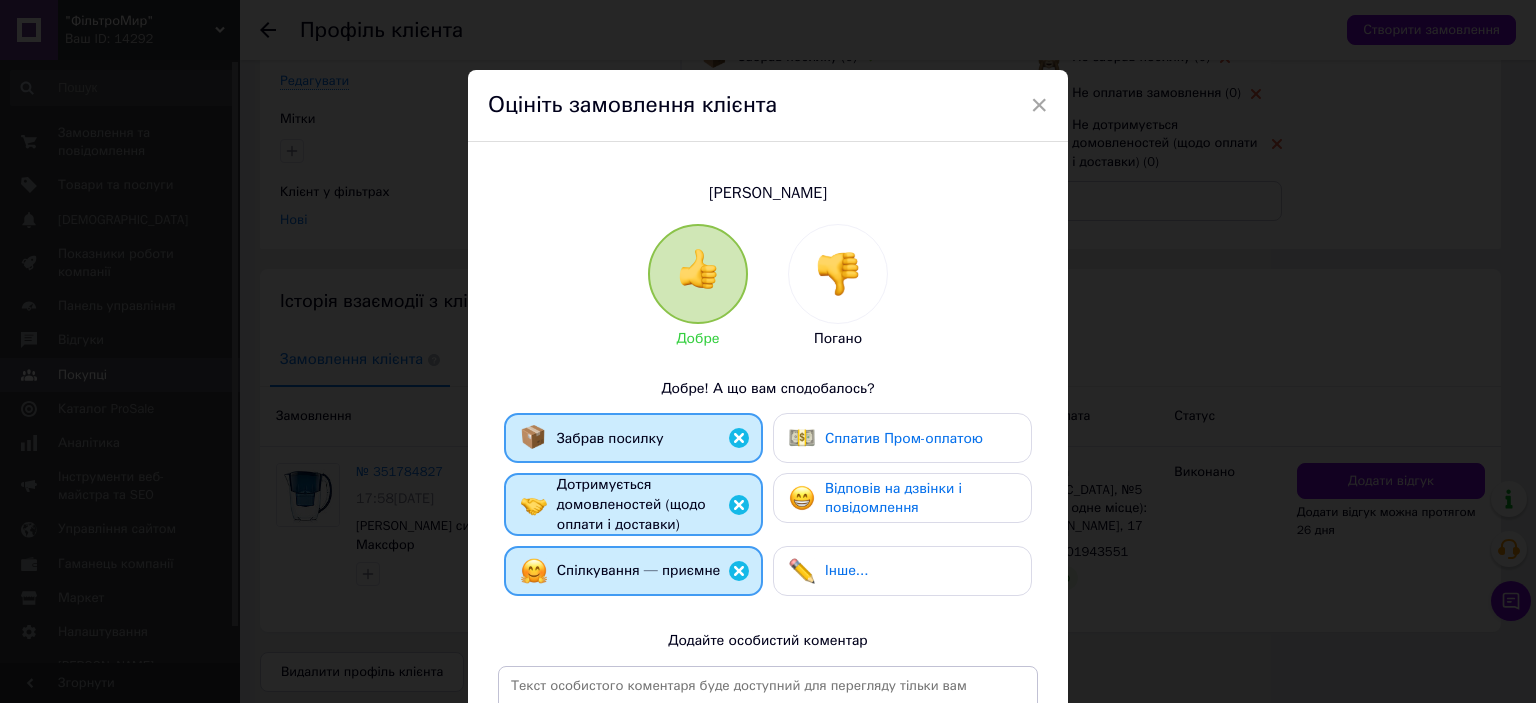 click on "Відповів на дзвінки і повідомлення" at bounding box center (902, 498) 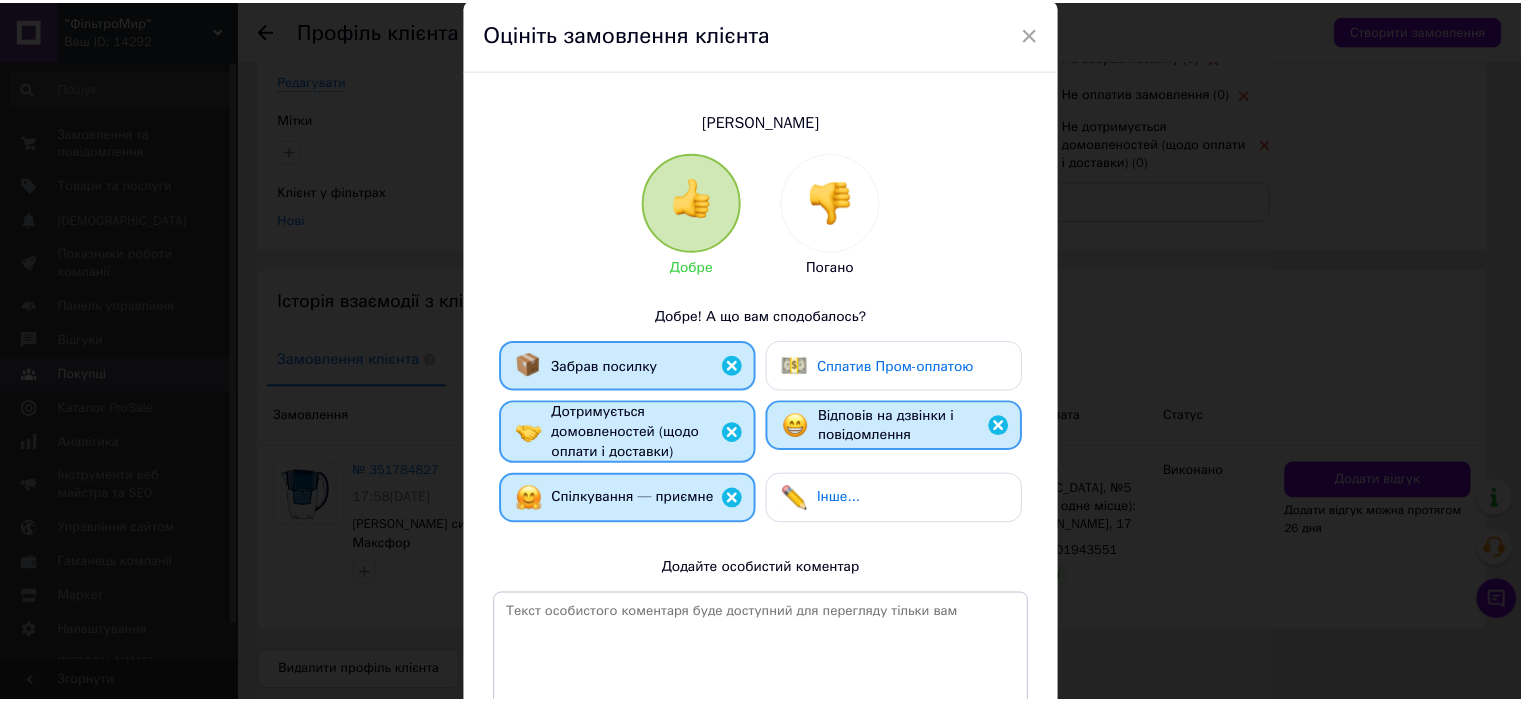 scroll, scrollTop: 293, scrollLeft: 0, axis: vertical 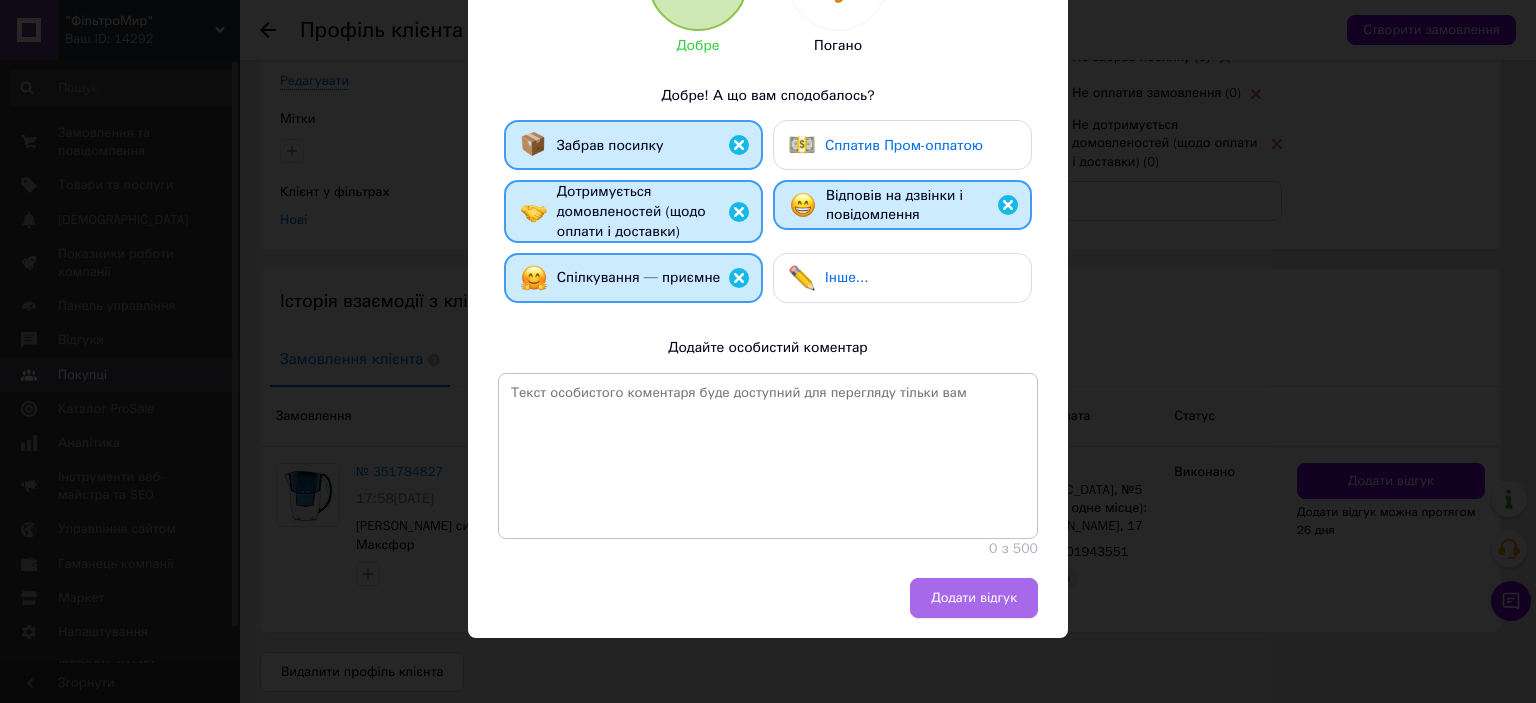 click on "Додати відгук" at bounding box center [974, 598] 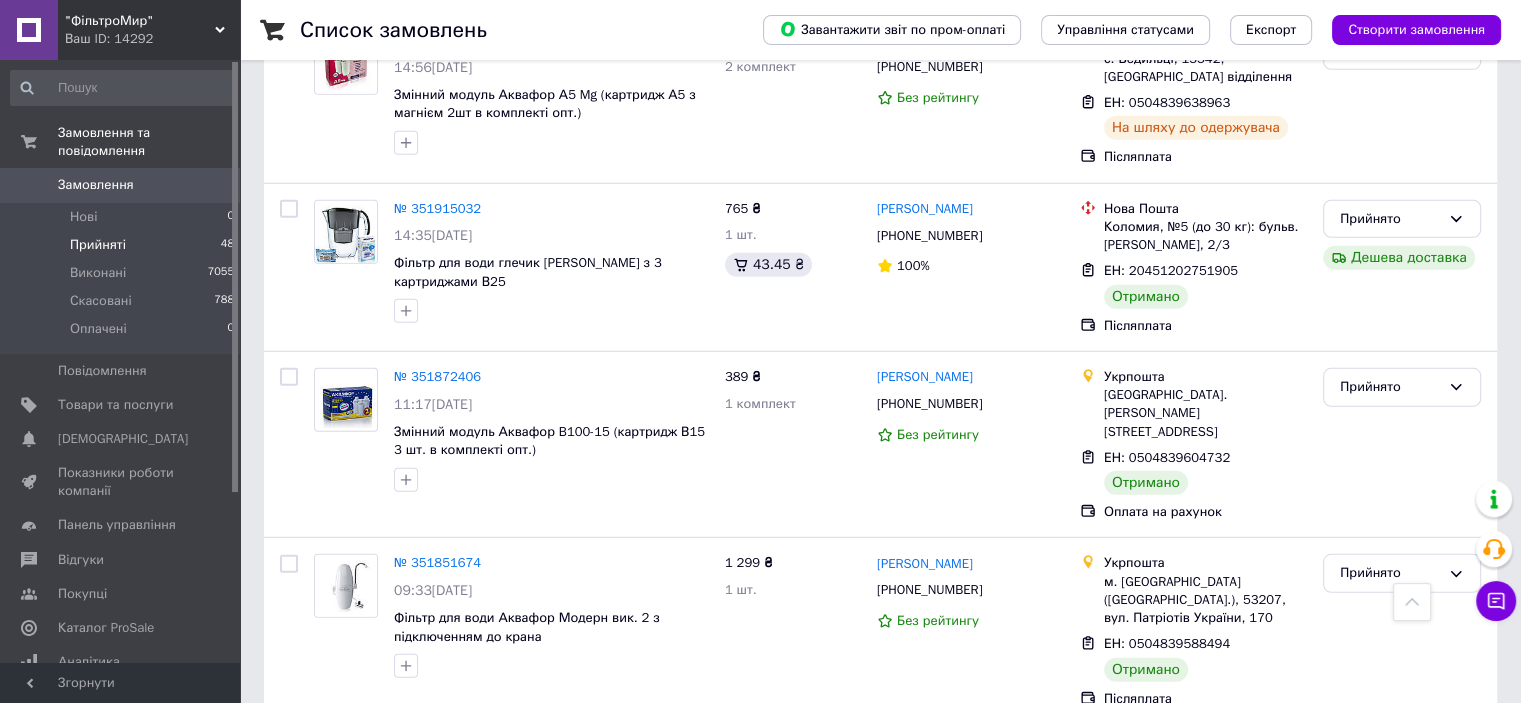 scroll, scrollTop: 5700, scrollLeft: 0, axis: vertical 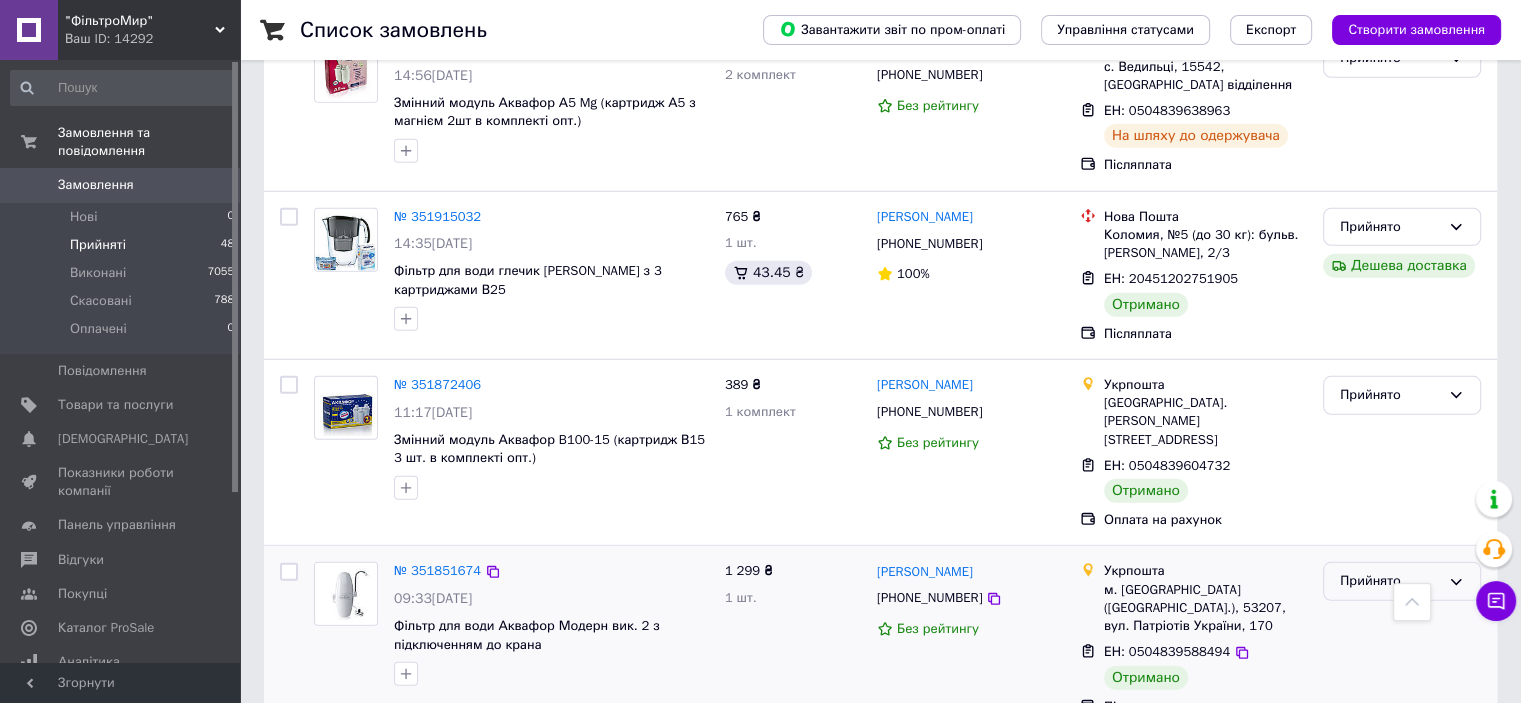 click 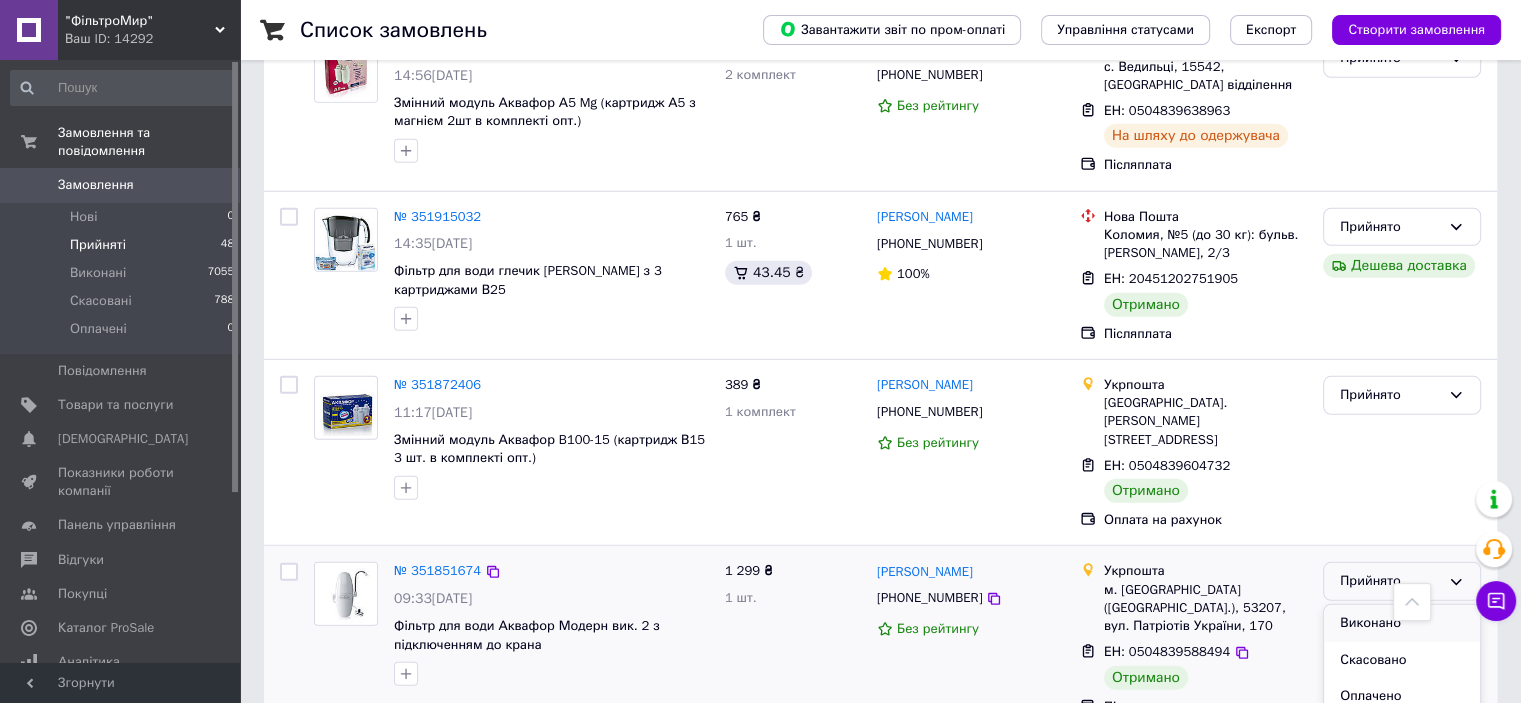 click on "Виконано" at bounding box center [1402, 623] 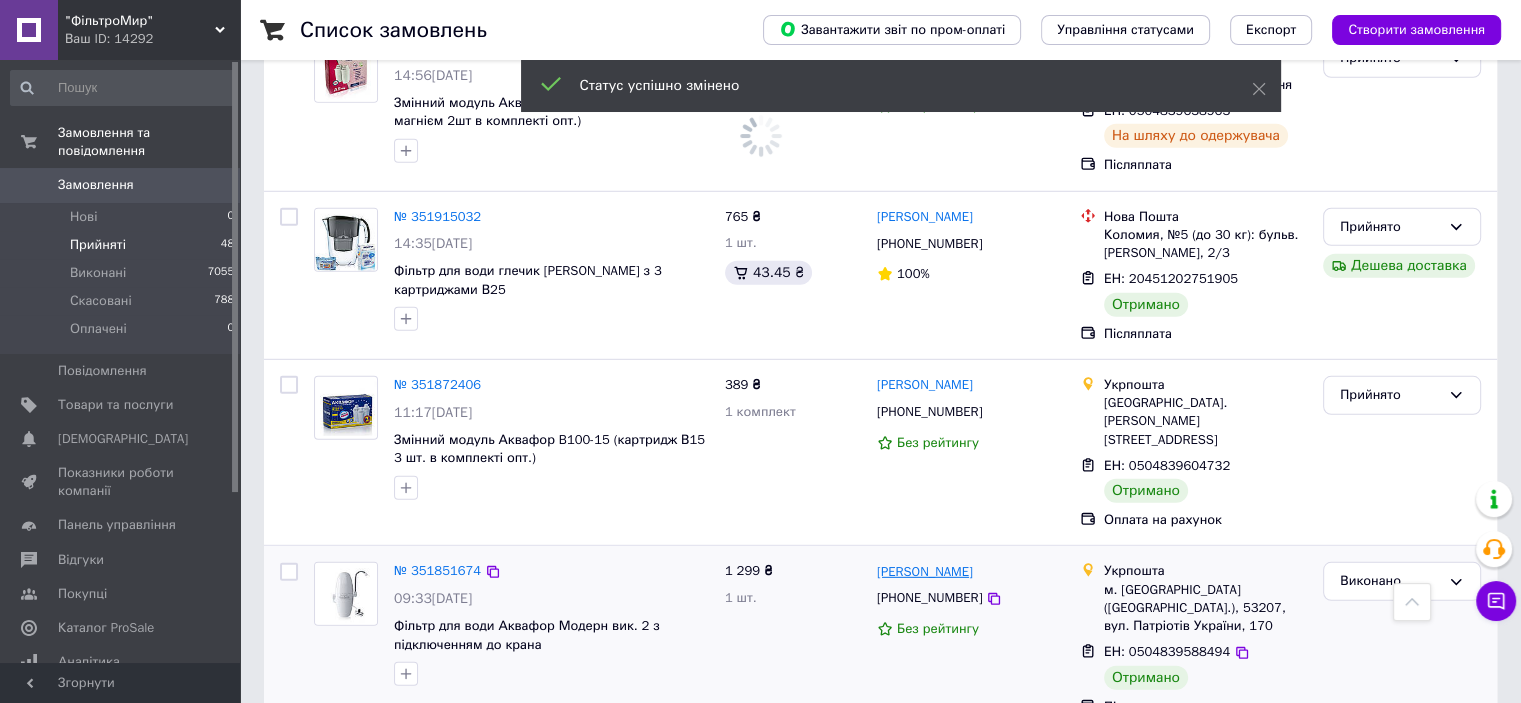 click on "[PERSON_NAME]" at bounding box center [925, 572] 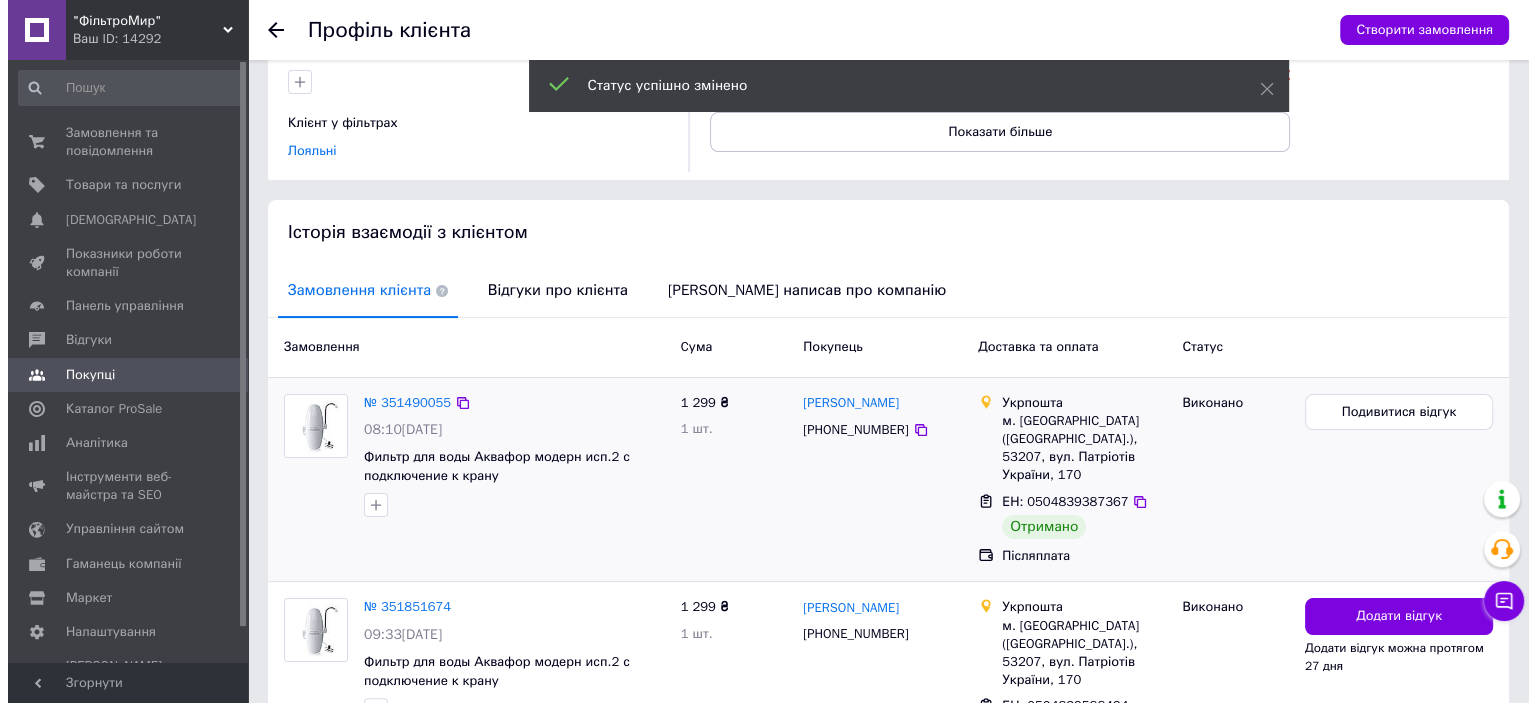 scroll, scrollTop: 424, scrollLeft: 0, axis: vertical 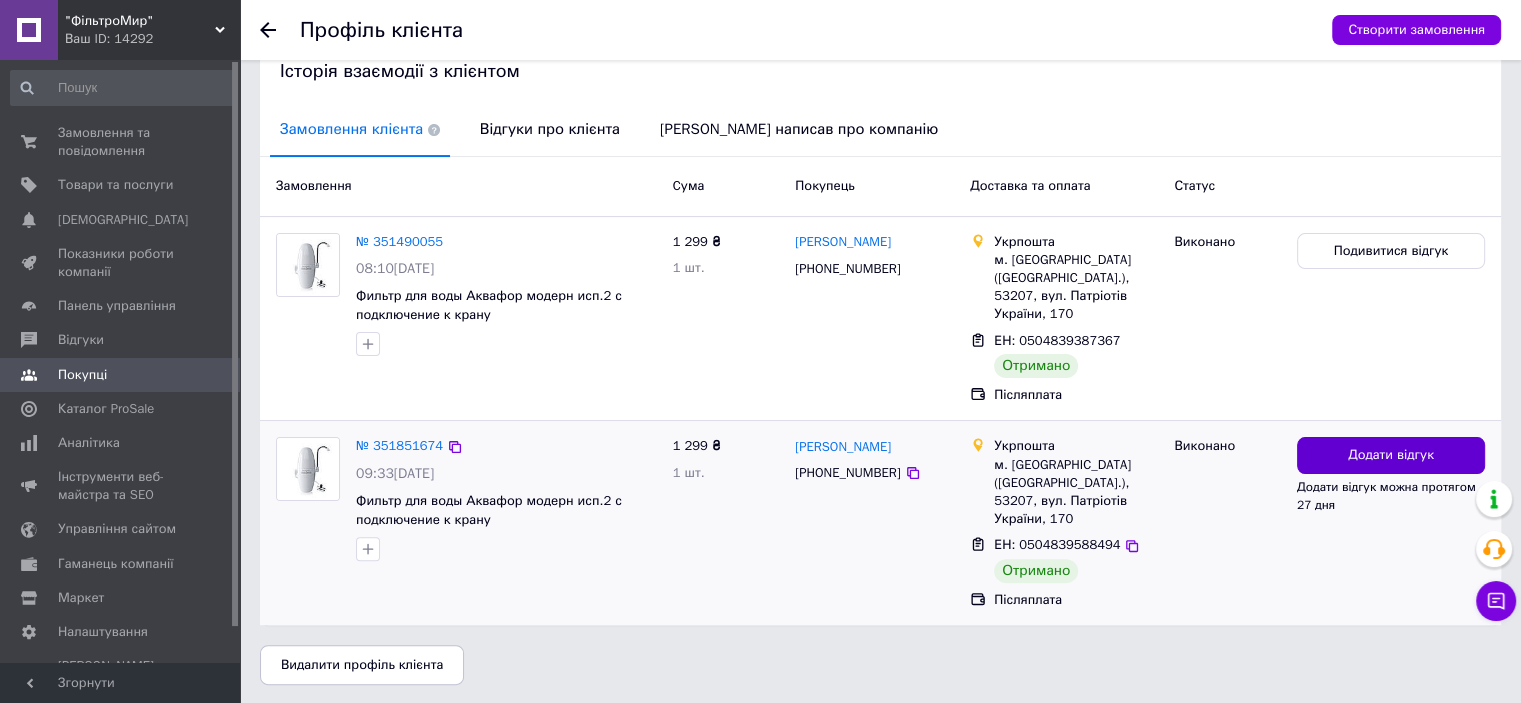 click on "Додати відгук" at bounding box center [1391, 455] 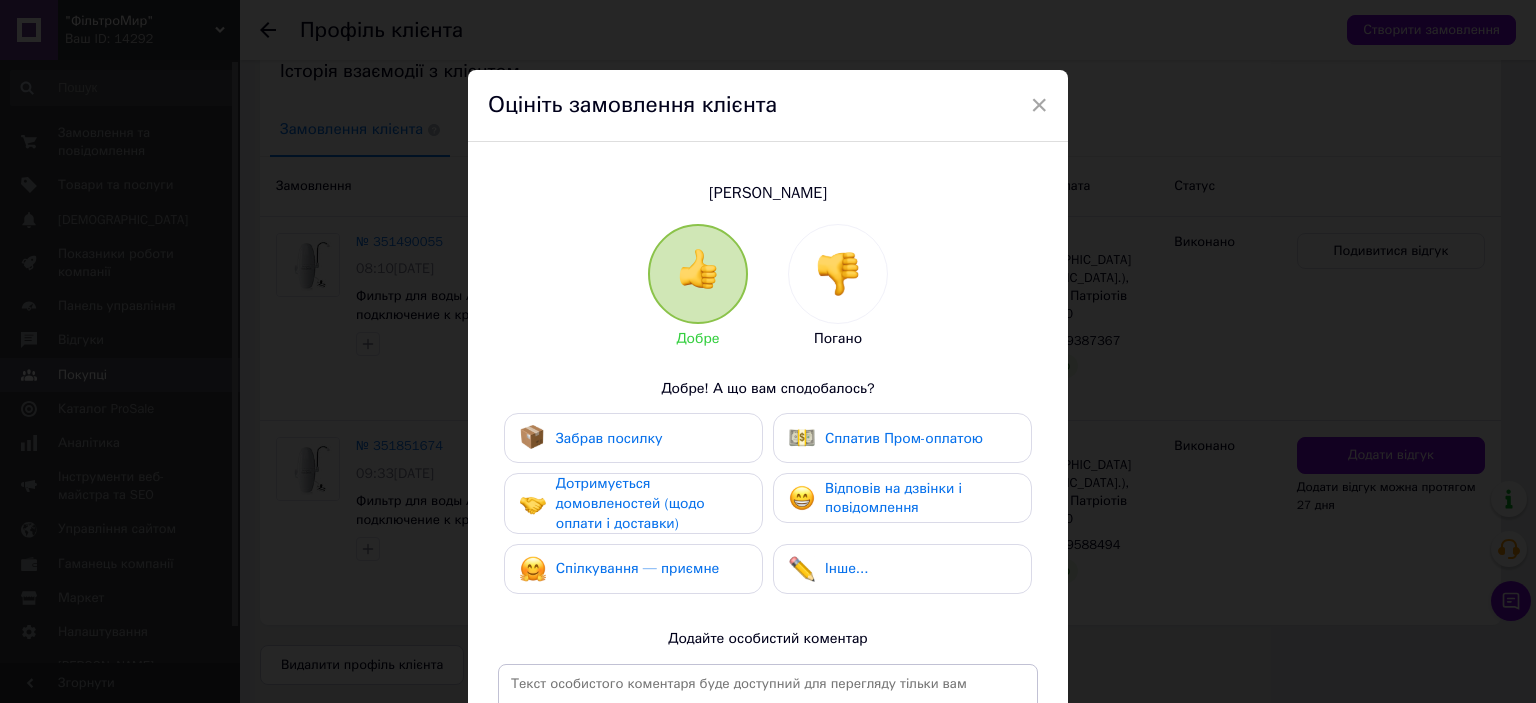 click on "Забрав посилку" at bounding box center (633, 438) 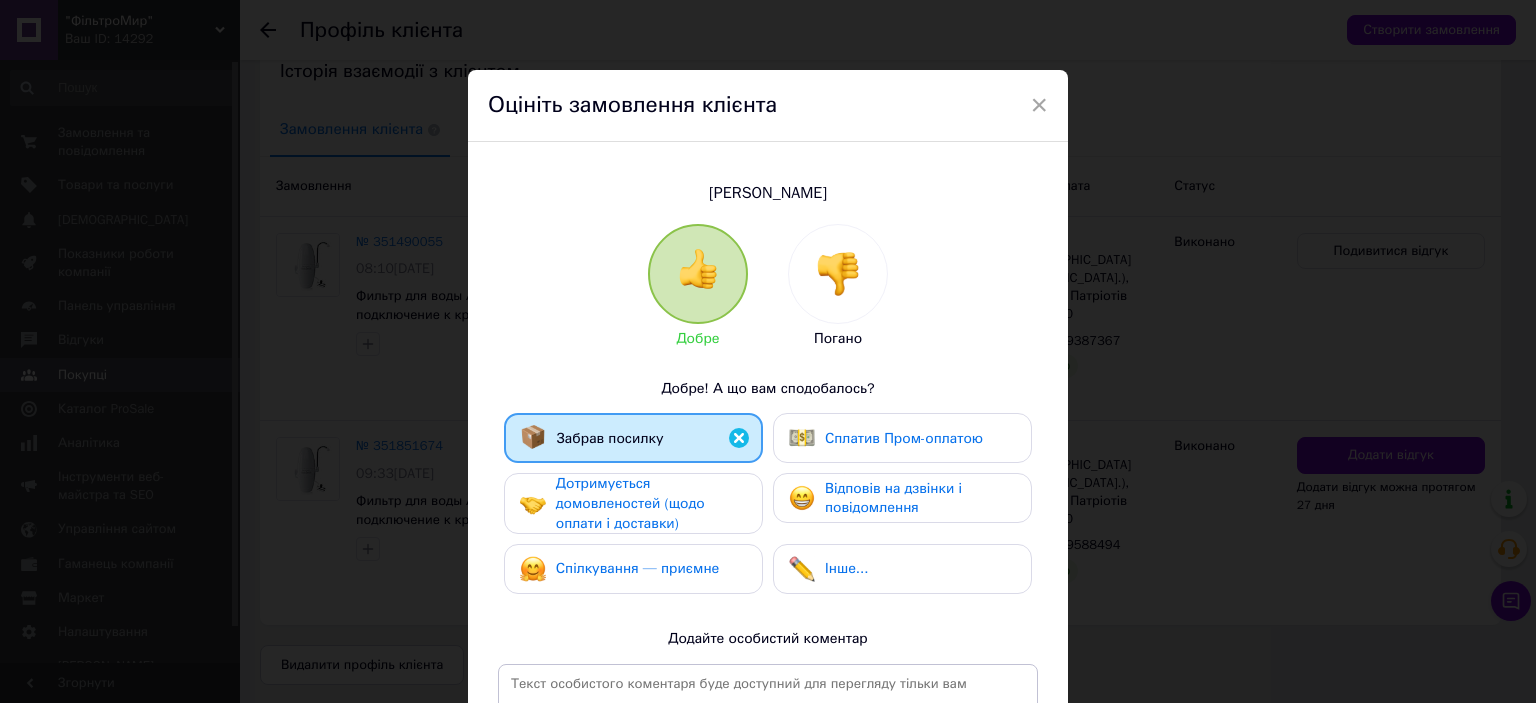 drag, startPoint x: 689, startPoint y: 492, endPoint x: 669, endPoint y: 580, distance: 90.24411 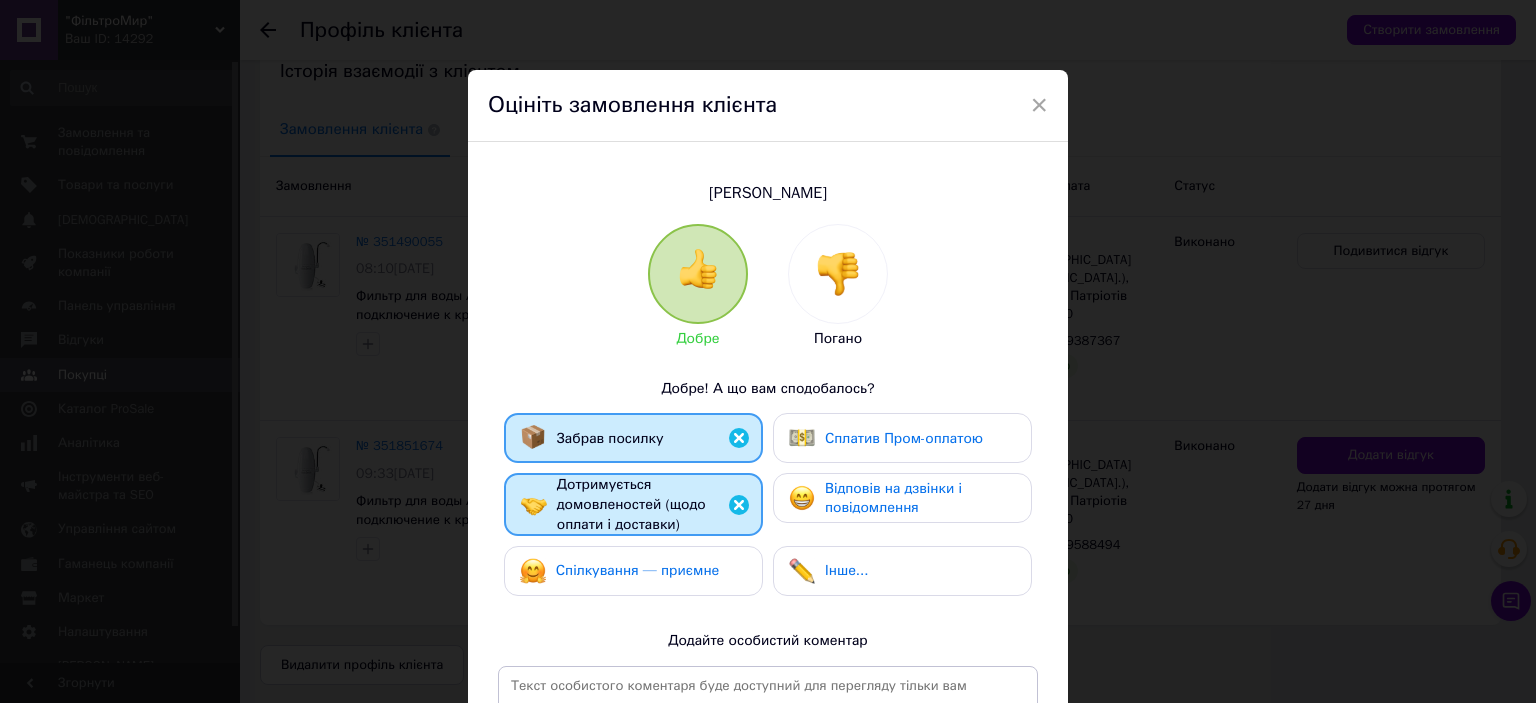 click on "Спілкування — приємне" at bounding box center [620, 571] 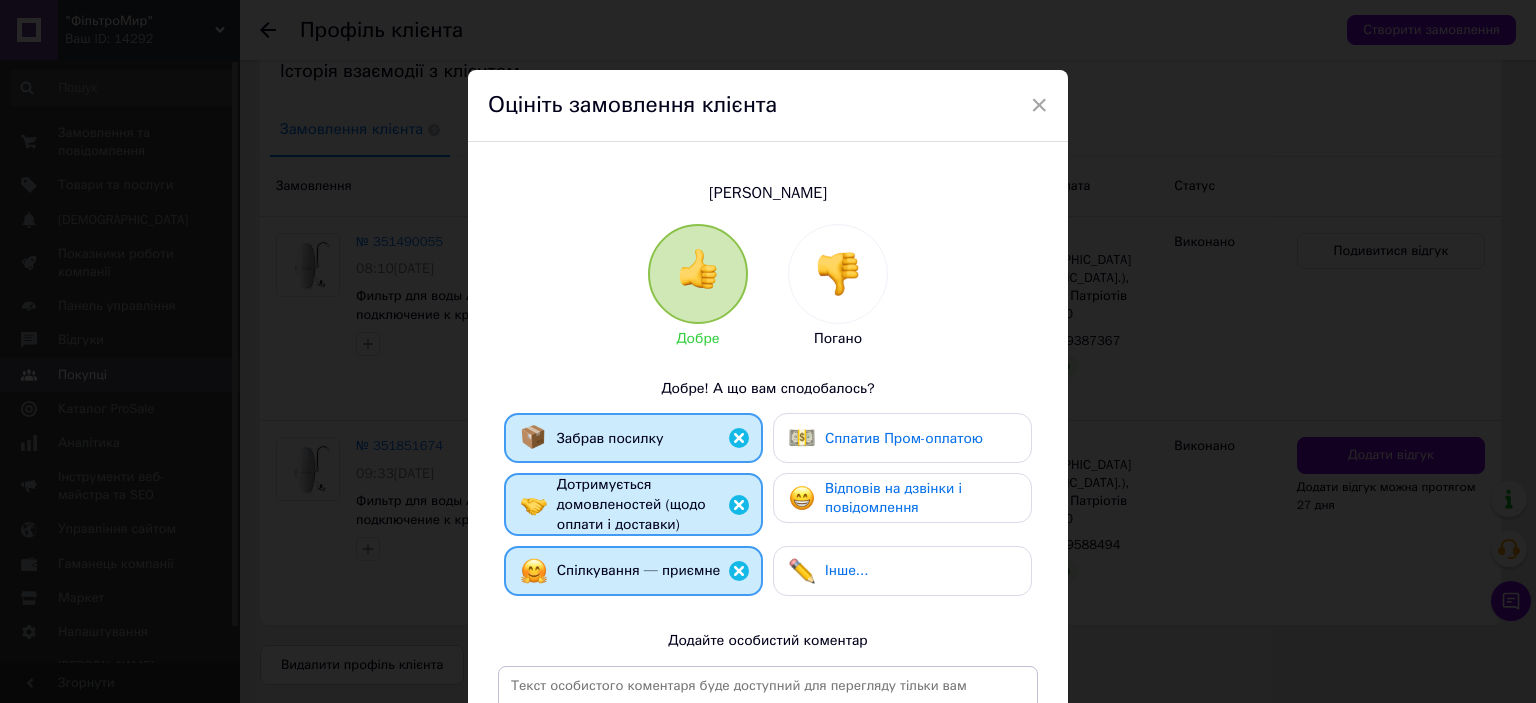 click on "Відповів на дзвінки і повідомлення" at bounding box center [893, 498] 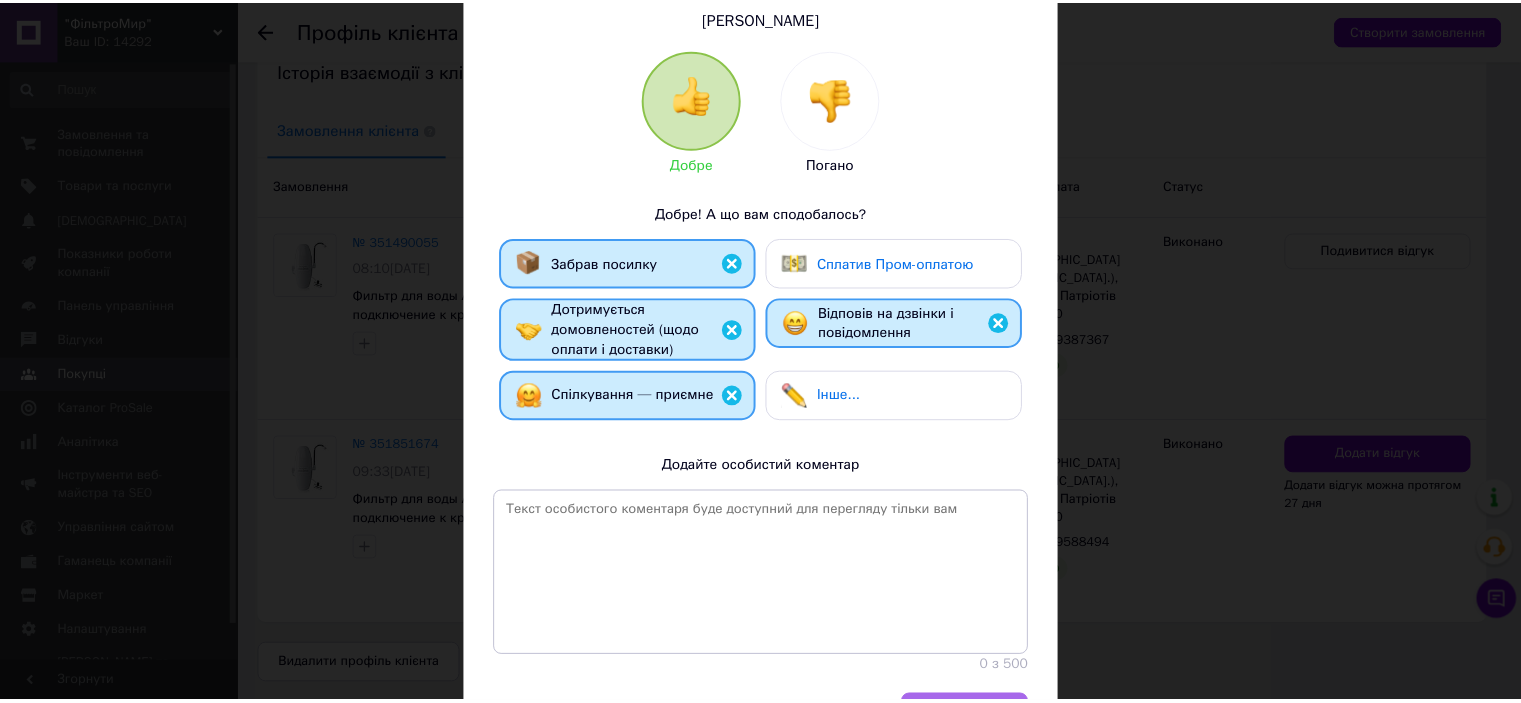 scroll, scrollTop: 293, scrollLeft: 0, axis: vertical 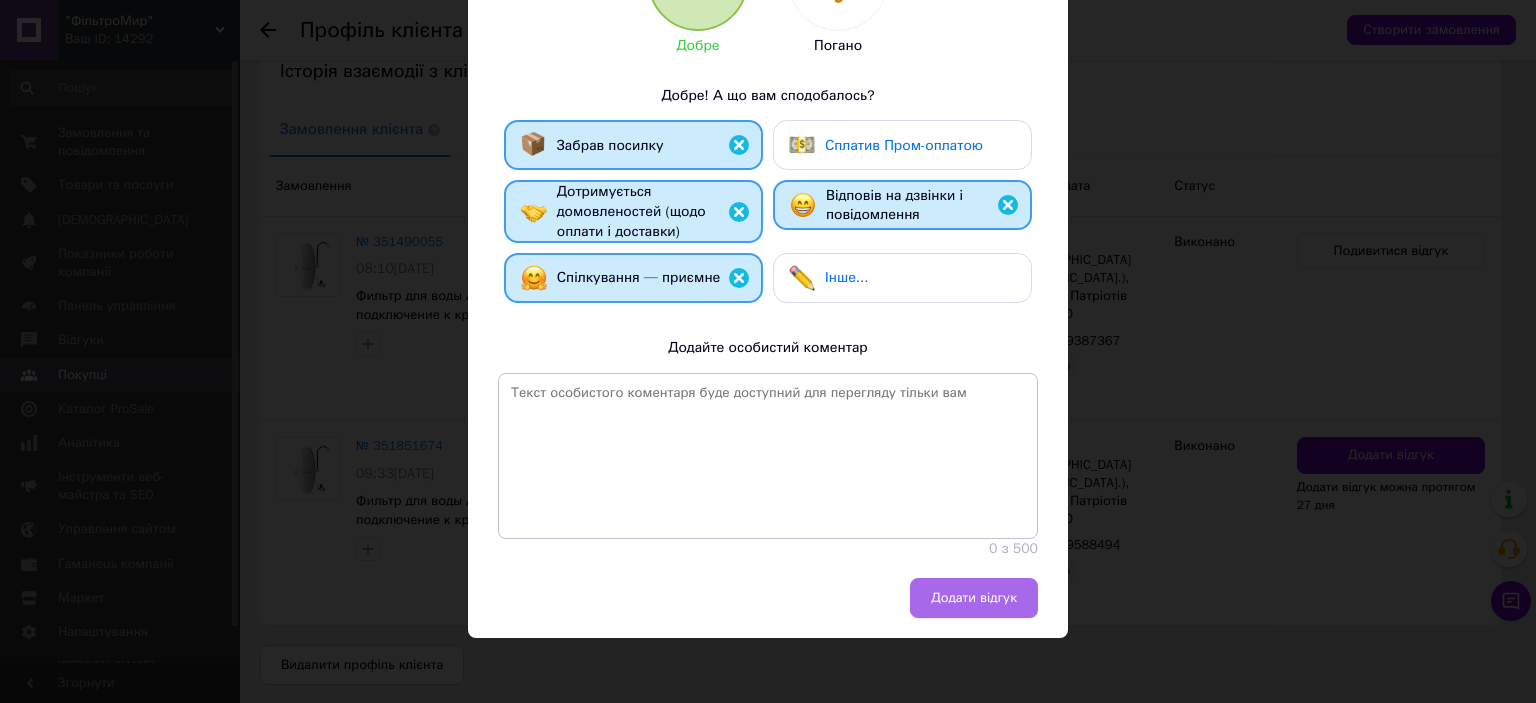 click on "Додати відгук" at bounding box center (974, 598) 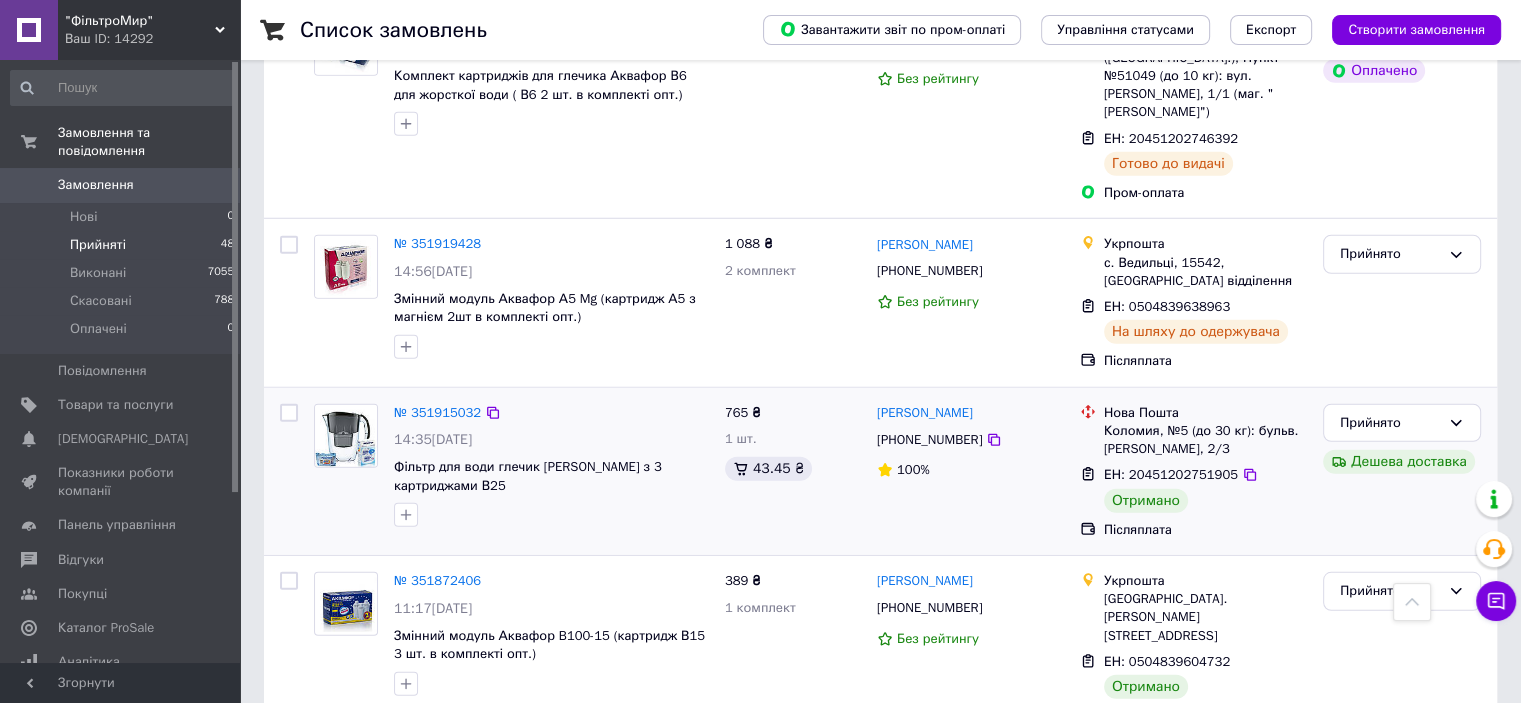 scroll, scrollTop: 5500, scrollLeft: 0, axis: vertical 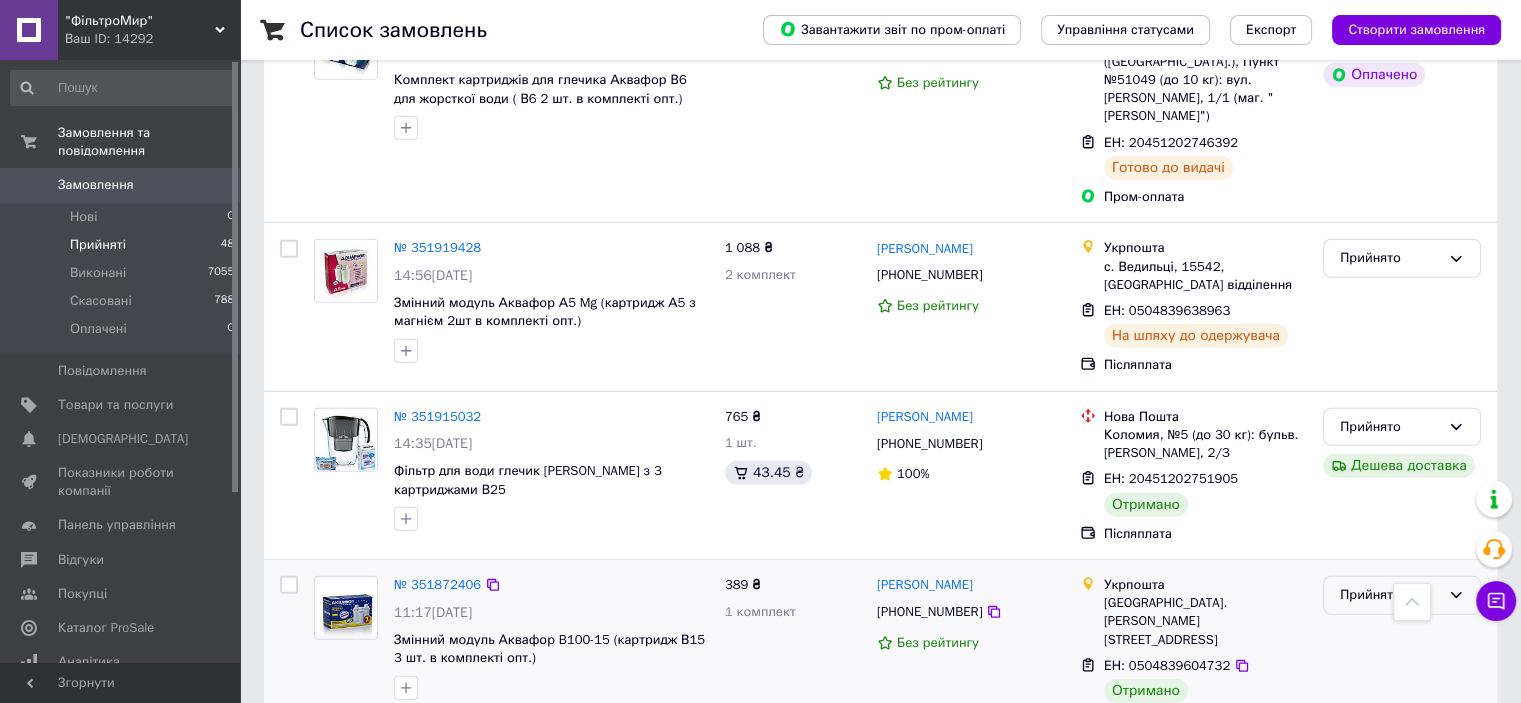 click 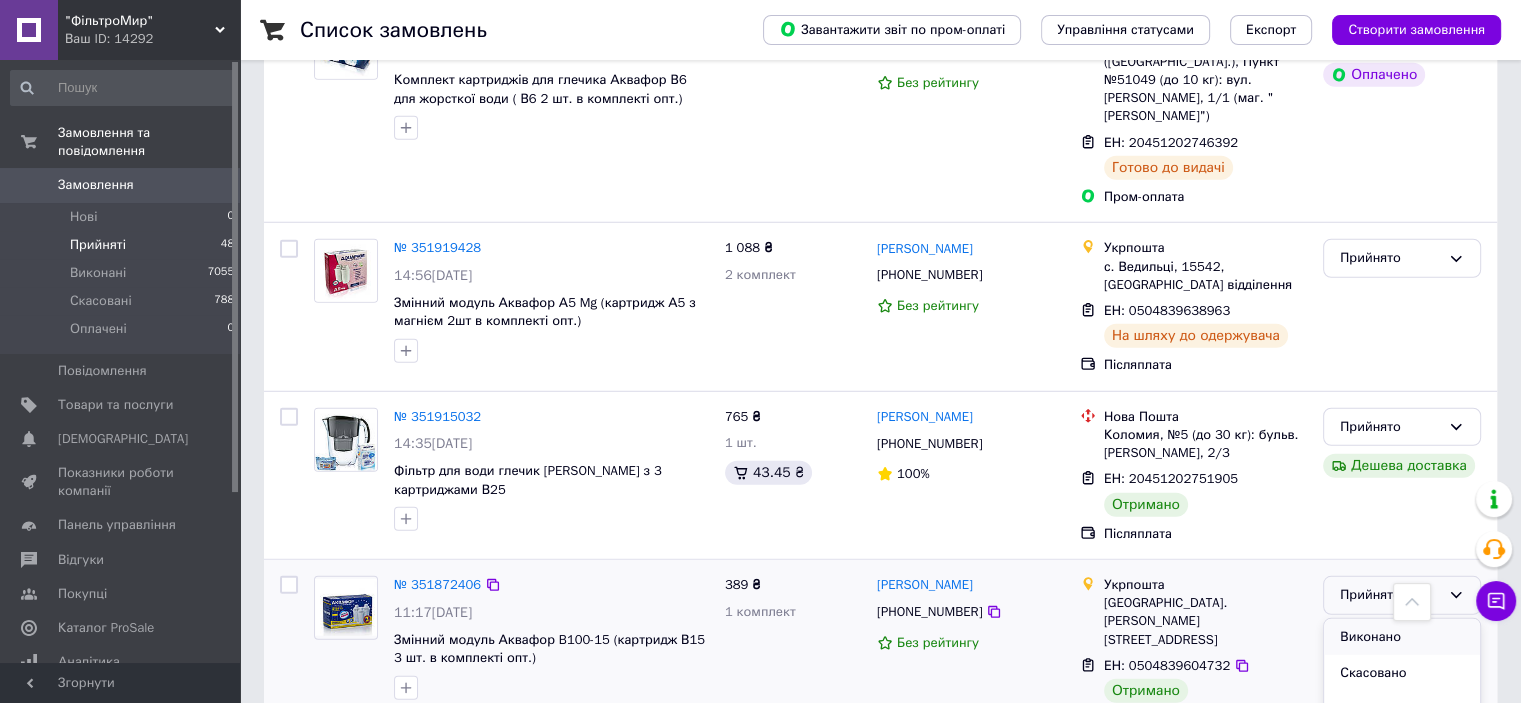 click on "Виконано" at bounding box center (1402, 637) 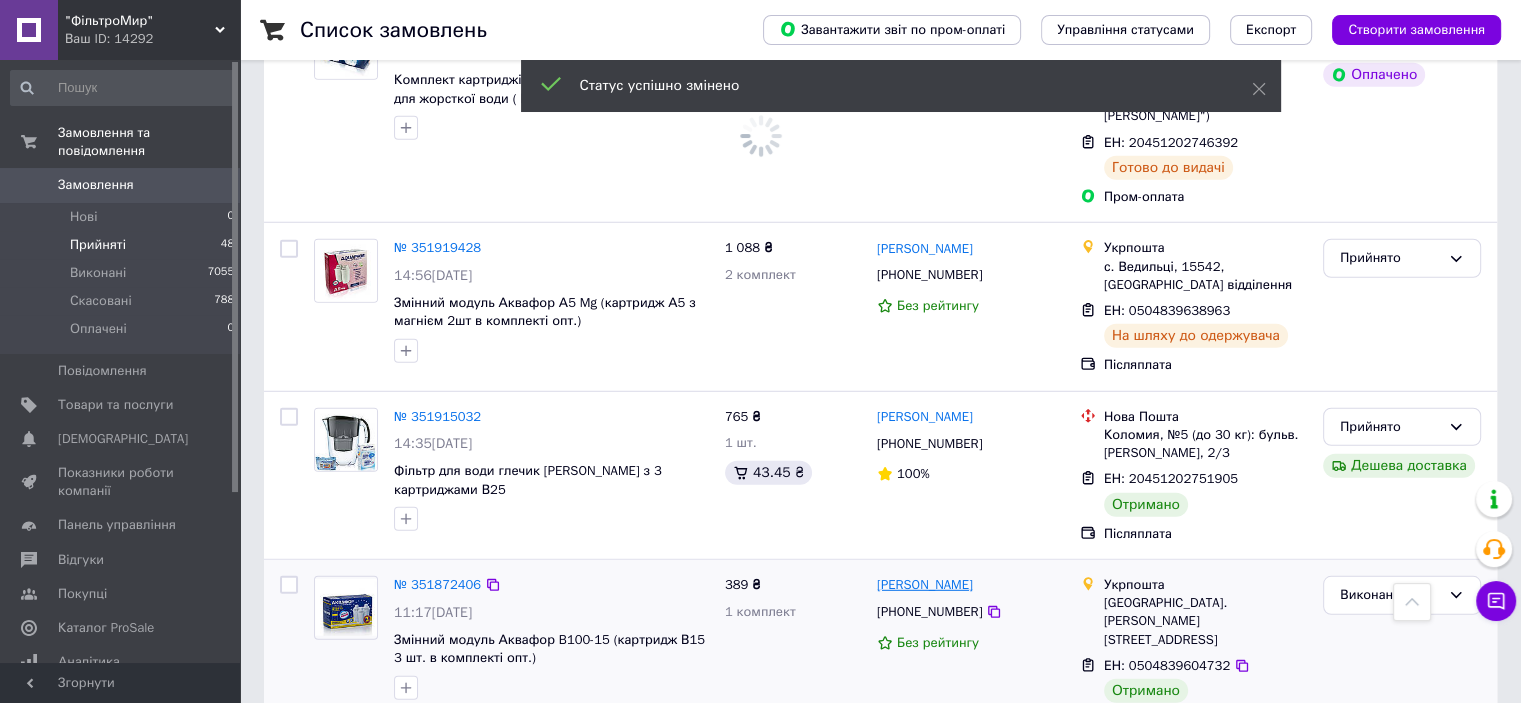 click on "[PERSON_NAME]" at bounding box center (925, 585) 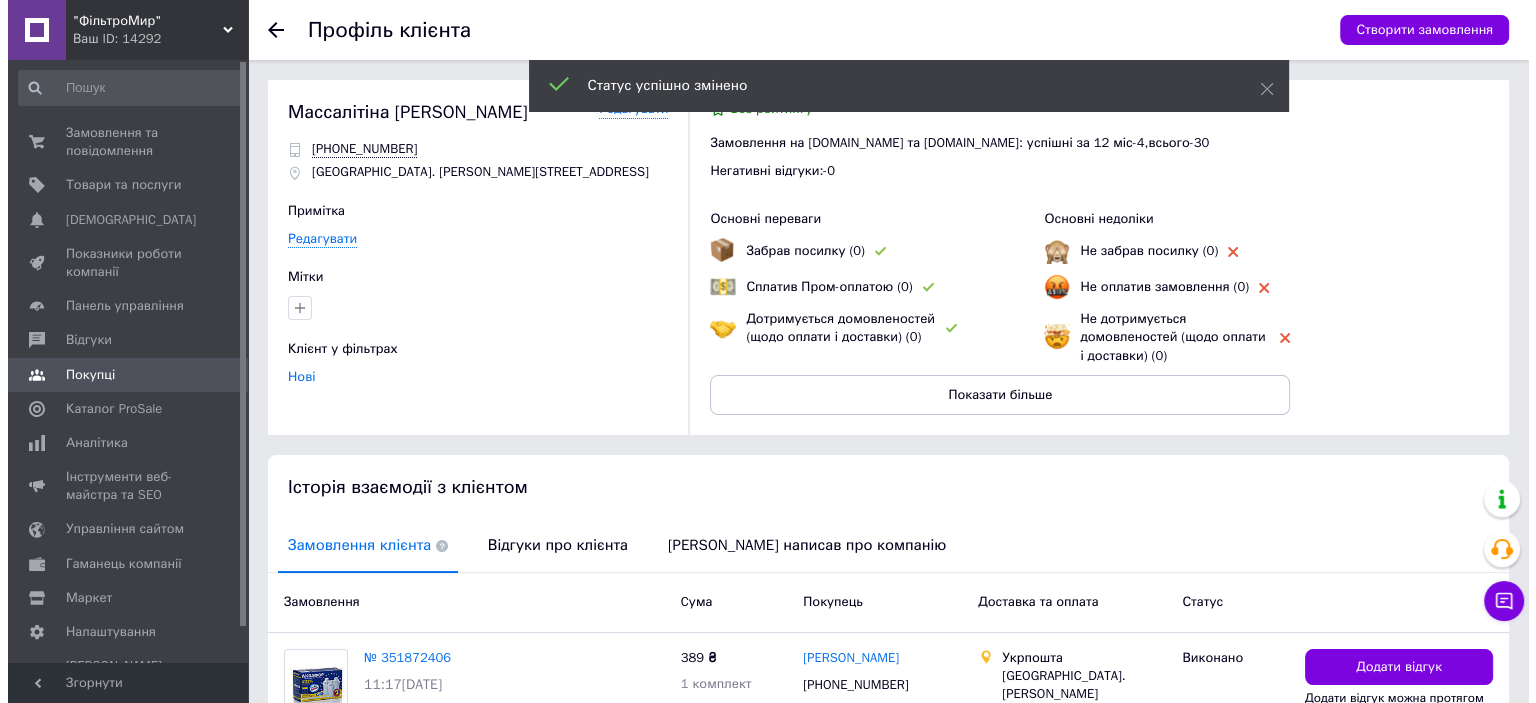 scroll, scrollTop: 194, scrollLeft: 0, axis: vertical 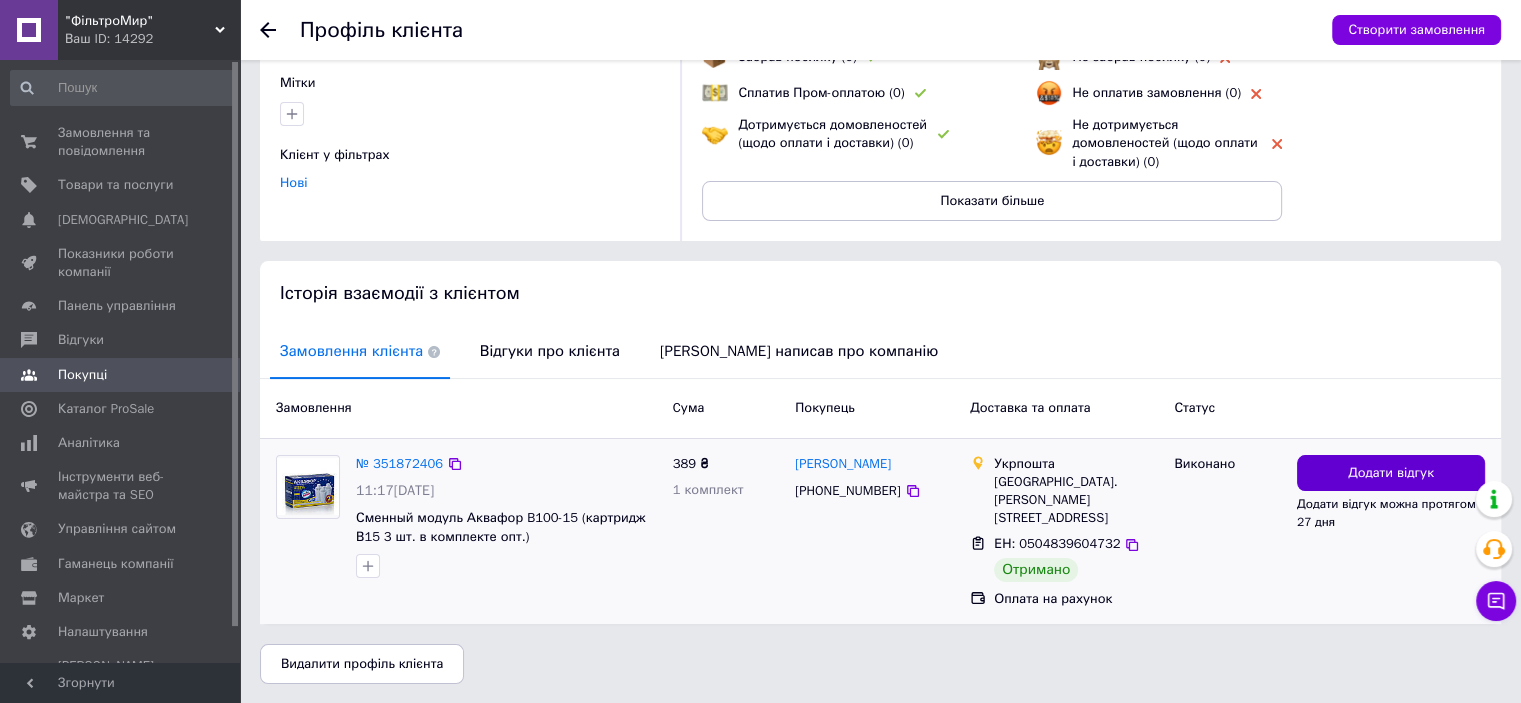 click on "Додати відгук" at bounding box center (1391, 473) 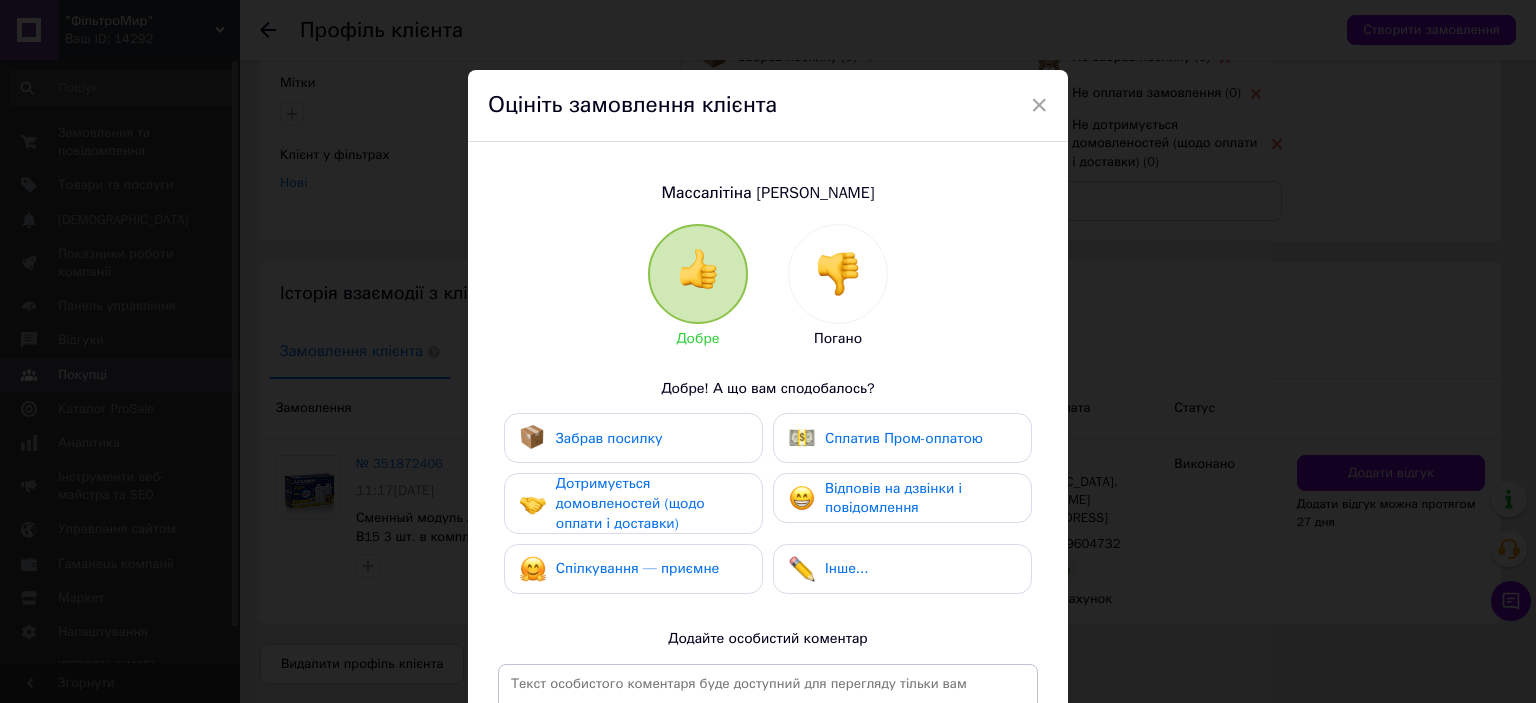 drag, startPoint x: 646, startPoint y: 438, endPoint x: 668, endPoint y: 493, distance: 59.236813 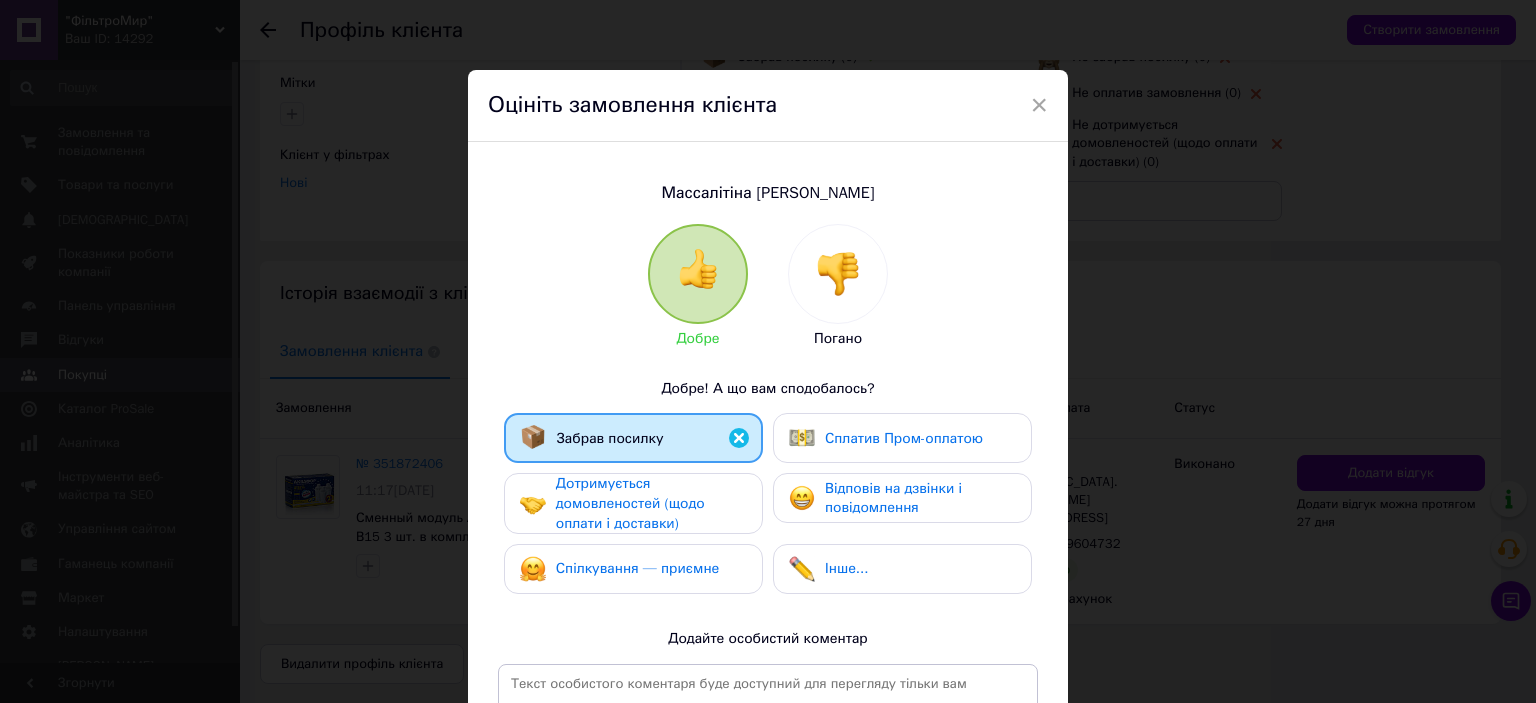 click on "Дотримується домовленостей (щодо оплати і доставки)" at bounding box center (630, 503) 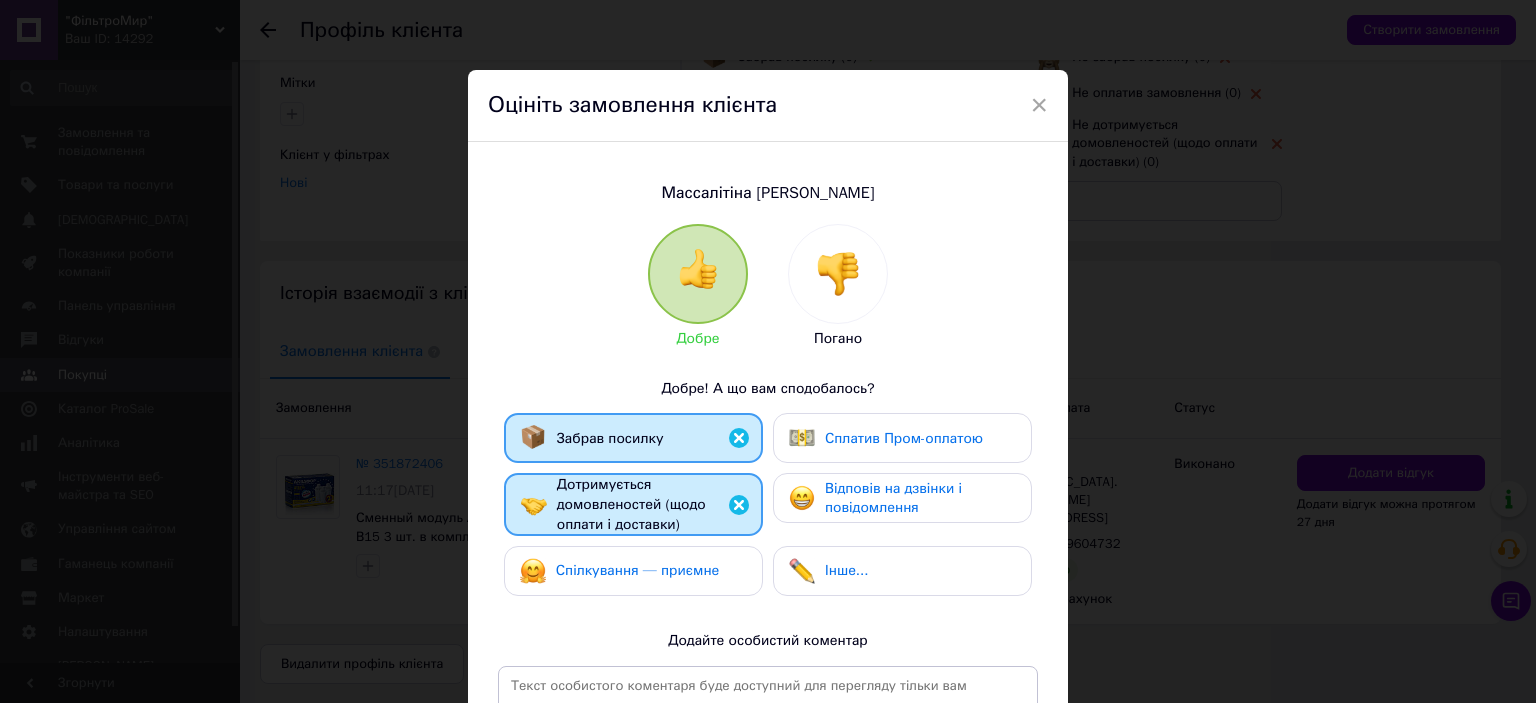click on "Спілкування — приємне" at bounding box center (638, 570) 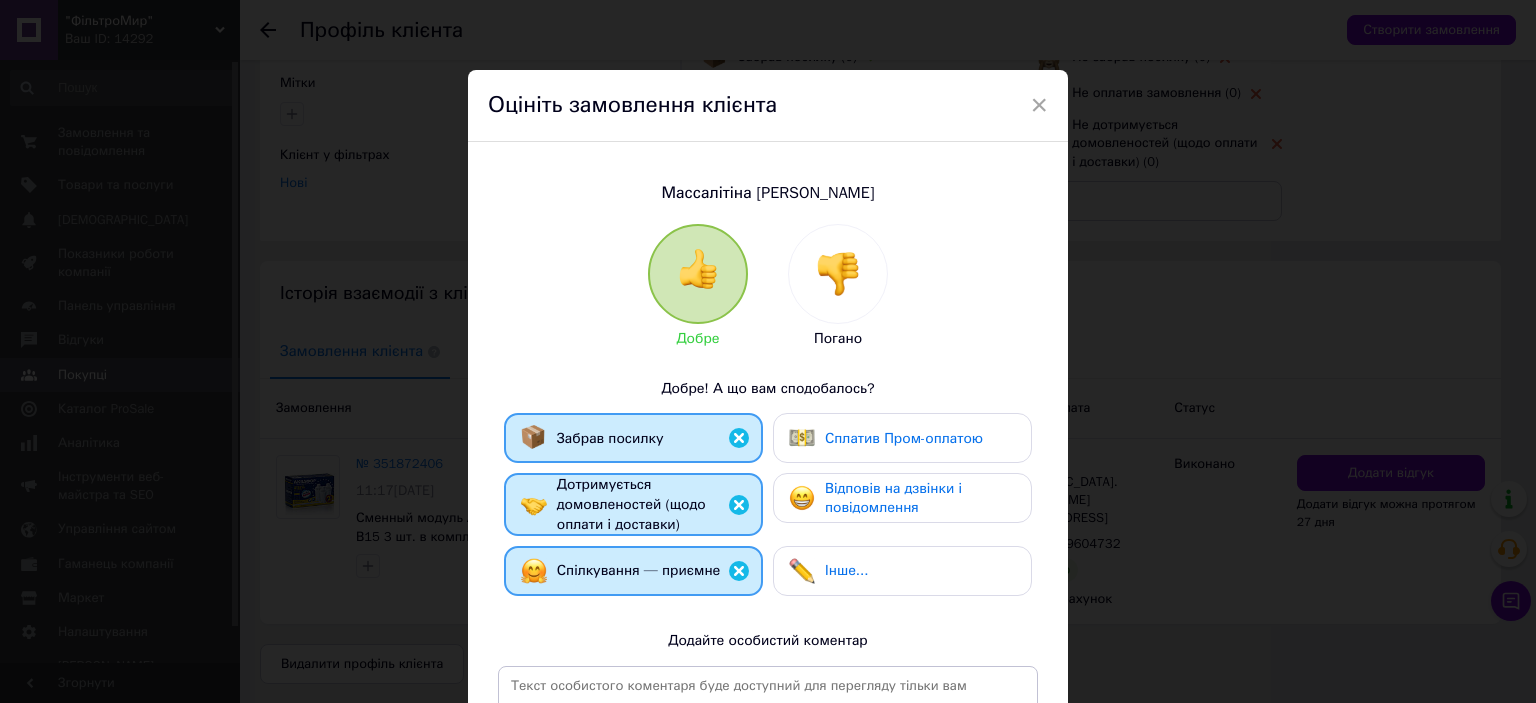 click on "Відповів на дзвінки і повідомлення" at bounding box center (920, 498) 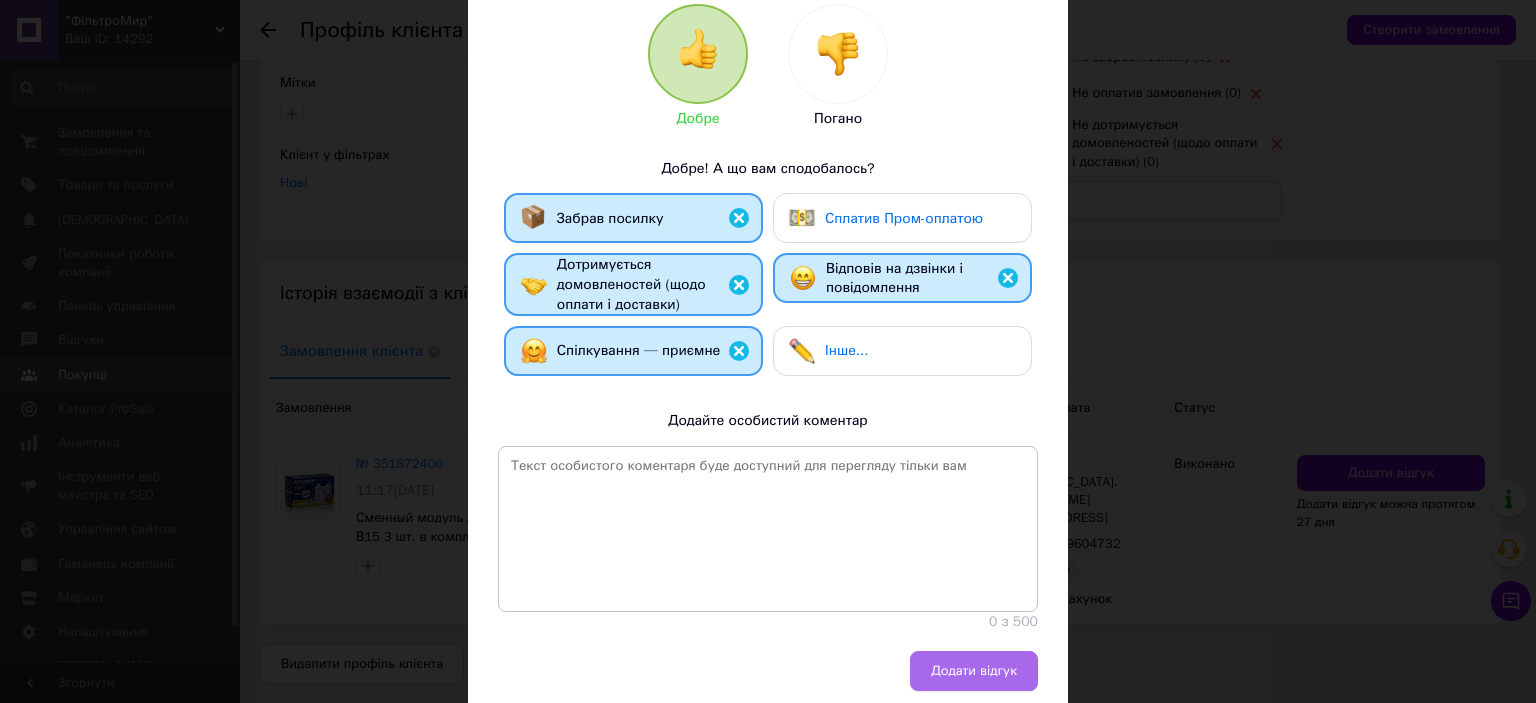 scroll, scrollTop: 293, scrollLeft: 0, axis: vertical 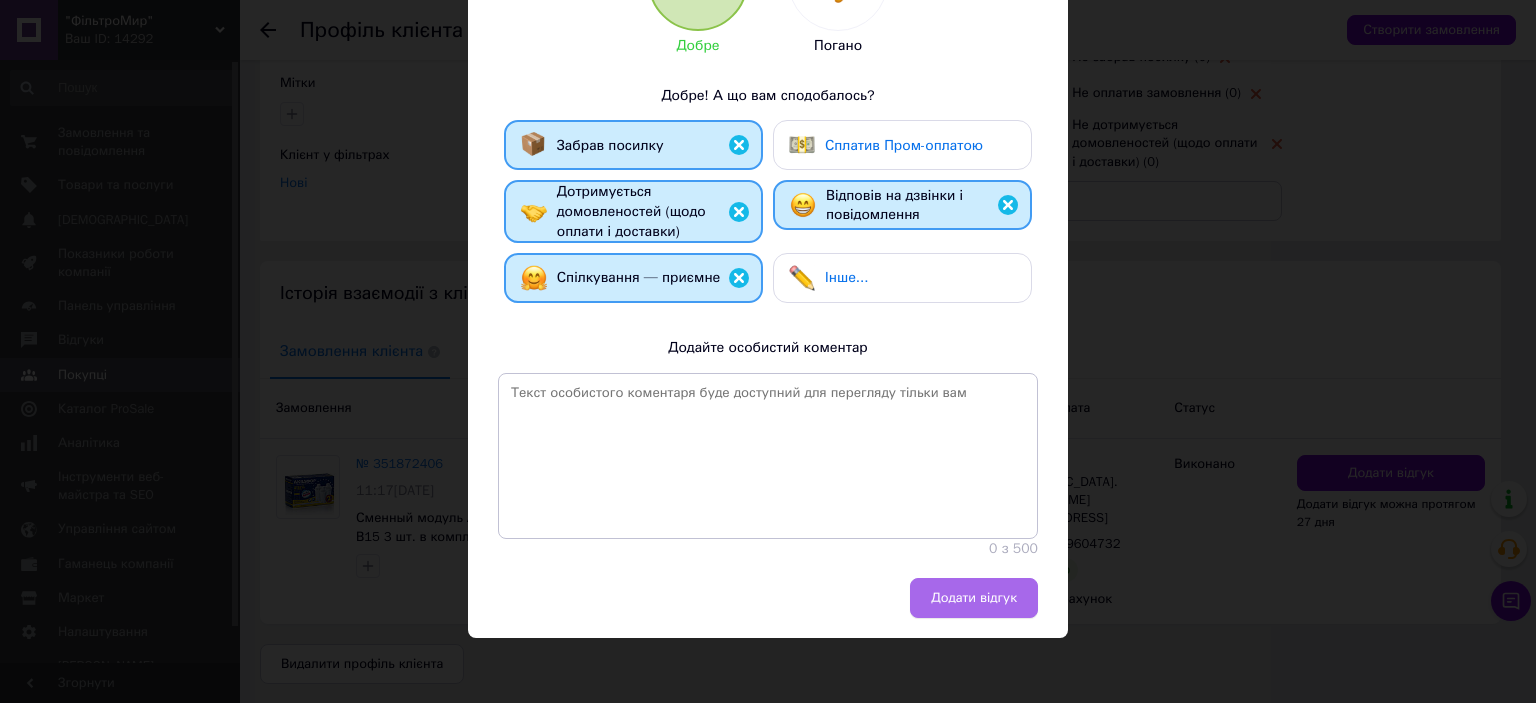 click on "Додати відгук" at bounding box center [974, 598] 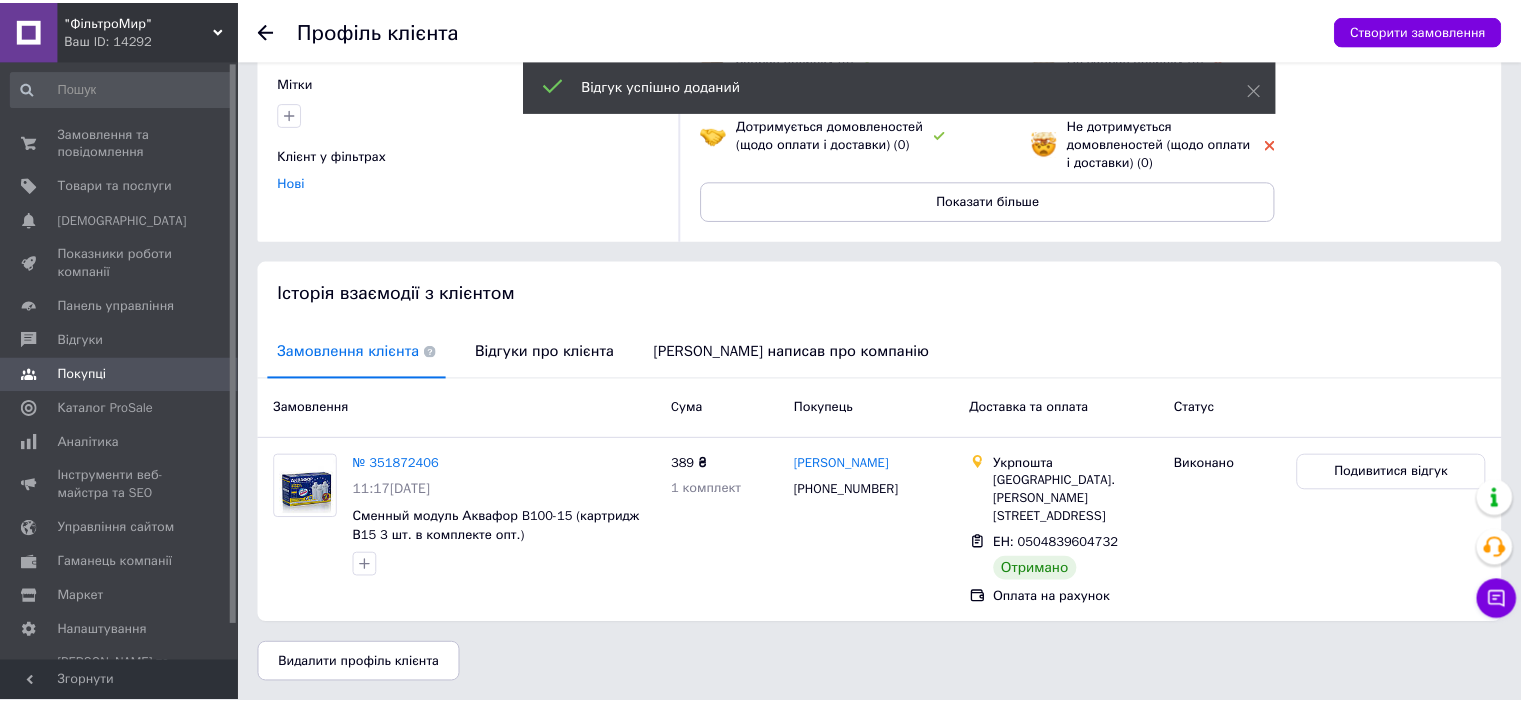 scroll, scrollTop: 176, scrollLeft: 0, axis: vertical 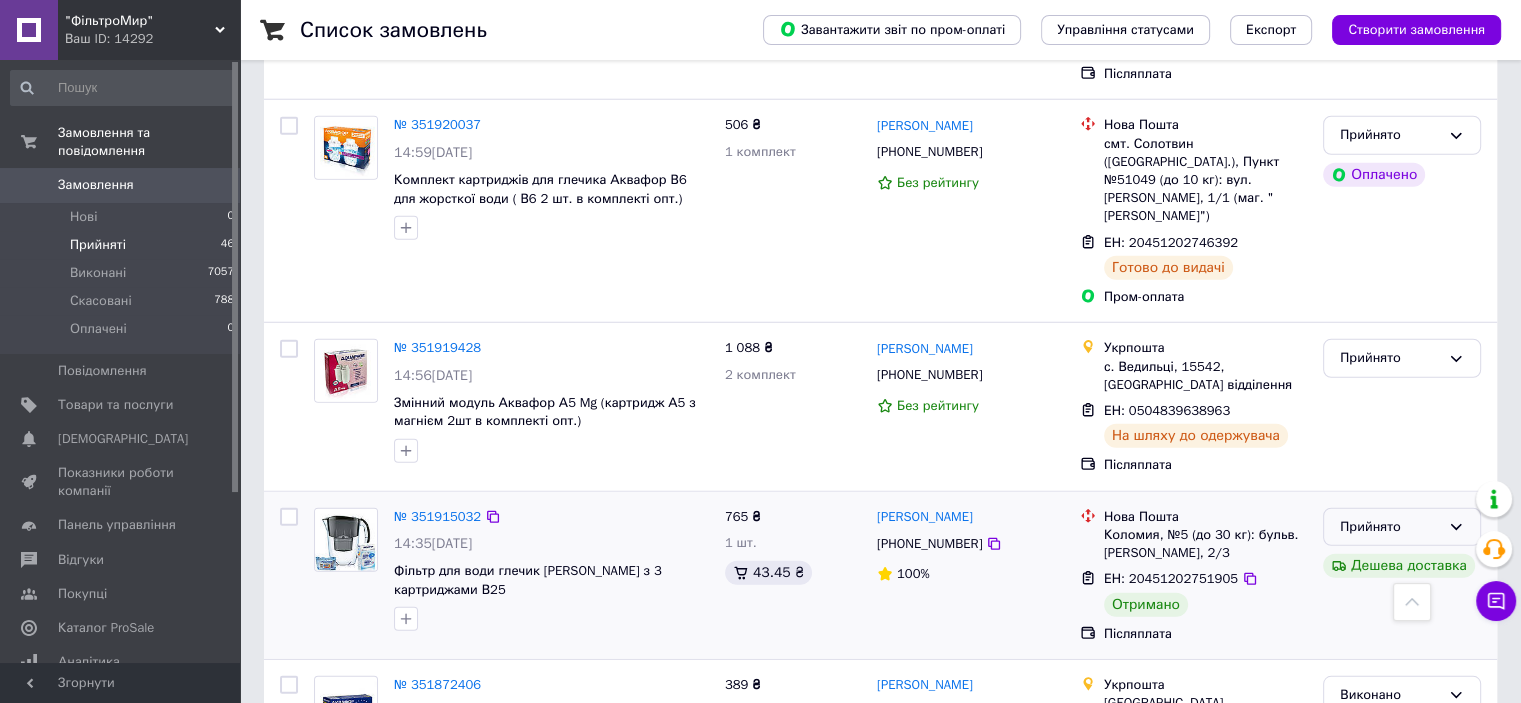 click 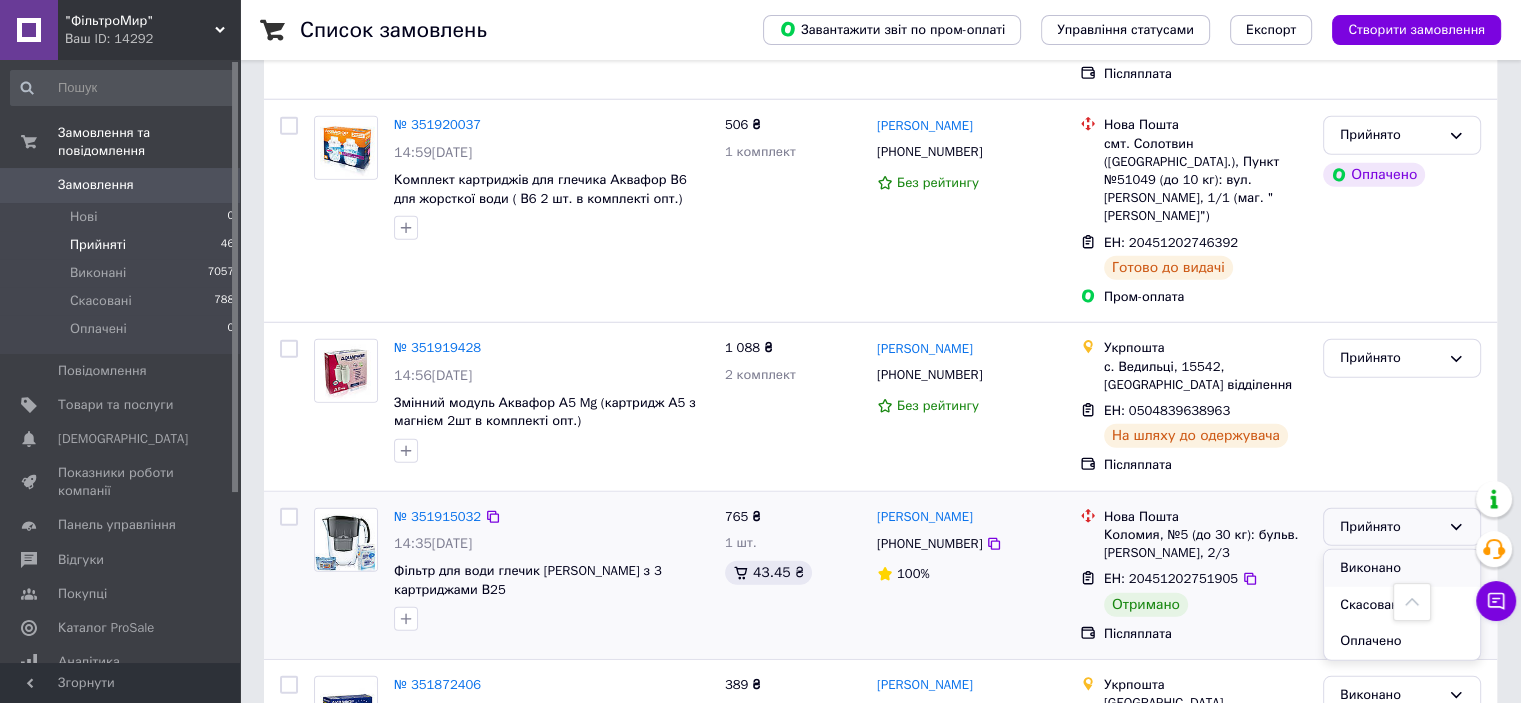 click on "Виконано" at bounding box center [1402, 568] 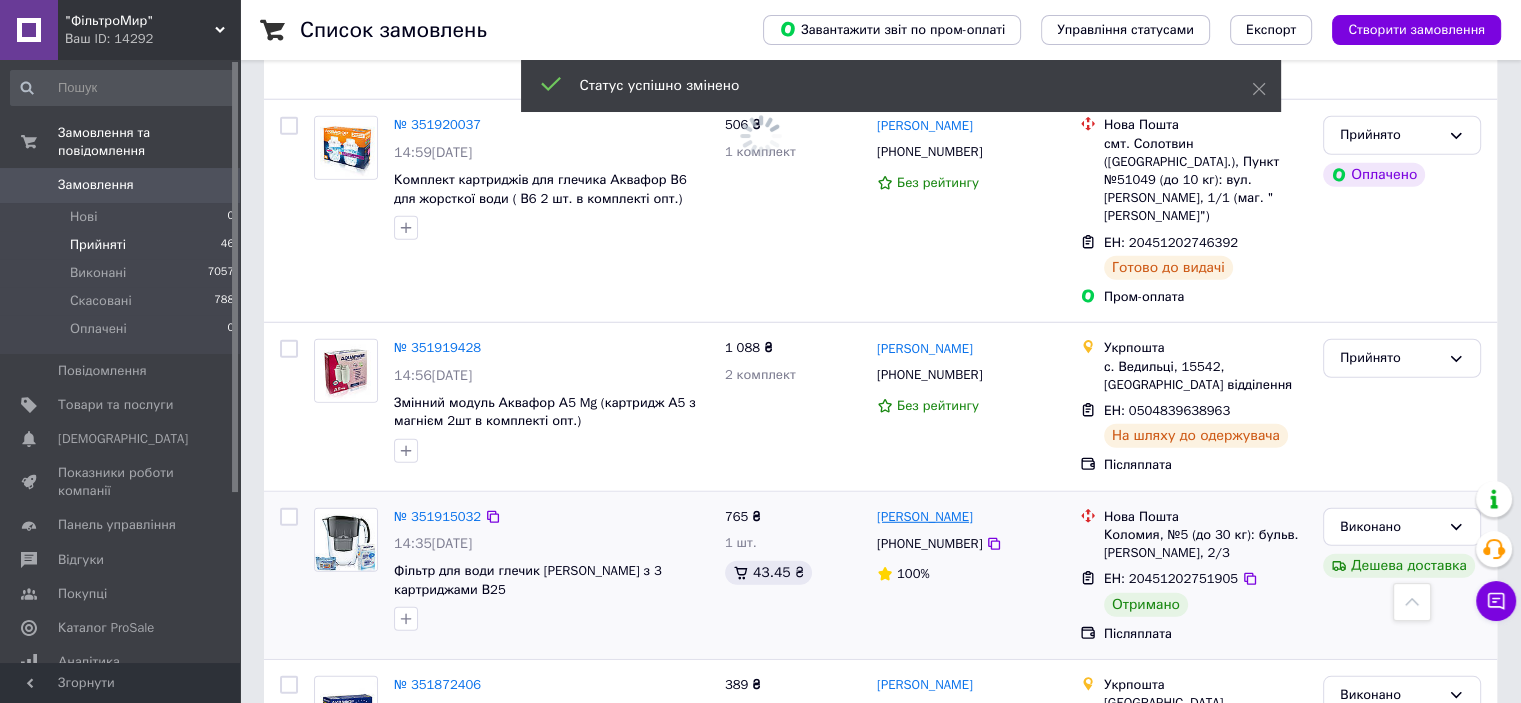 click on "[PERSON_NAME]" at bounding box center (925, 517) 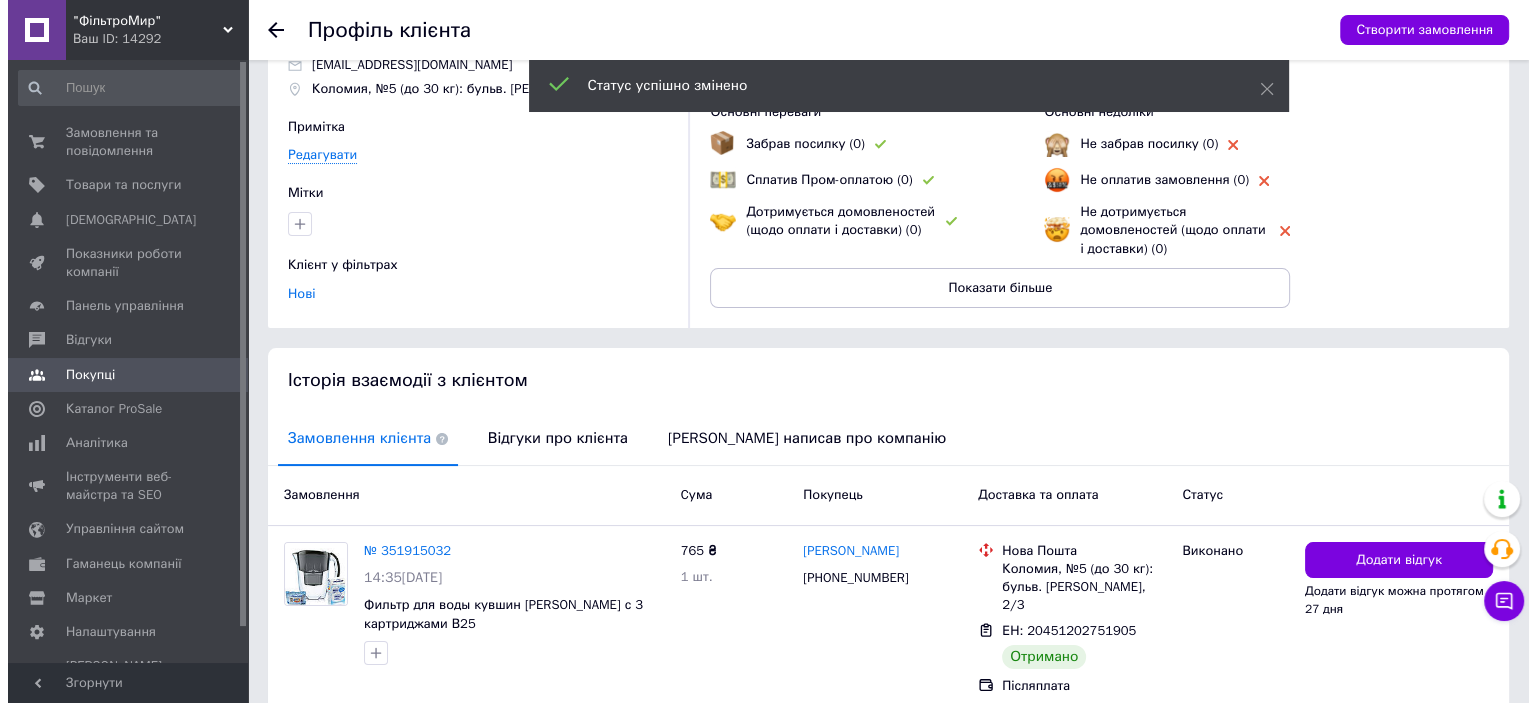 scroll, scrollTop: 176, scrollLeft: 0, axis: vertical 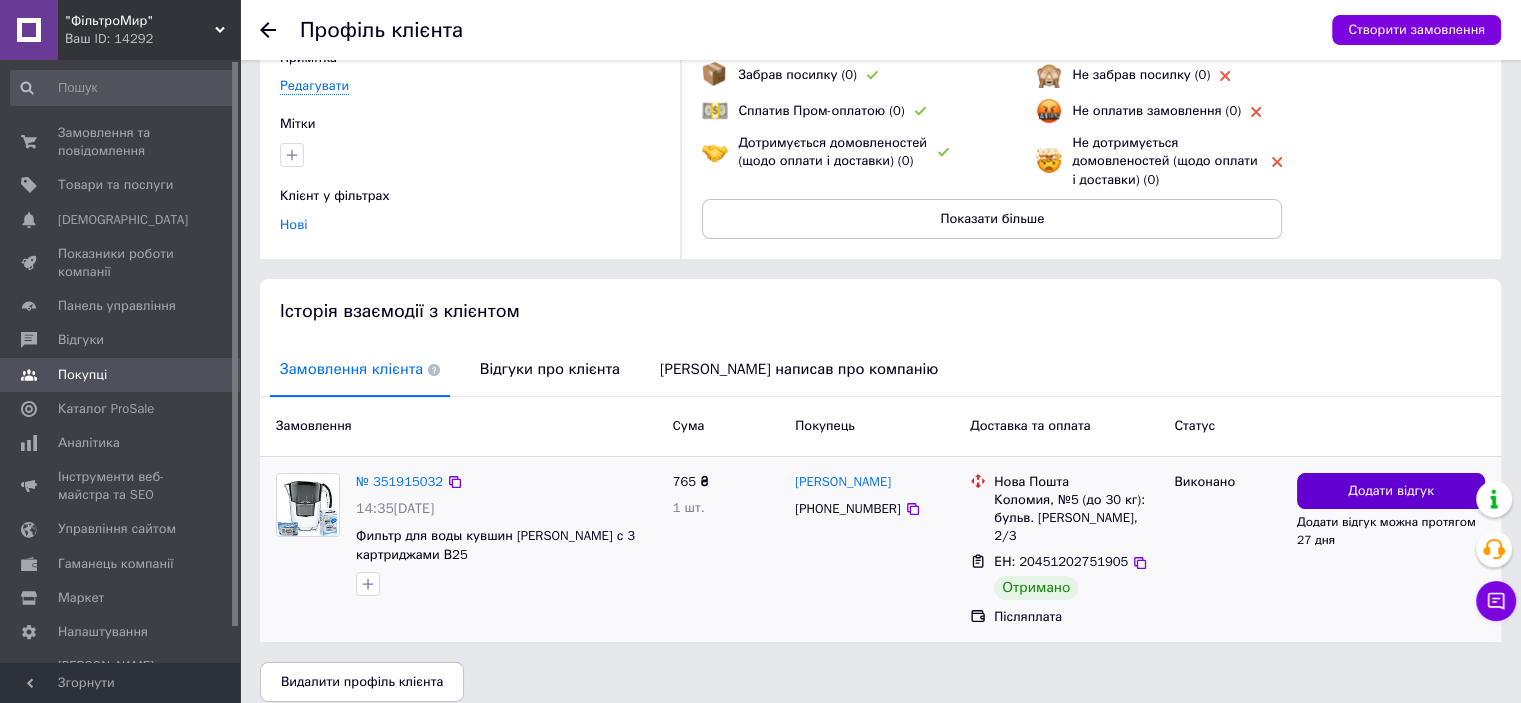 click on "Додати відгук" at bounding box center (1391, 491) 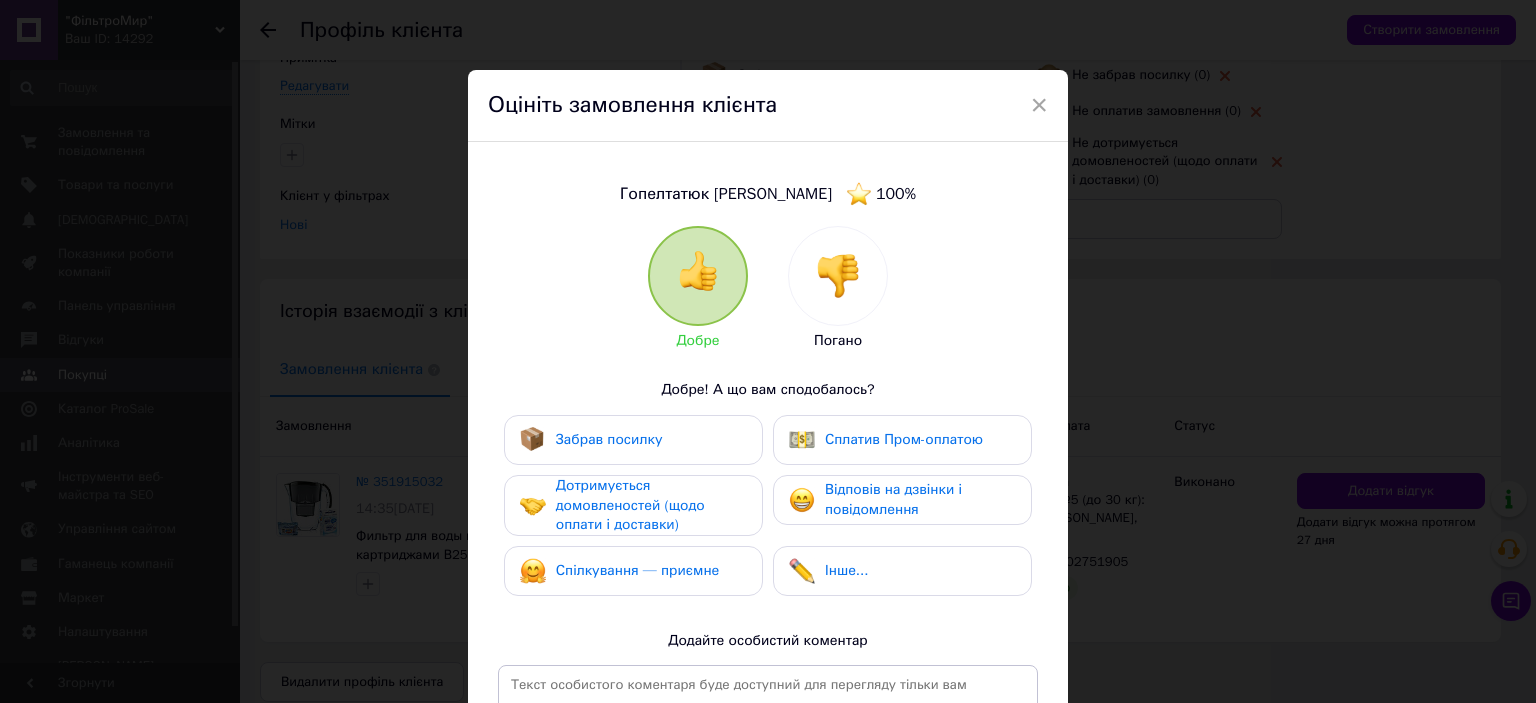 drag, startPoint x: 653, startPoint y: 435, endPoint x: 671, endPoint y: 490, distance: 57.870544 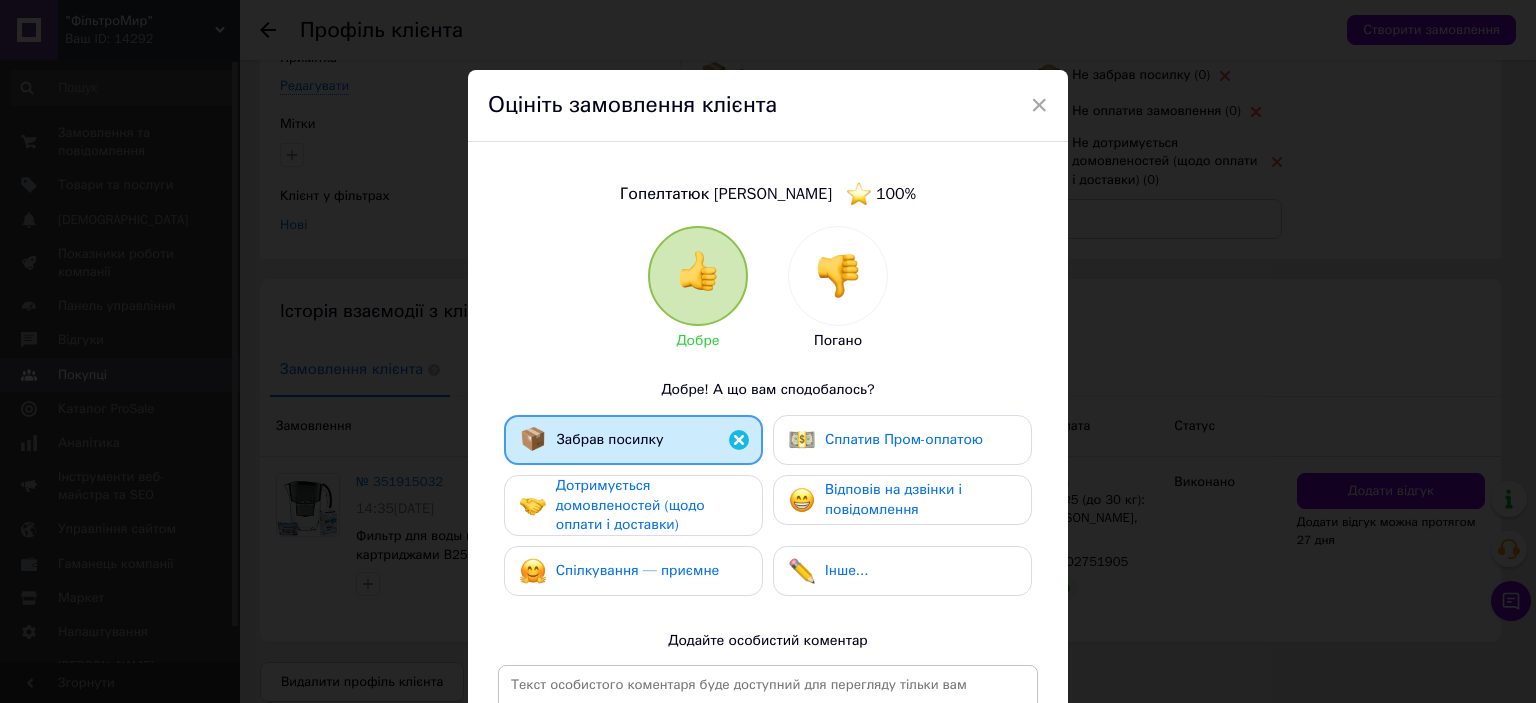 click on "Дотримується домовленостей (щодо оплати і доставки)" at bounding box center (630, 505) 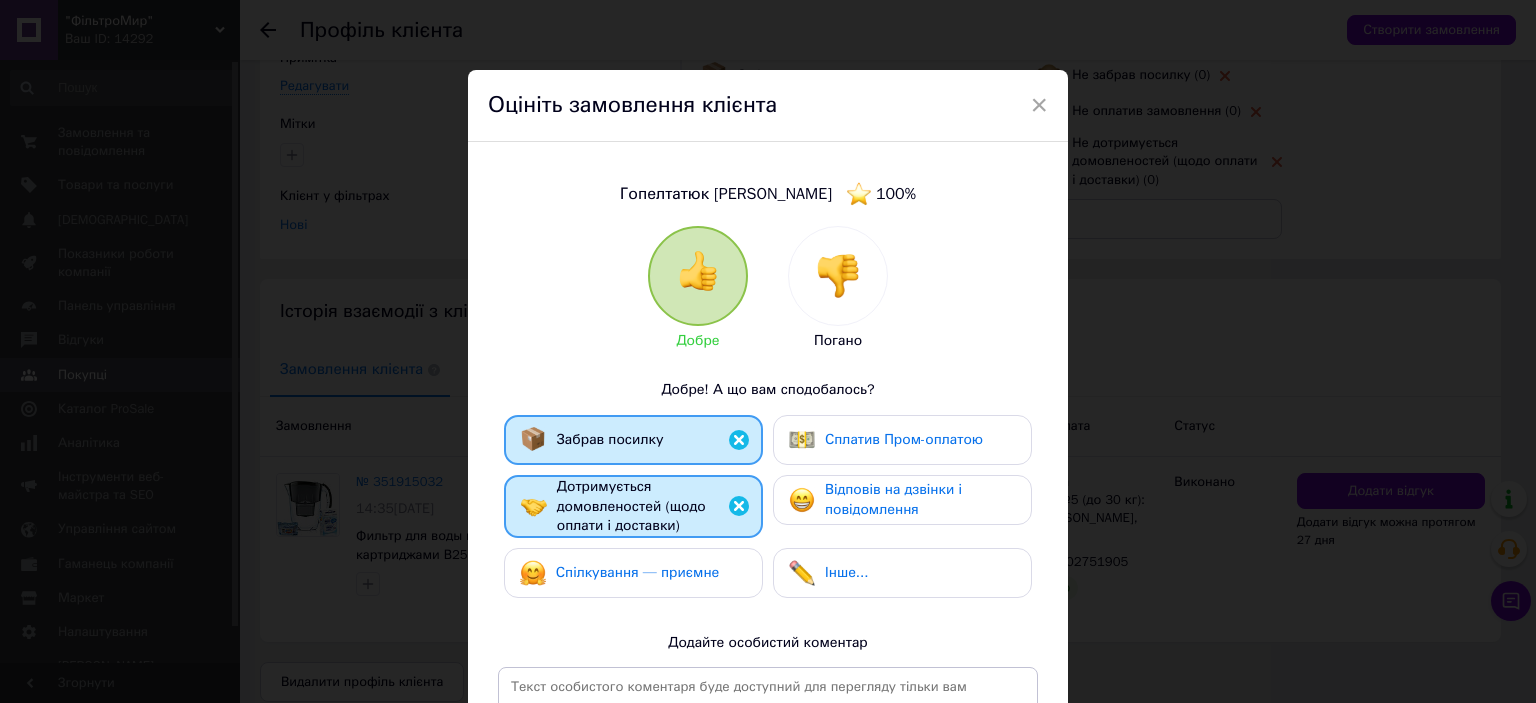 click on "Спілкування — приємне" at bounding box center [638, 572] 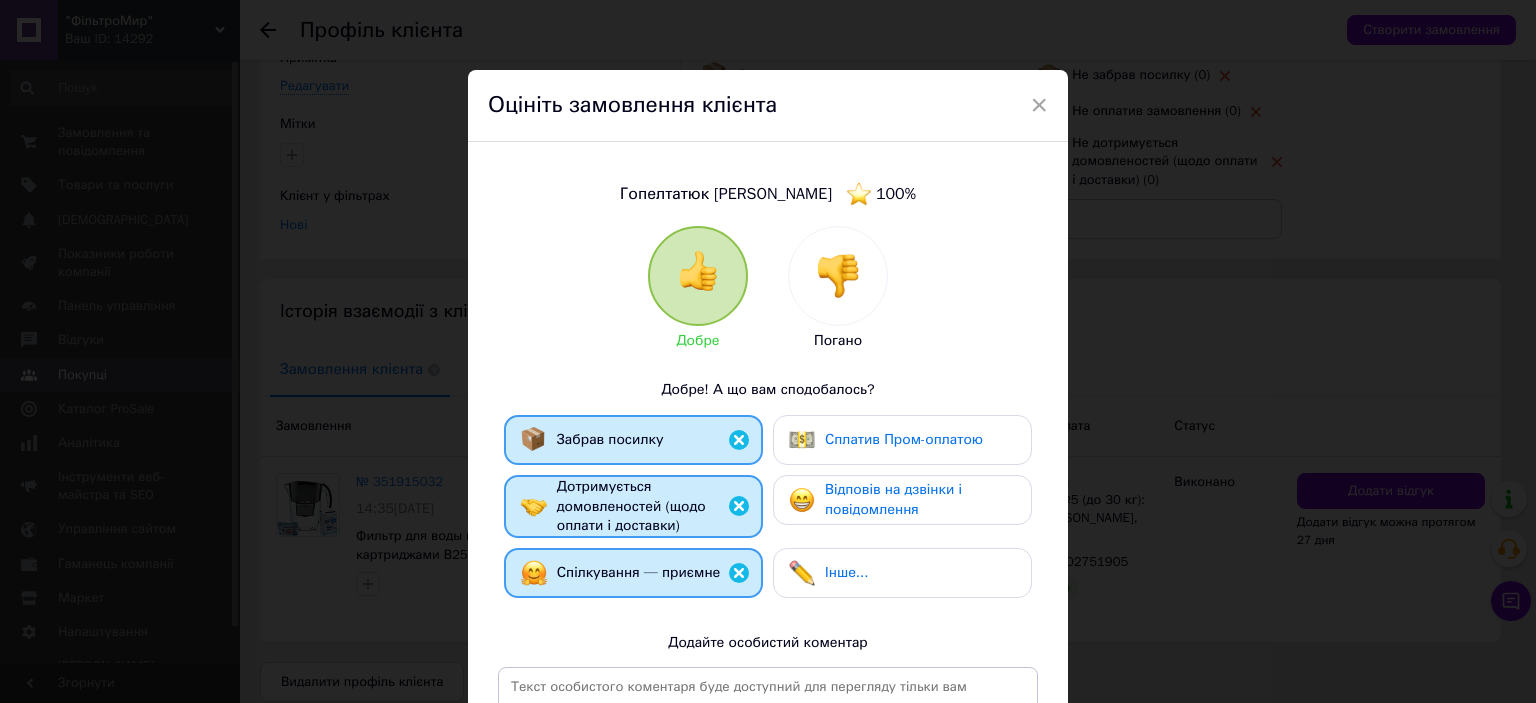 click on "Відповів на дзвінки і повідомлення" at bounding box center [902, 500] 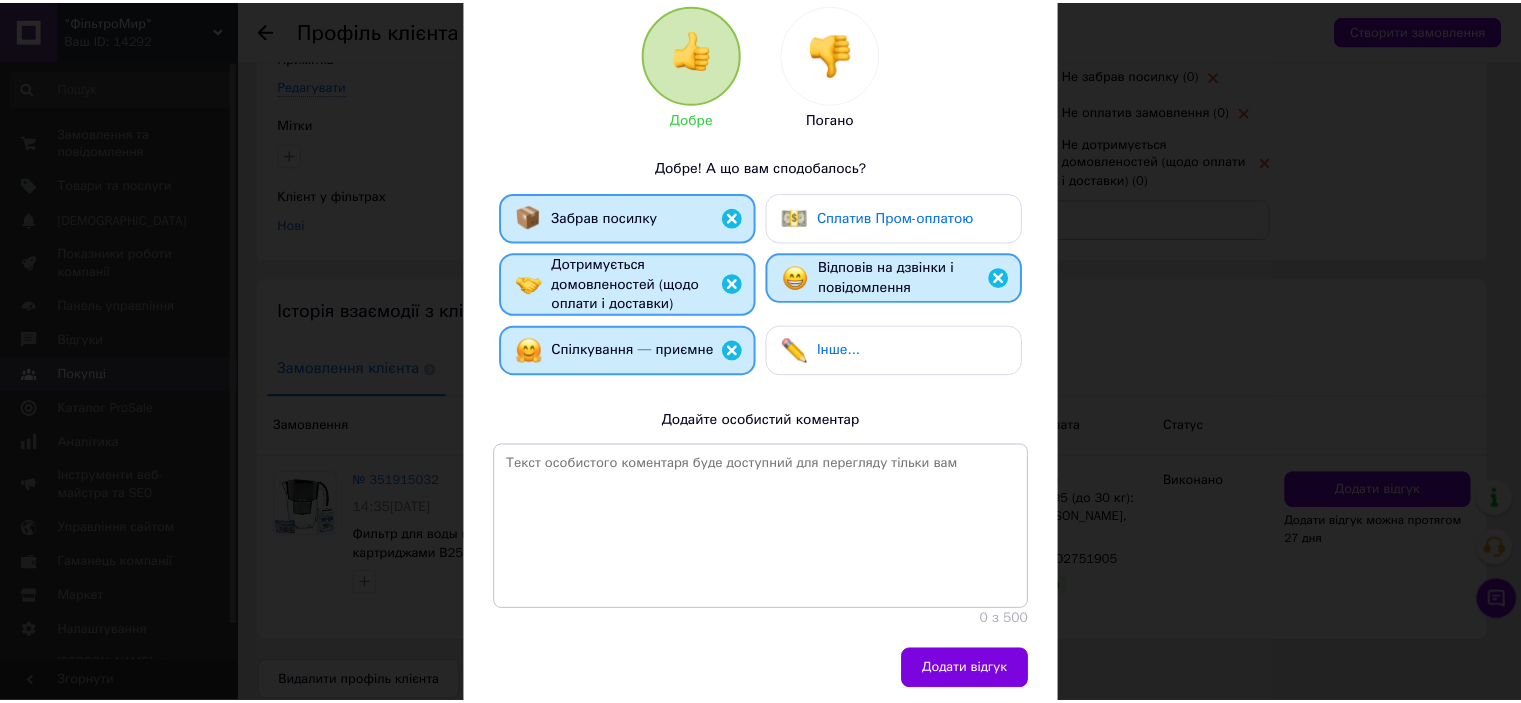 scroll, scrollTop: 295, scrollLeft: 0, axis: vertical 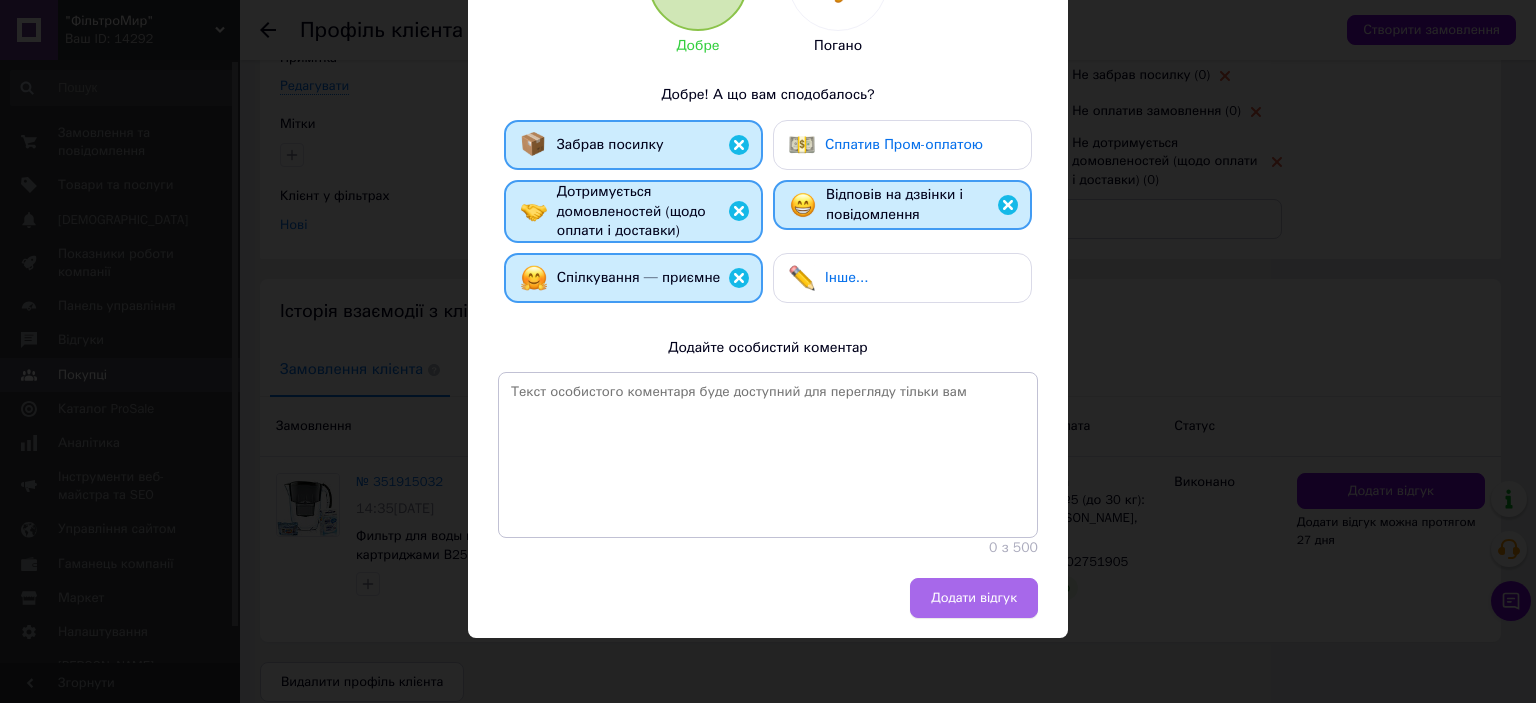 click on "Додати відгук" at bounding box center [974, 598] 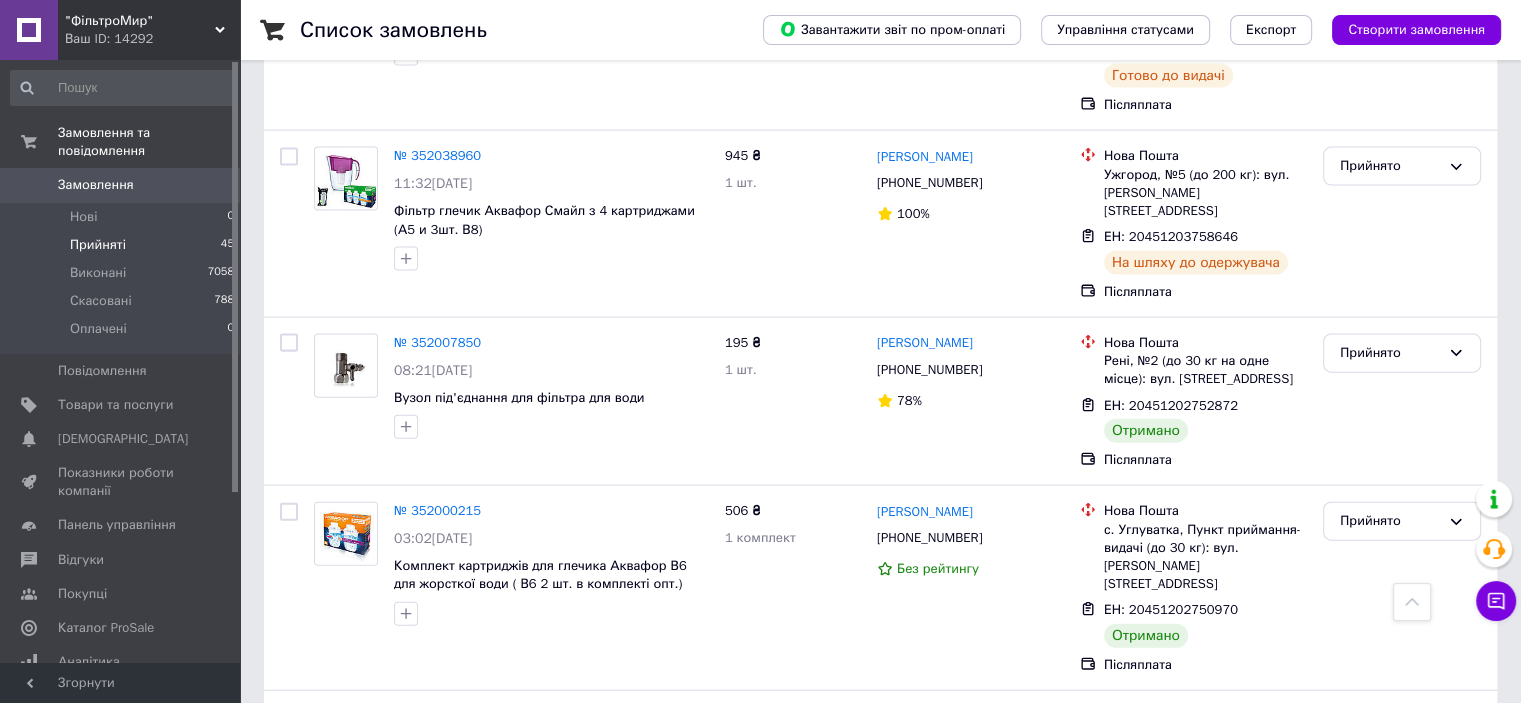 scroll, scrollTop: 4400, scrollLeft: 0, axis: vertical 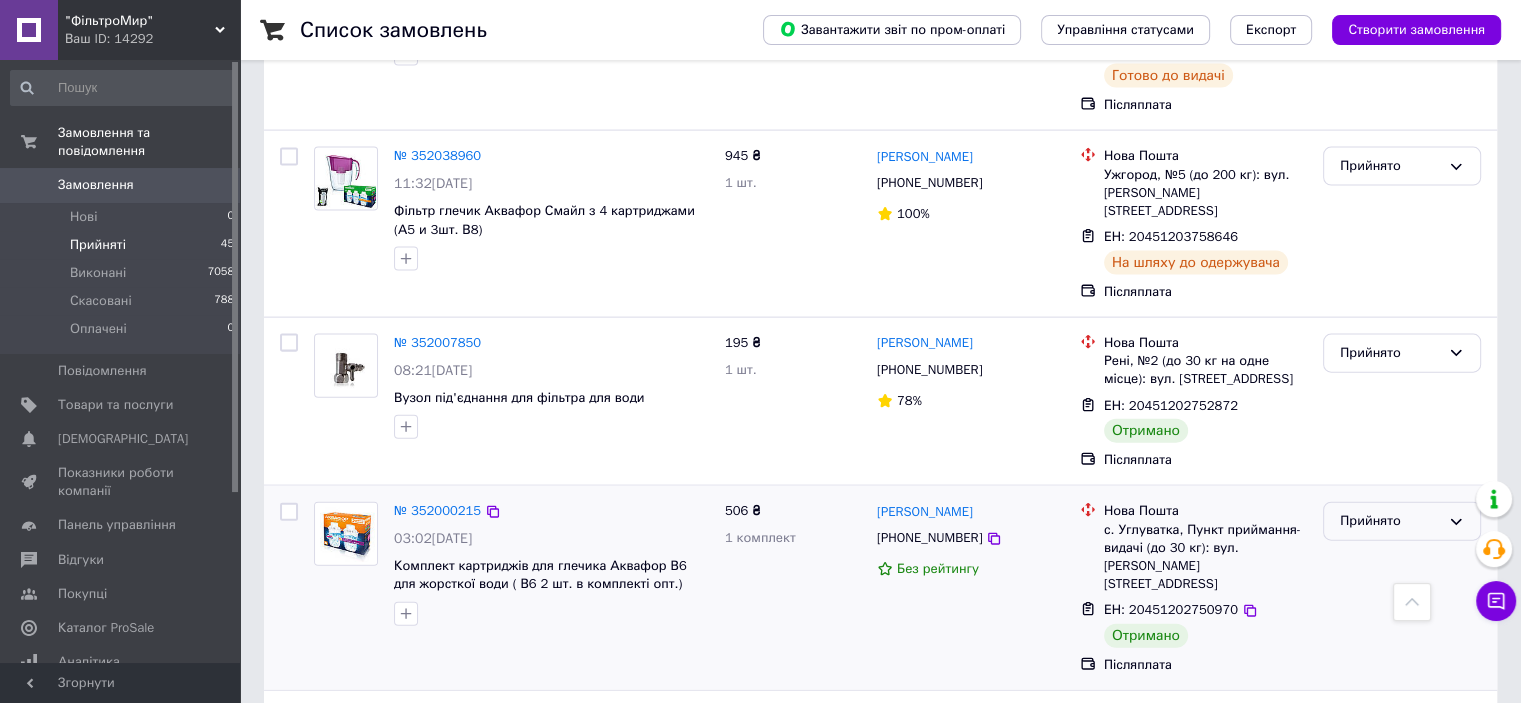 click 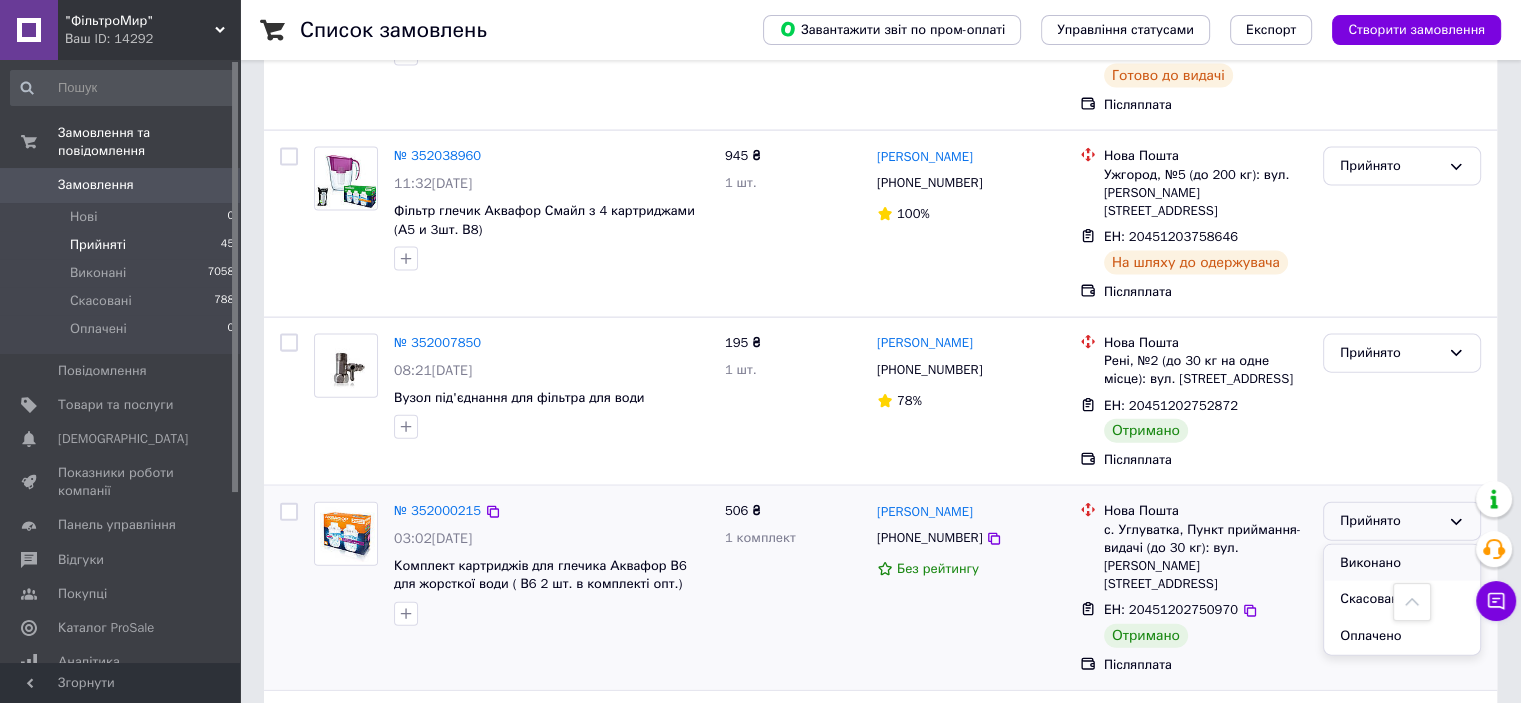 click on "Виконано" at bounding box center (1402, 563) 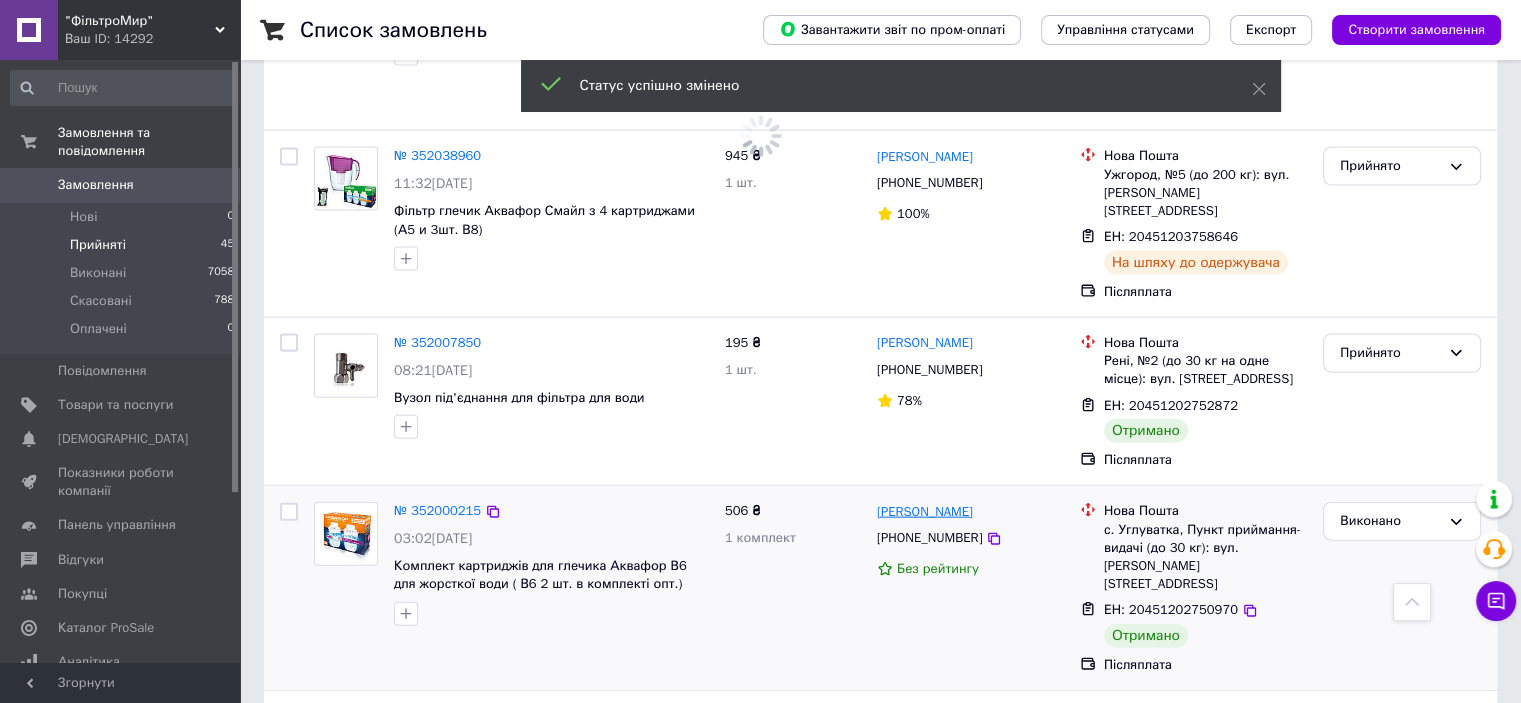 click on "[PERSON_NAME]" at bounding box center [925, 512] 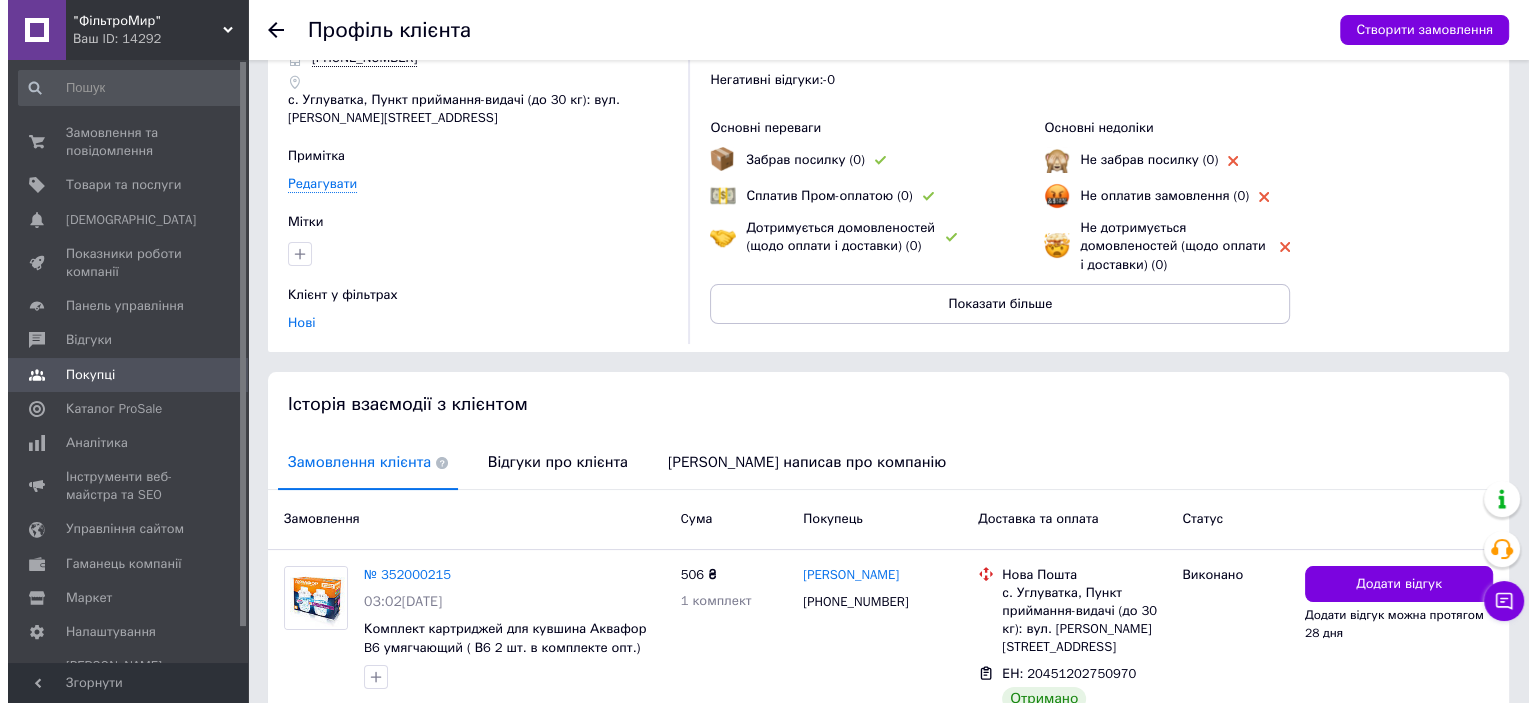 scroll, scrollTop: 202, scrollLeft: 0, axis: vertical 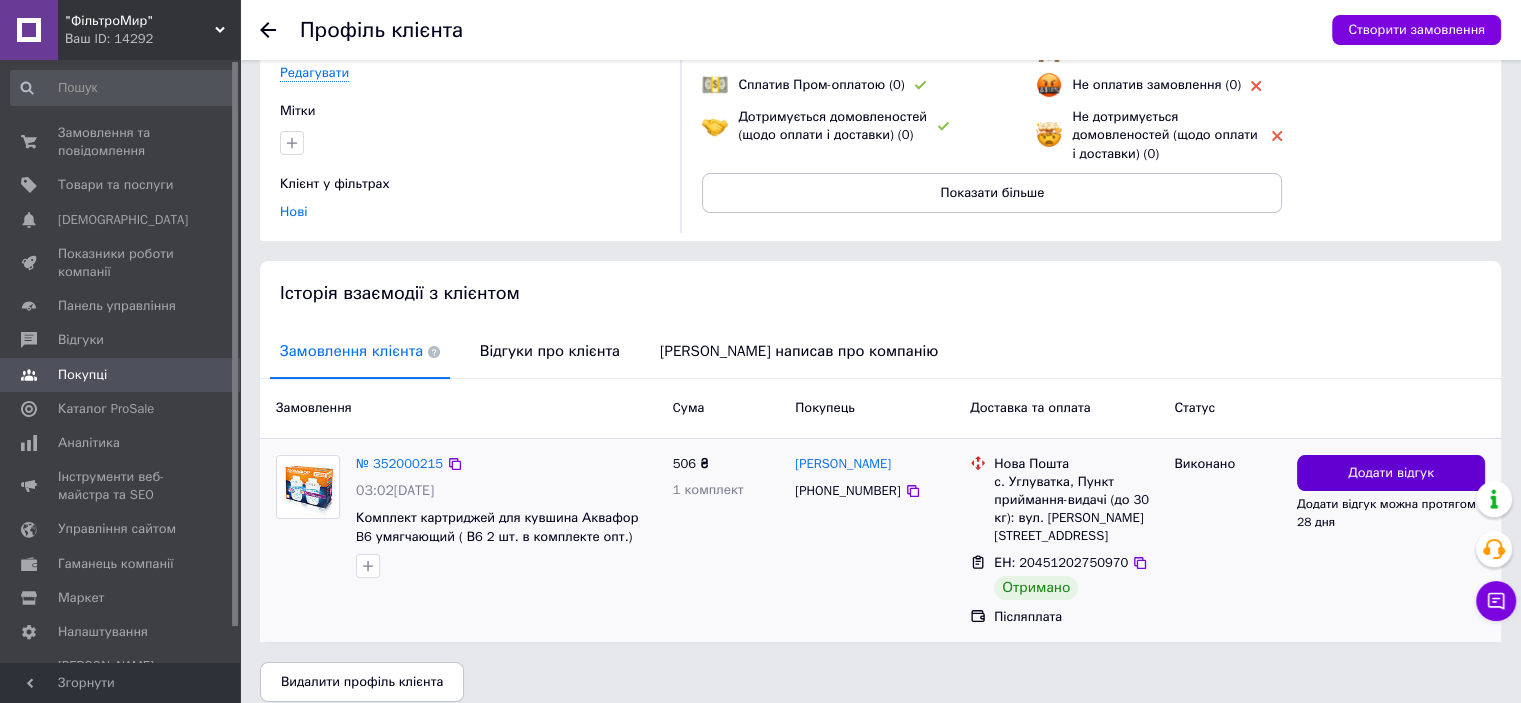 click on "Додати відгук" at bounding box center [1391, 473] 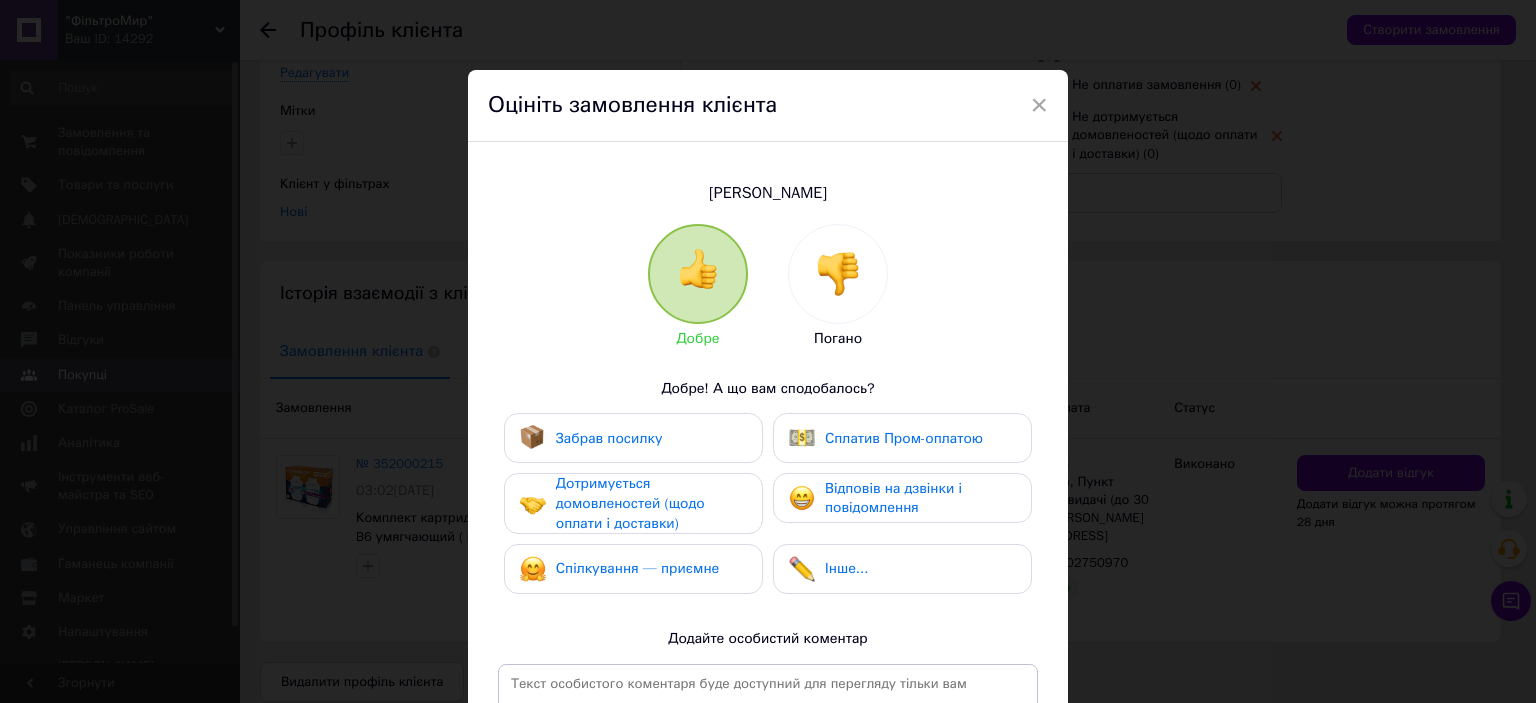 click on "Забрав посилку" at bounding box center (609, 438) 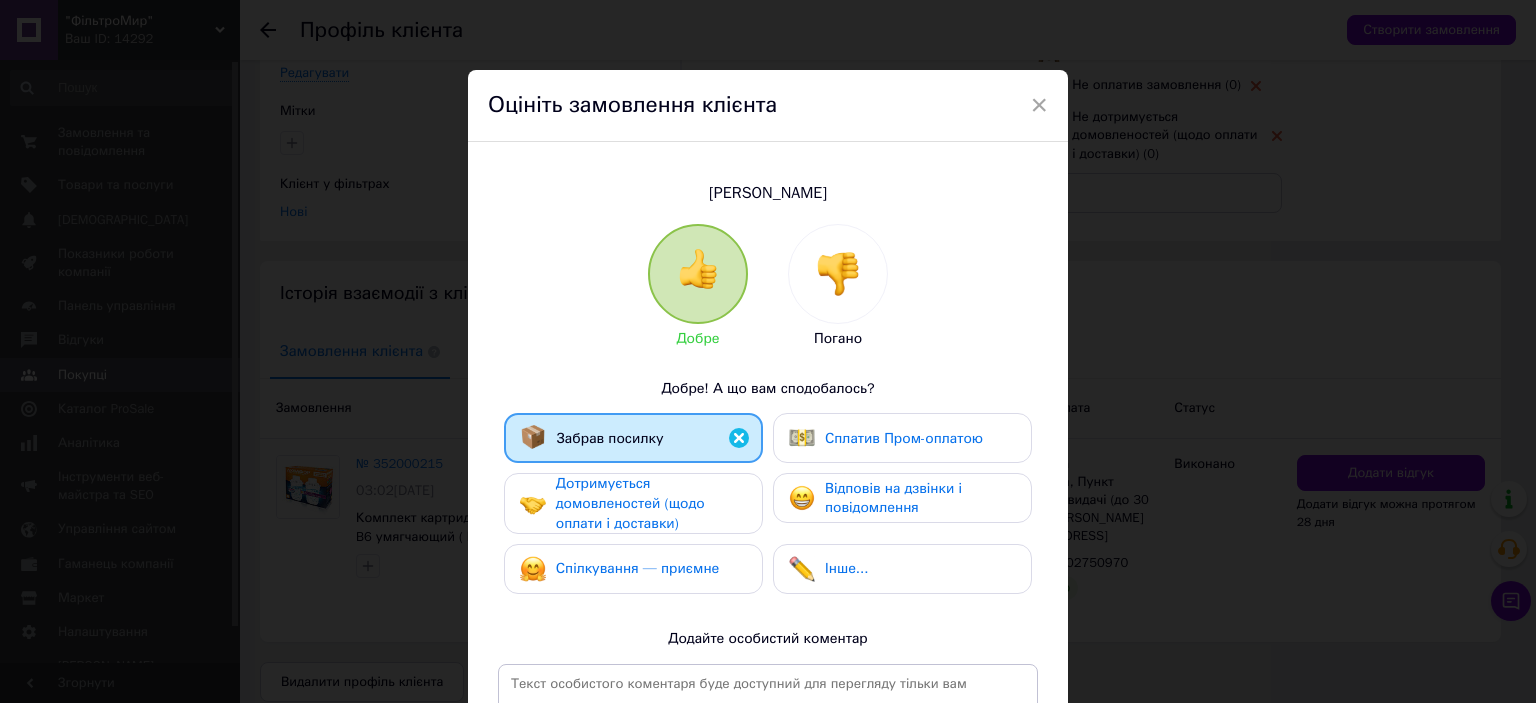 click on "Дотримується домовленостей (щодо оплати і доставки)" at bounding box center [630, 503] 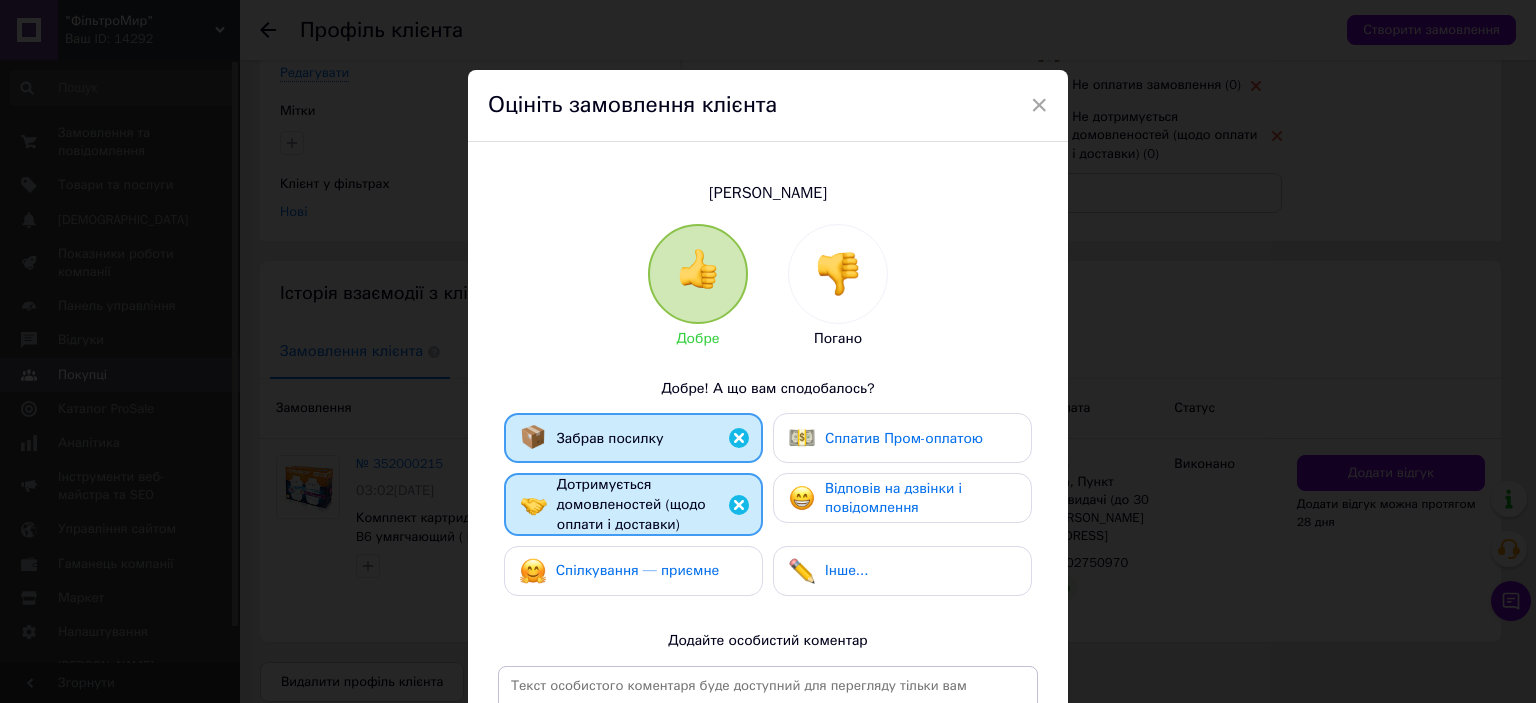 drag, startPoint x: 658, startPoint y: 560, endPoint x: 924, endPoint y: 541, distance: 266.6777 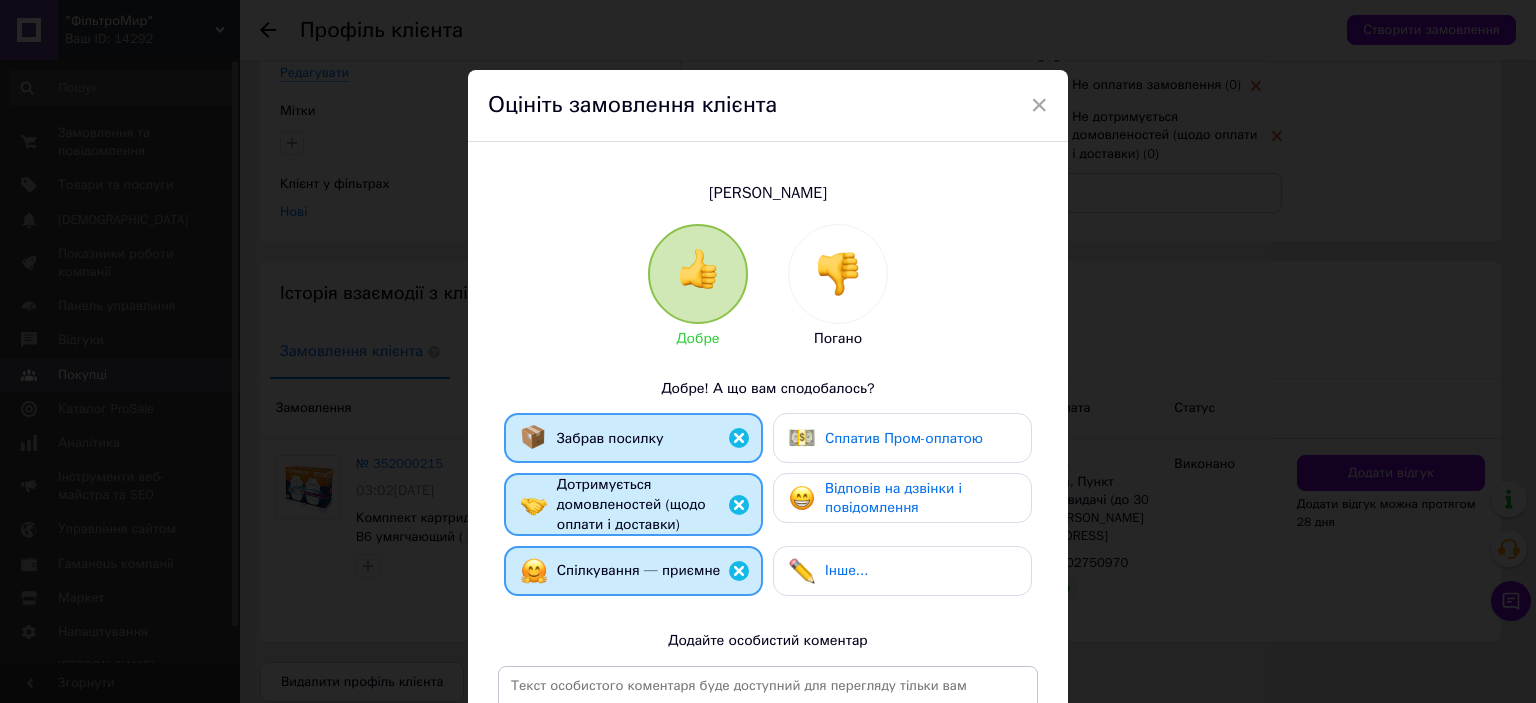 click on "Відповів на дзвінки і повідомлення" at bounding box center (893, 498) 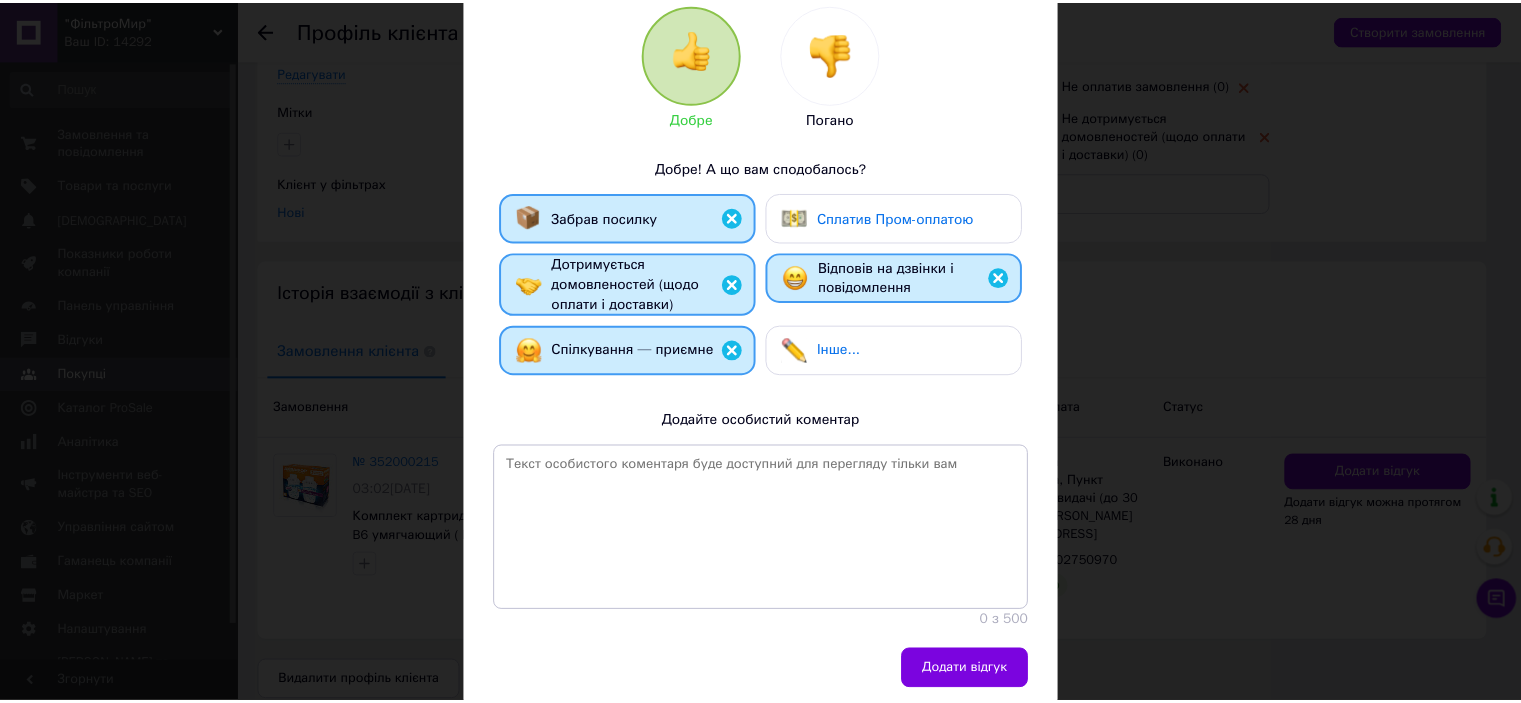 scroll, scrollTop: 293, scrollLeft: 0, axis: vertical 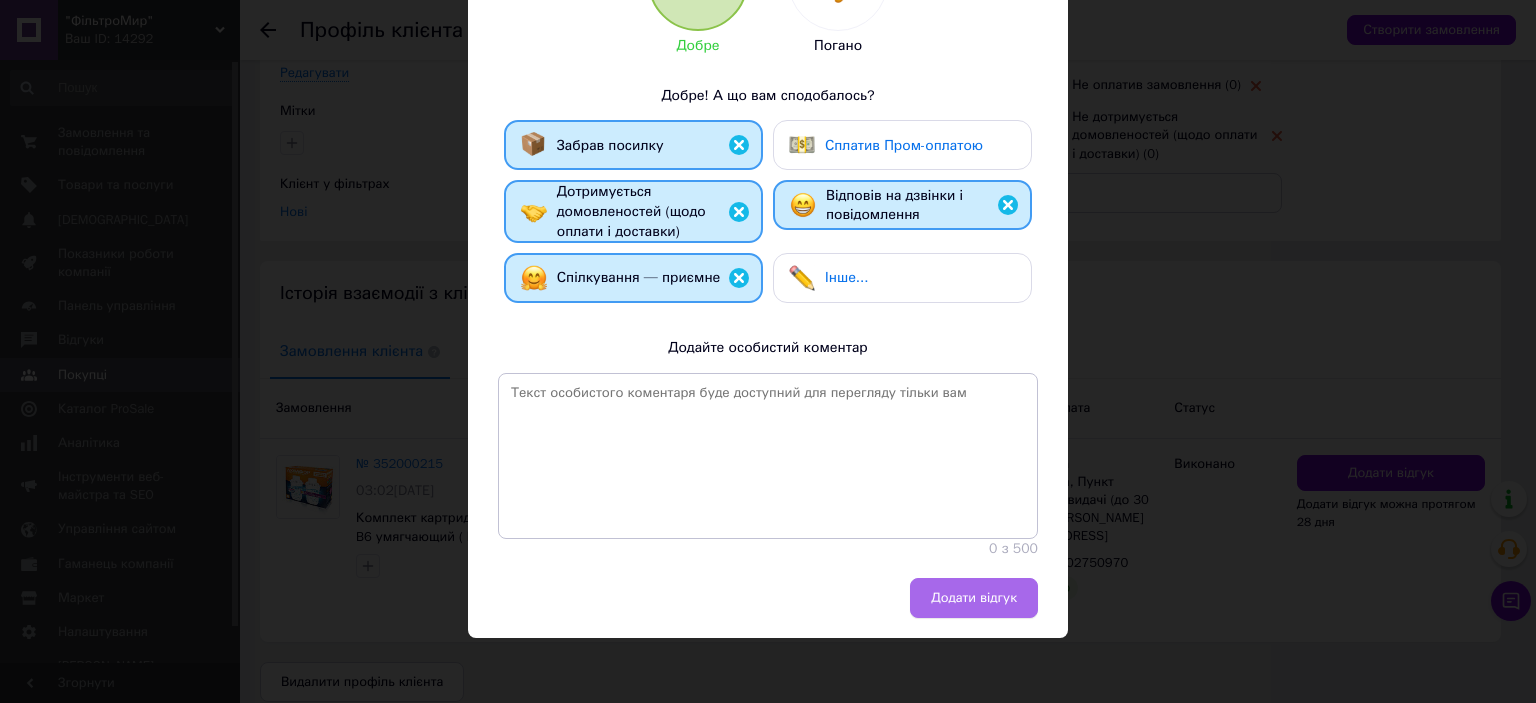 click on "Додати відгук" at bounding box center [974, 598] 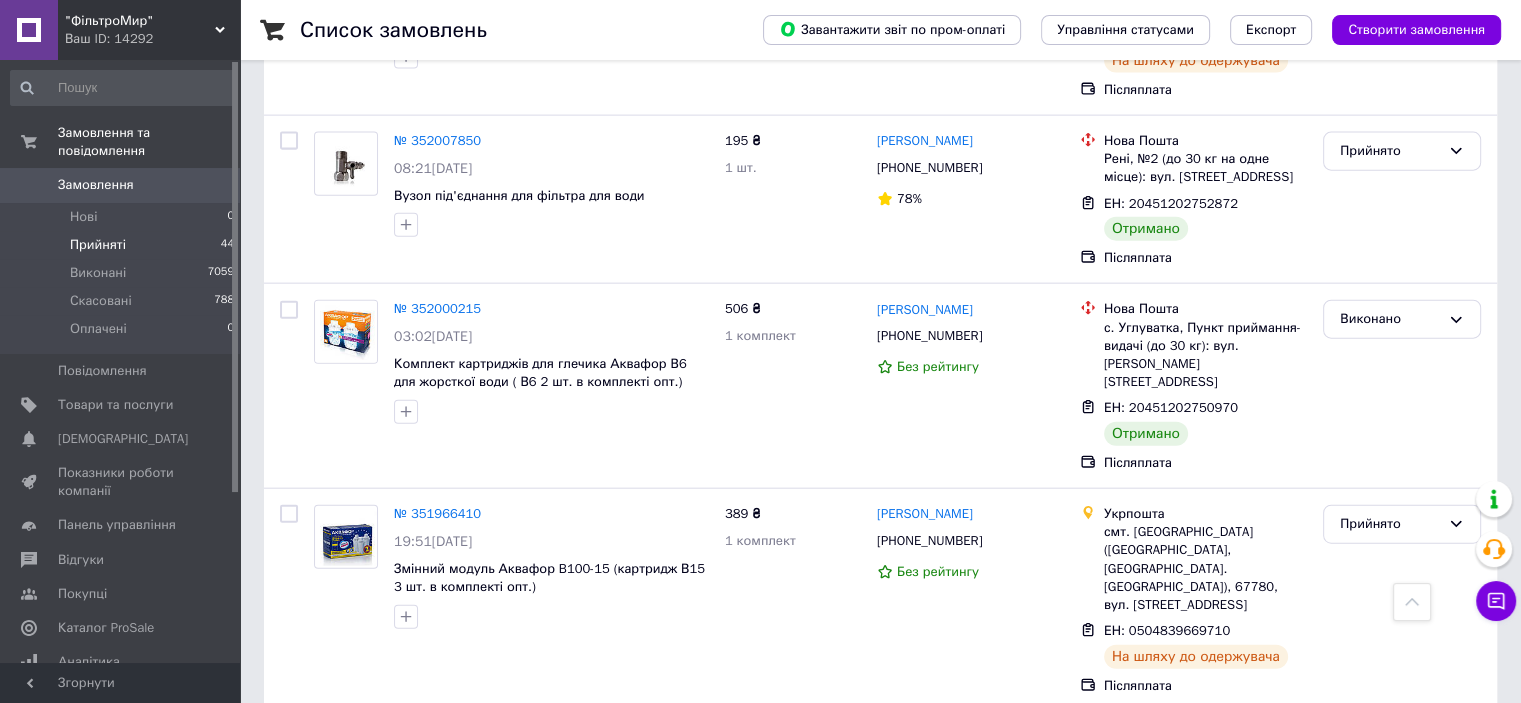 scroll, scrollTop: 4302, scrollLeft: 0, axis: vertical 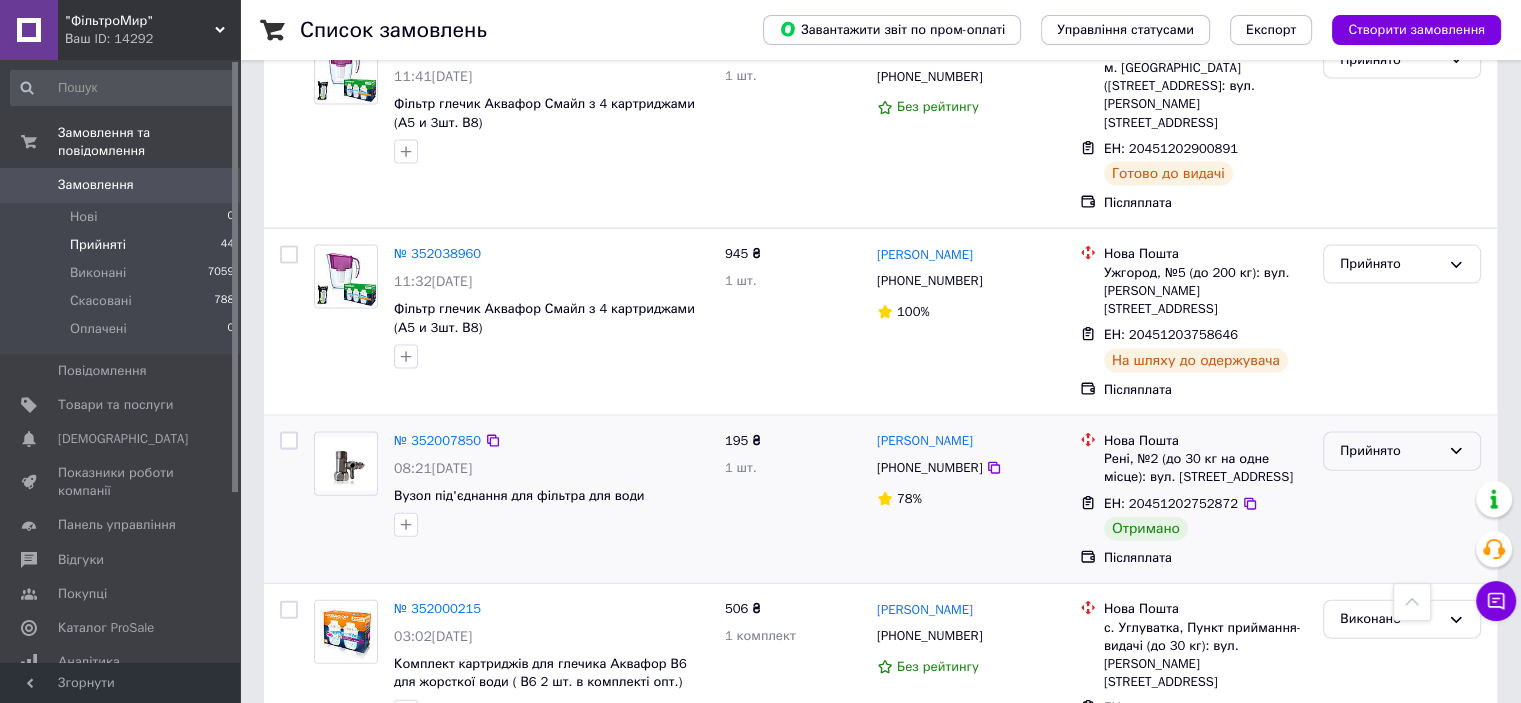 click 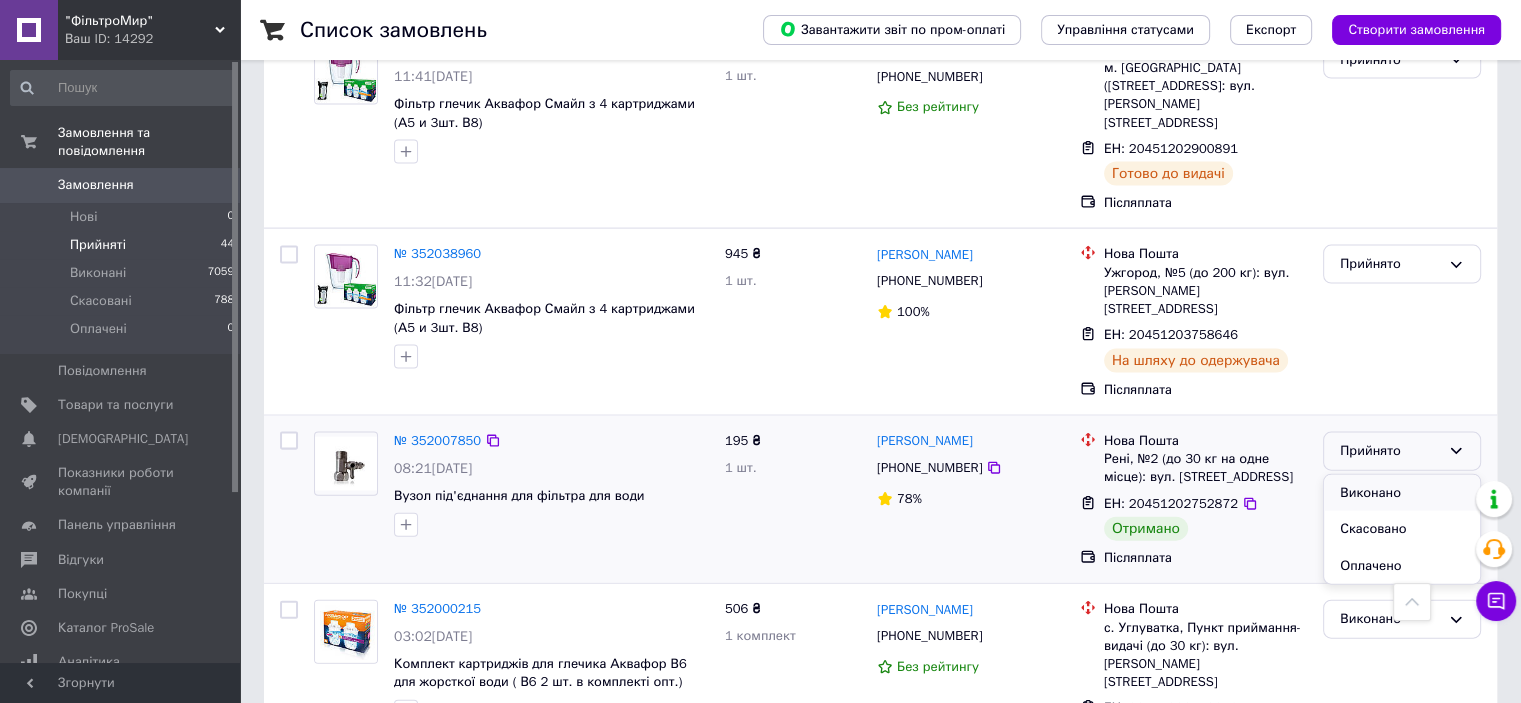 click on "Виконано" at bounding box center [1402, 493] 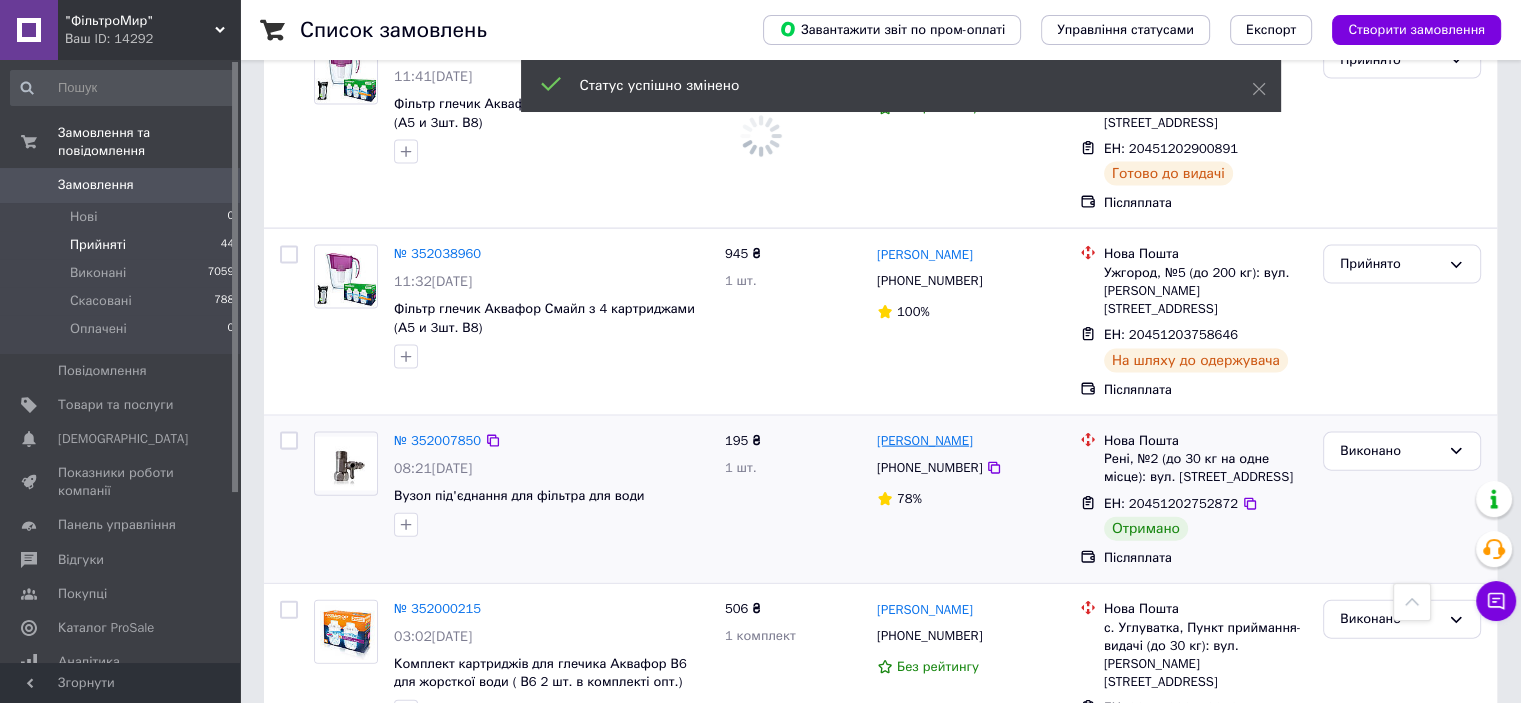 click on "[PERSON_NAME]" at bounding box center [925, 441] 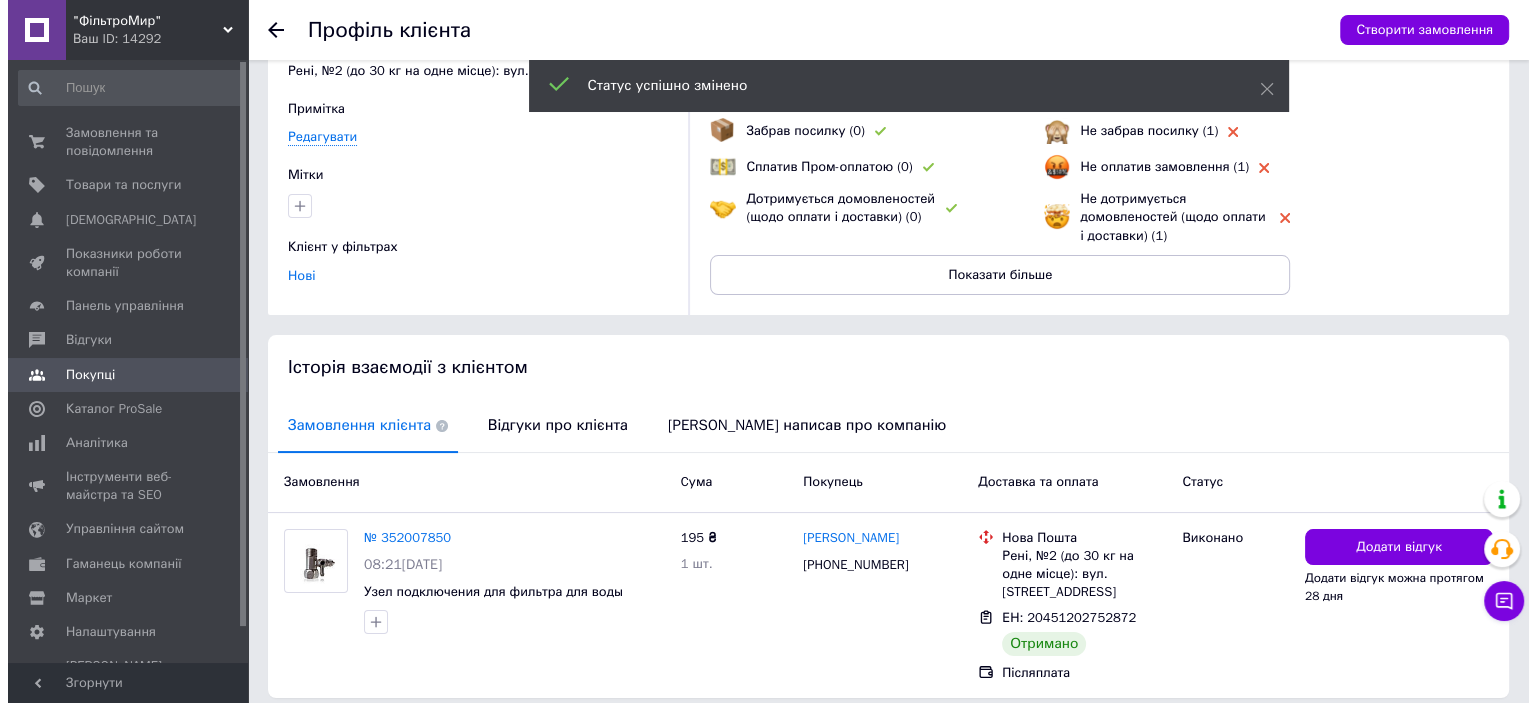 scroll, scrollTop: 194, scrollLeft: 0, axis: vertical 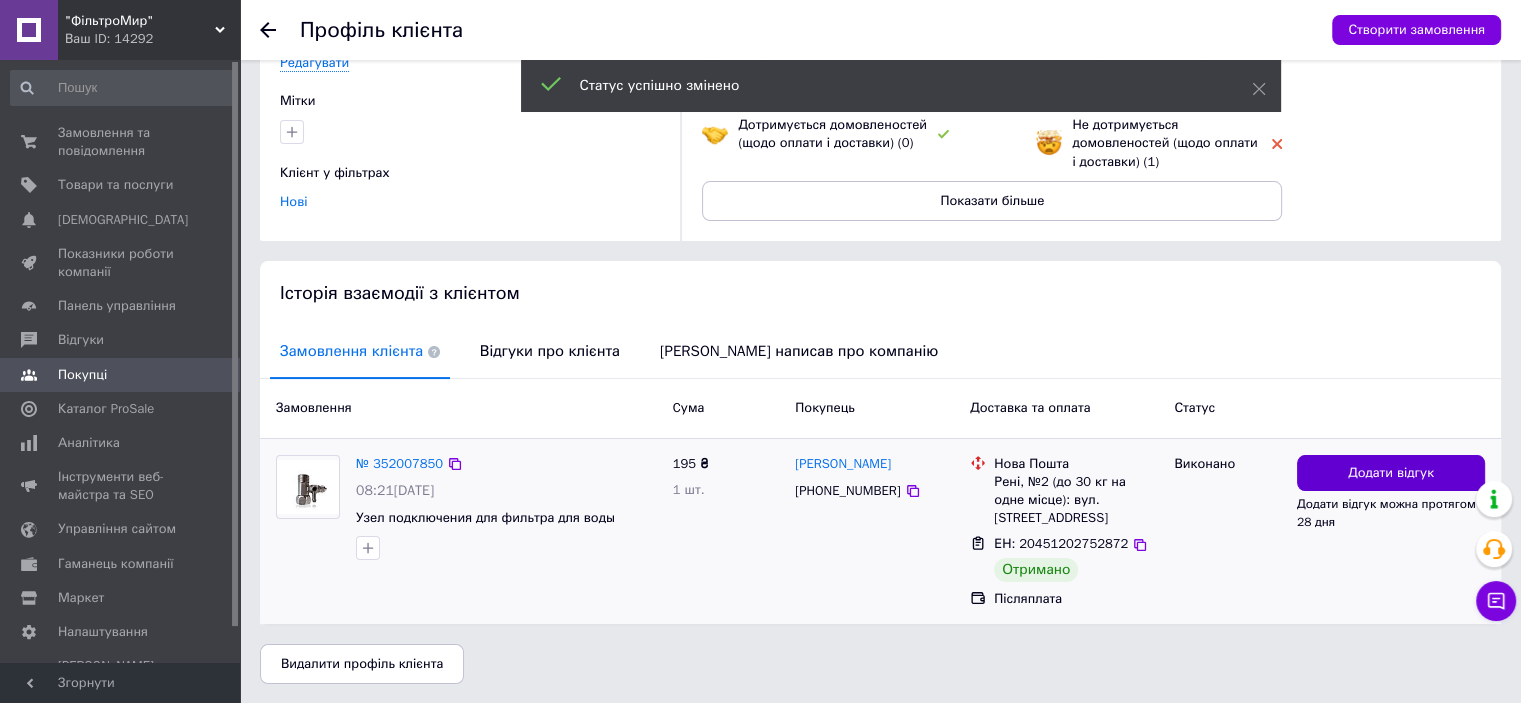 click on "Додати відгук" at bounding box center [1391, 473] 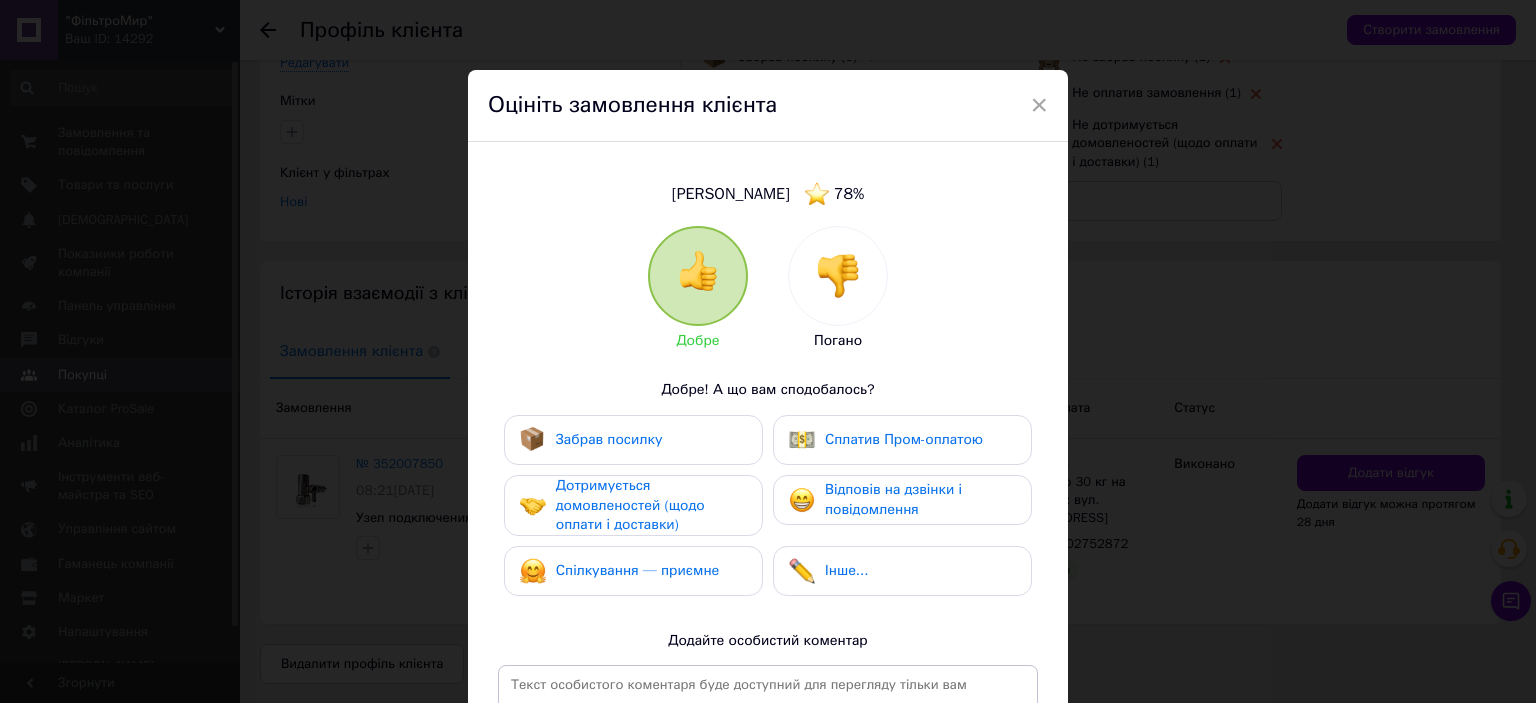 click on "Забрав посилку" at bounding box center (633, 440) 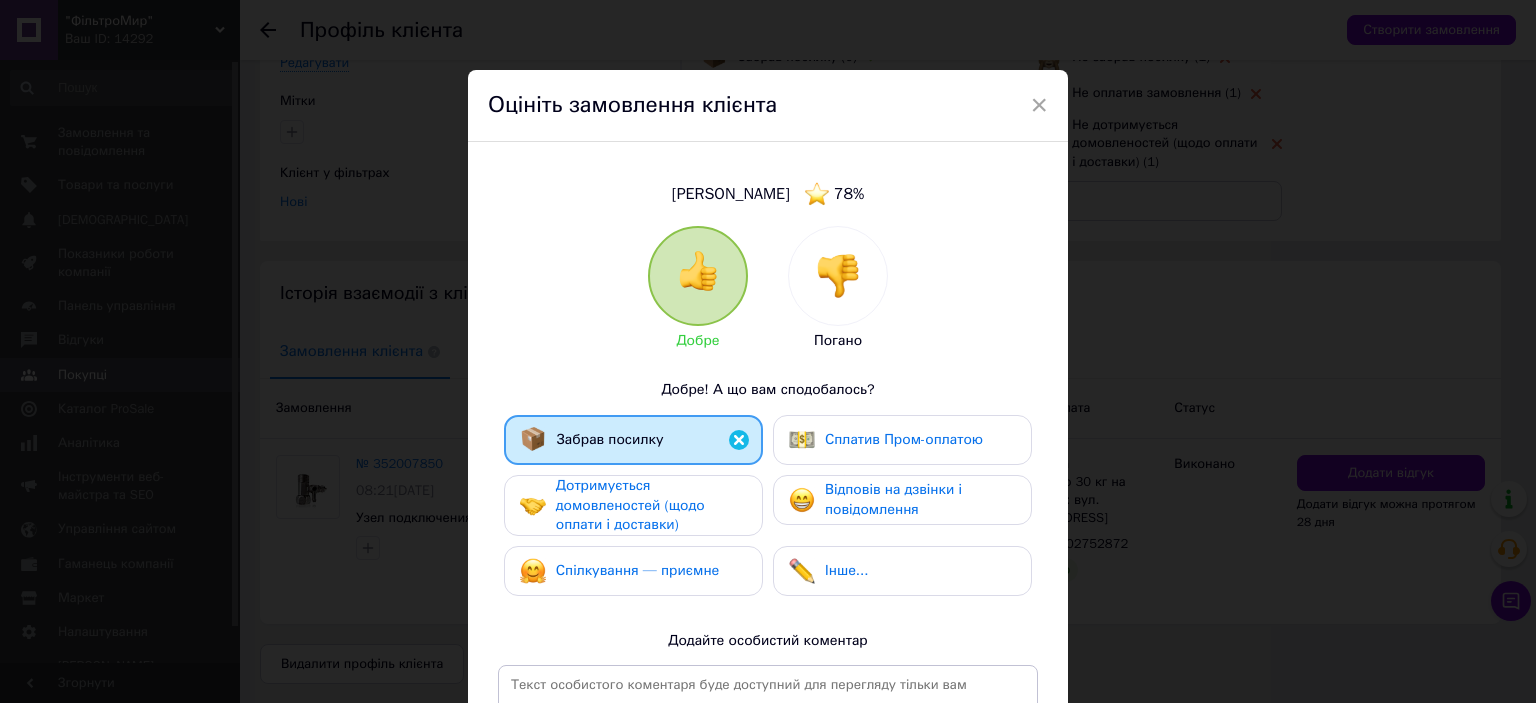 click on "Дотримується домовленостей (щодо оплати і доставки)" at bounding box center [630, 505] 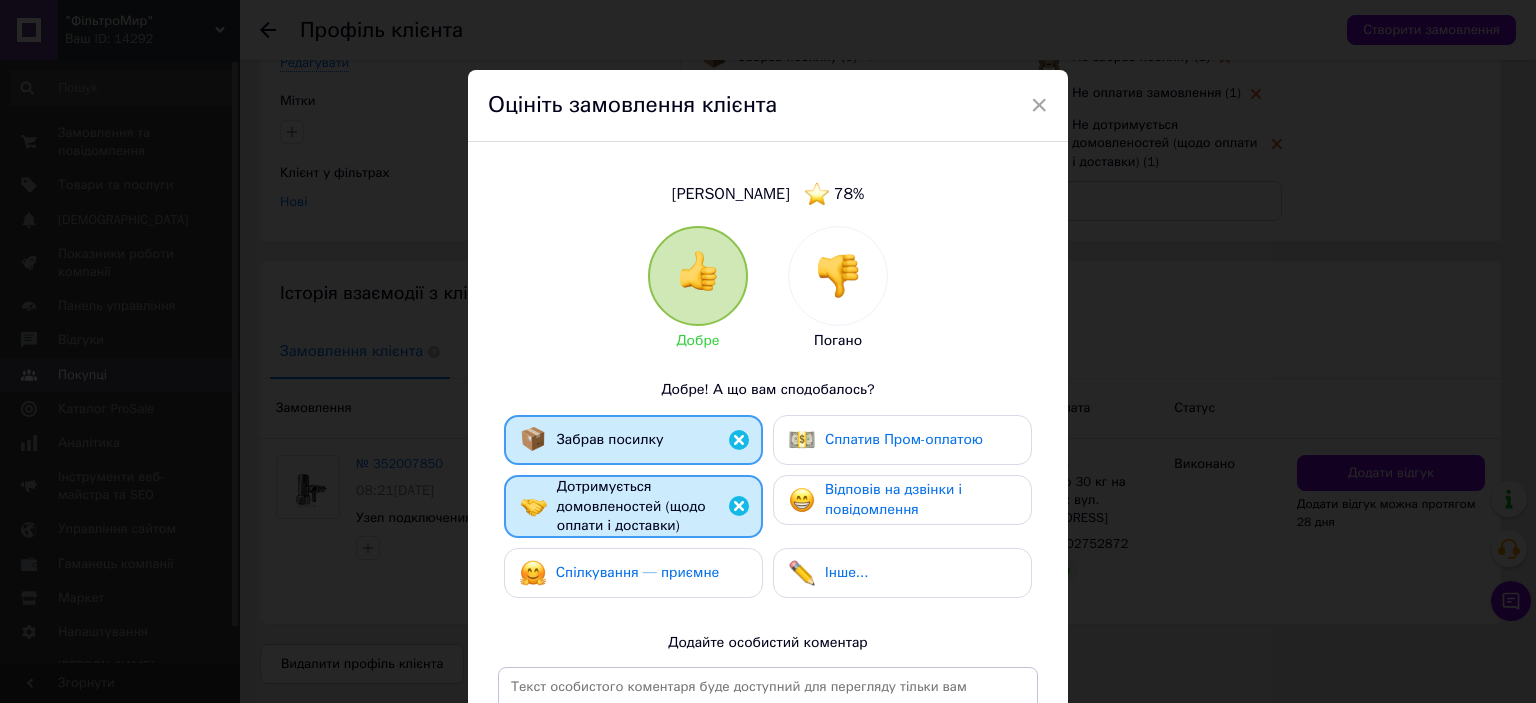 drag, startPoint x: 661, startPoint y: 584, endPoint x: 732, endPoint y: 570, distance: 72.36712 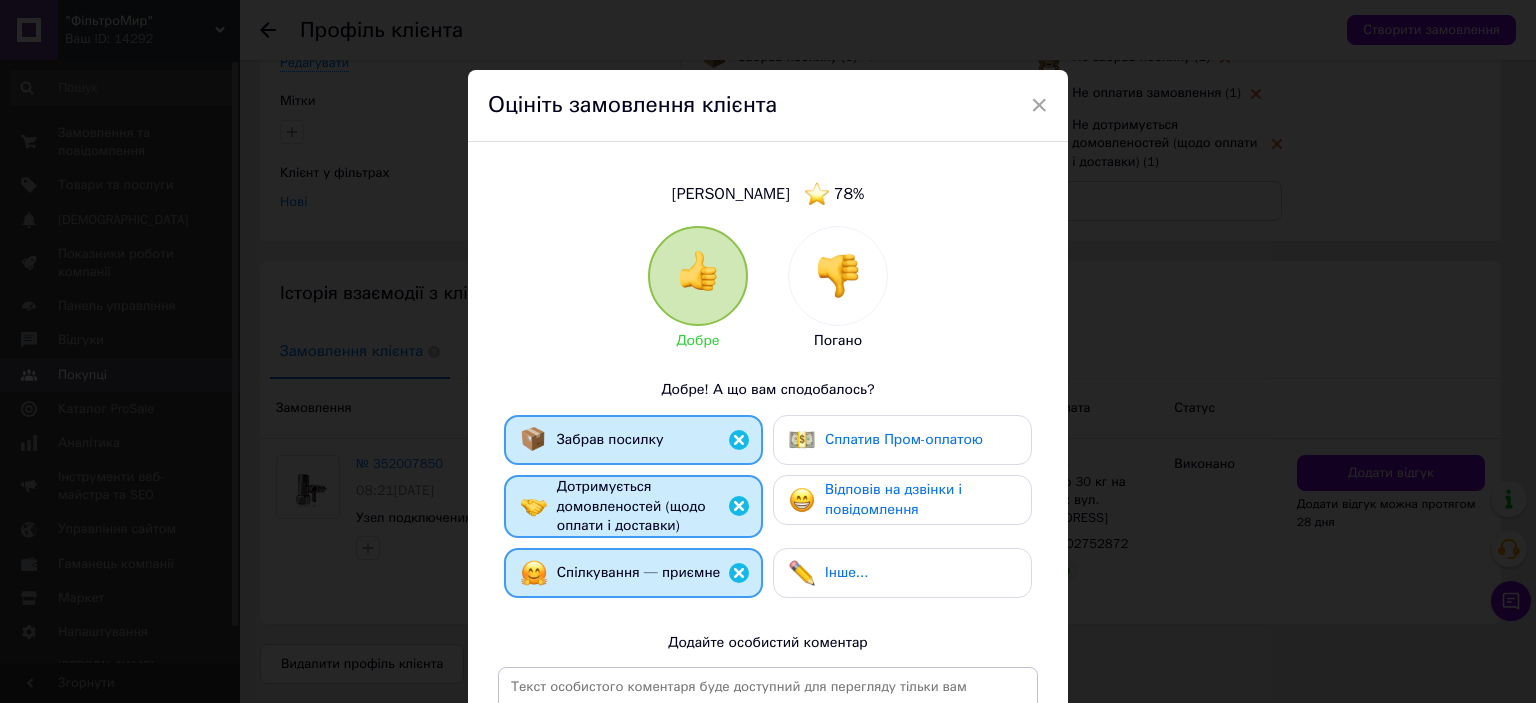 drag, startPoint x: 845, startPoint y: 500, endPoint x: 864, endPoint y: 499, distance: 19.026299 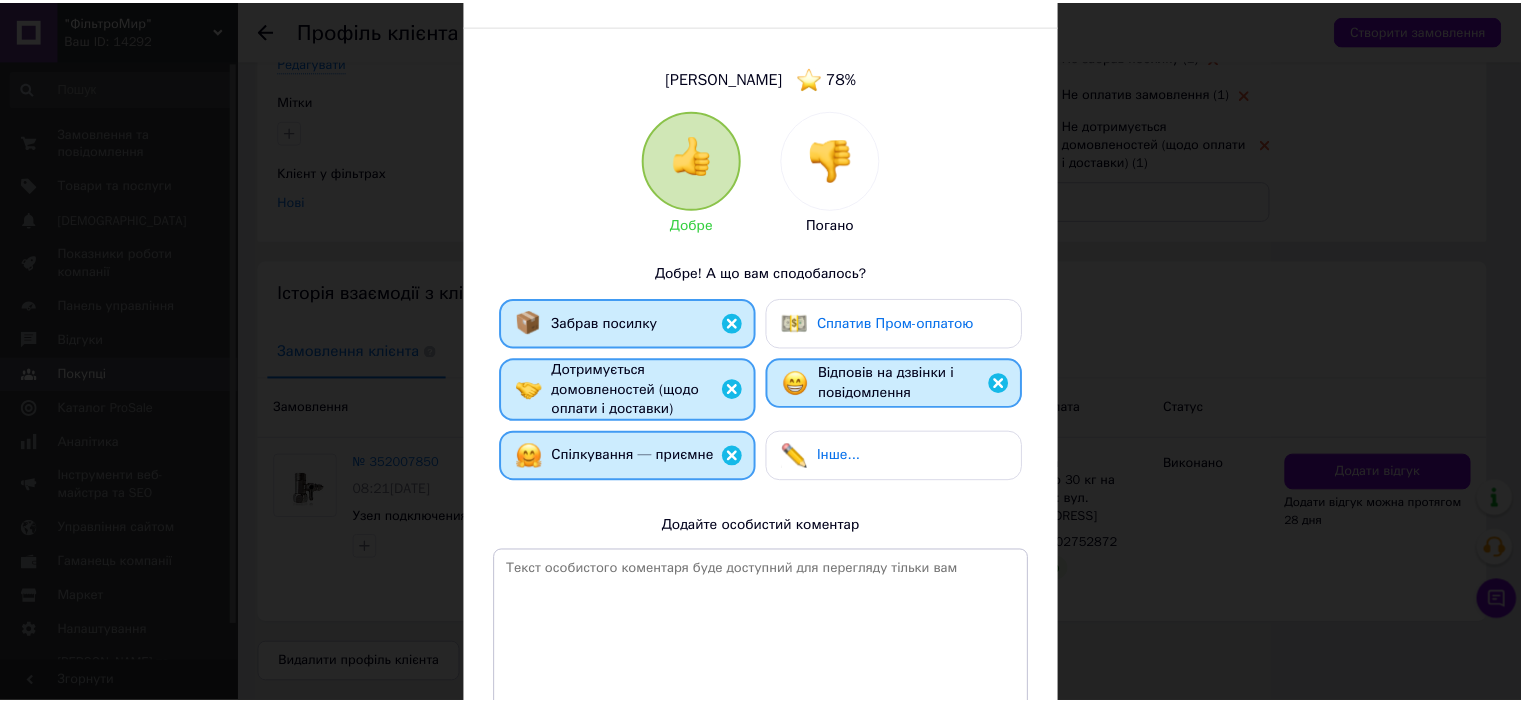 scroll, scrollTop: 295, scrollLeft: 0, axis: vertical 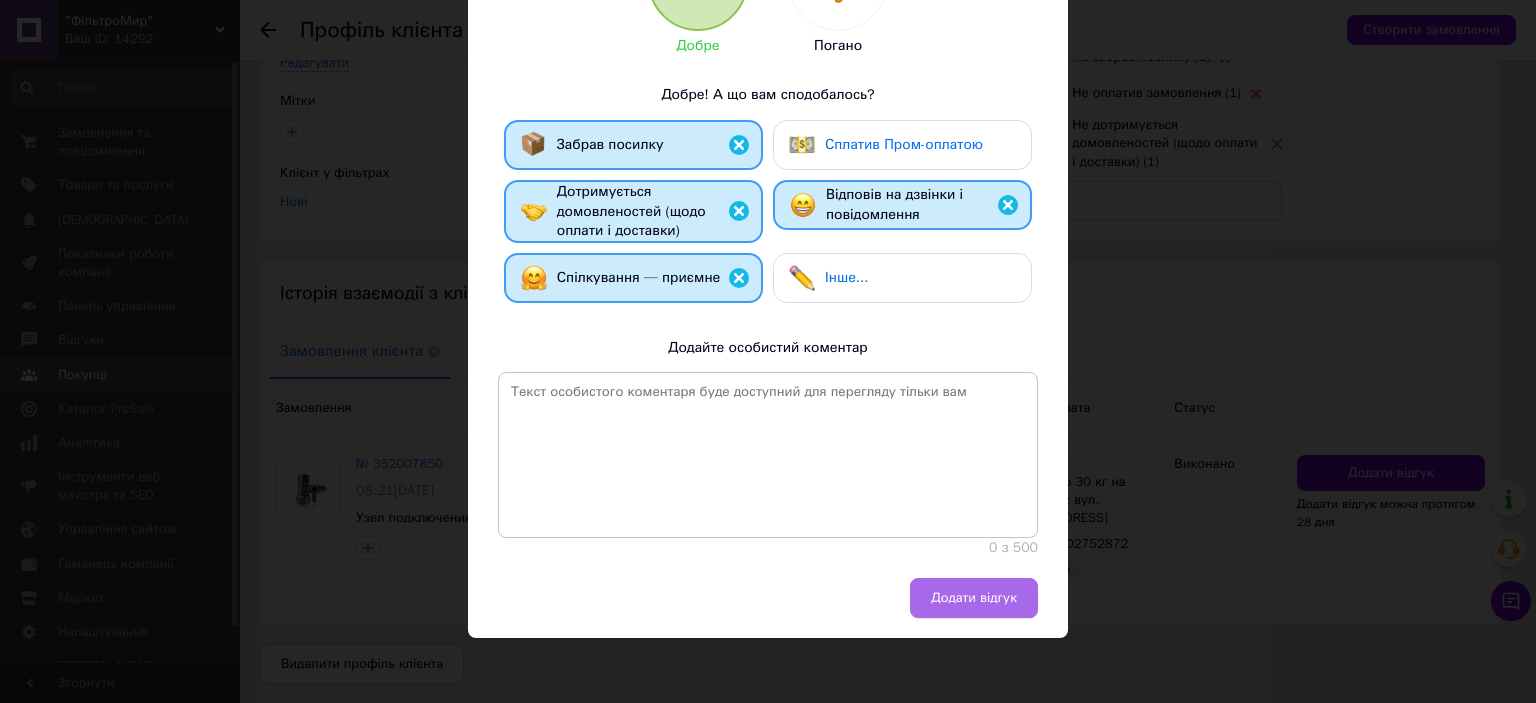 click on "Додати відгук" at bounding box center [974, 598] 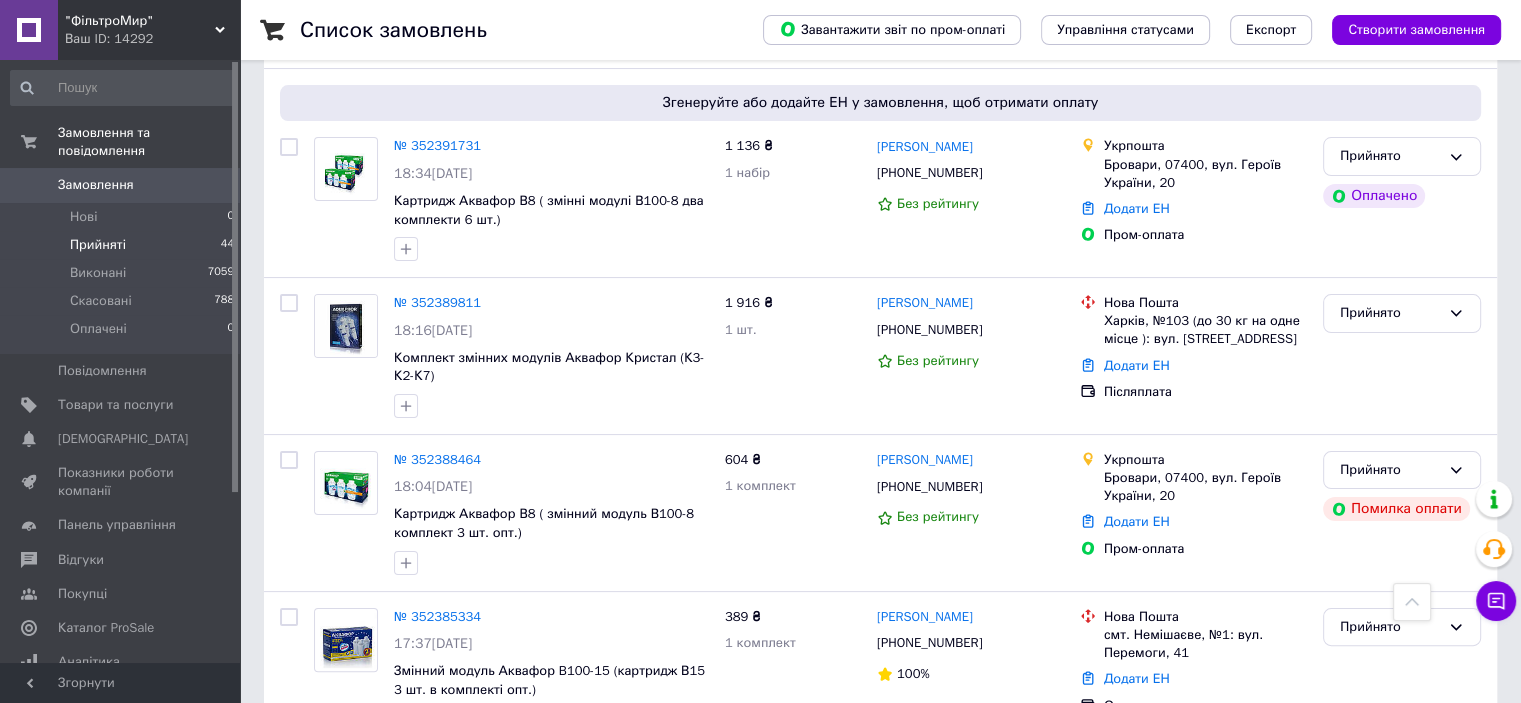 scroll, scrollTop: 0, scrollLeft: 0, axis: both 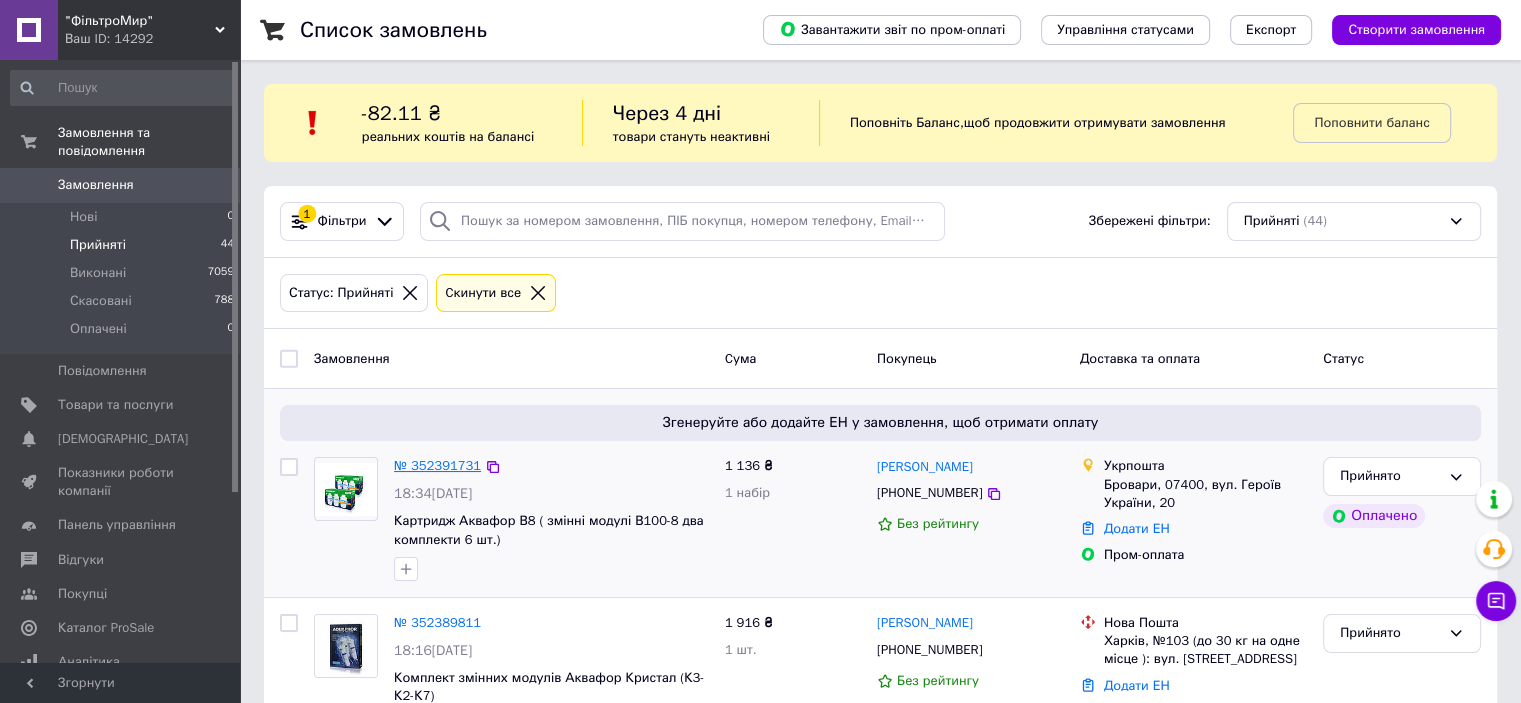 click on "№ 352391731" at bounding box center (437, 465) 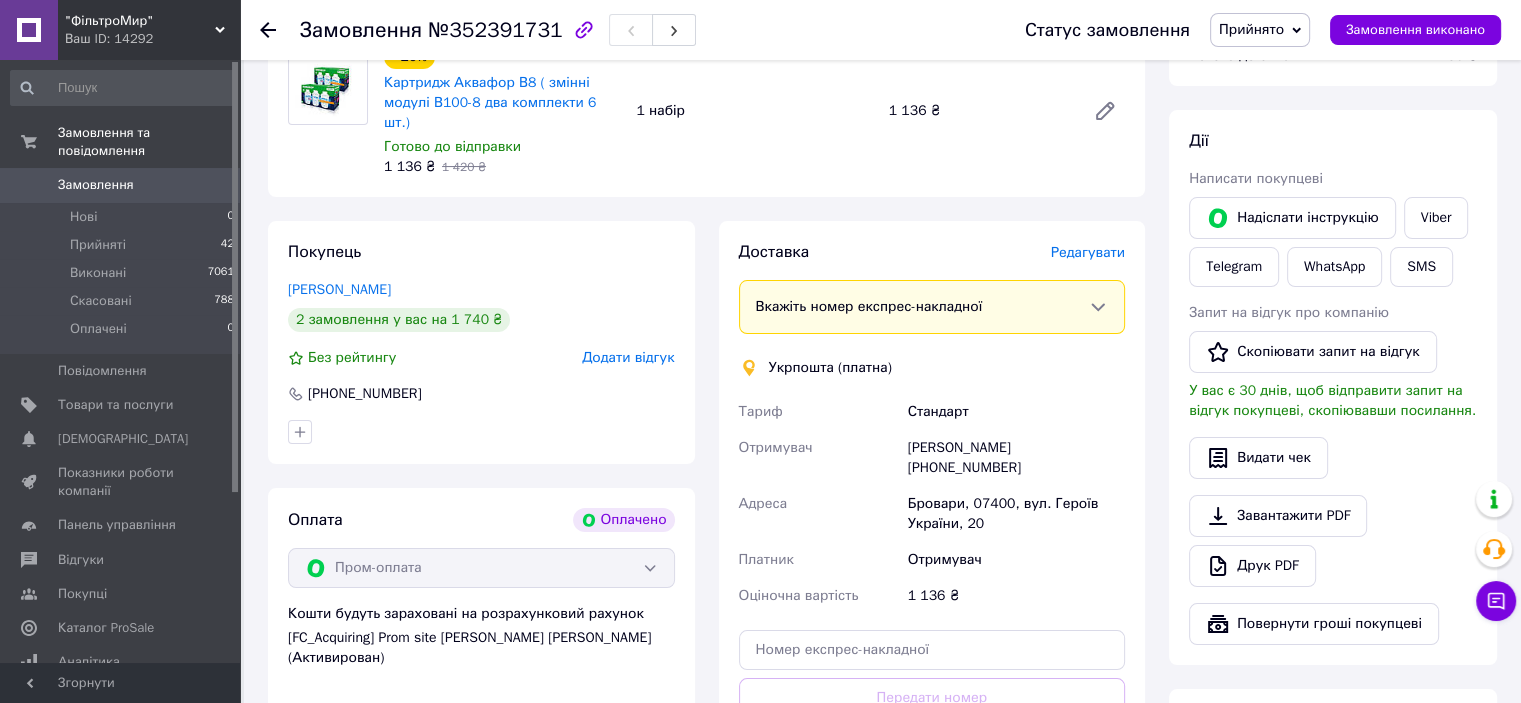 scroll, scrollTop: 300, scrollLeft: 0, axis: vertical 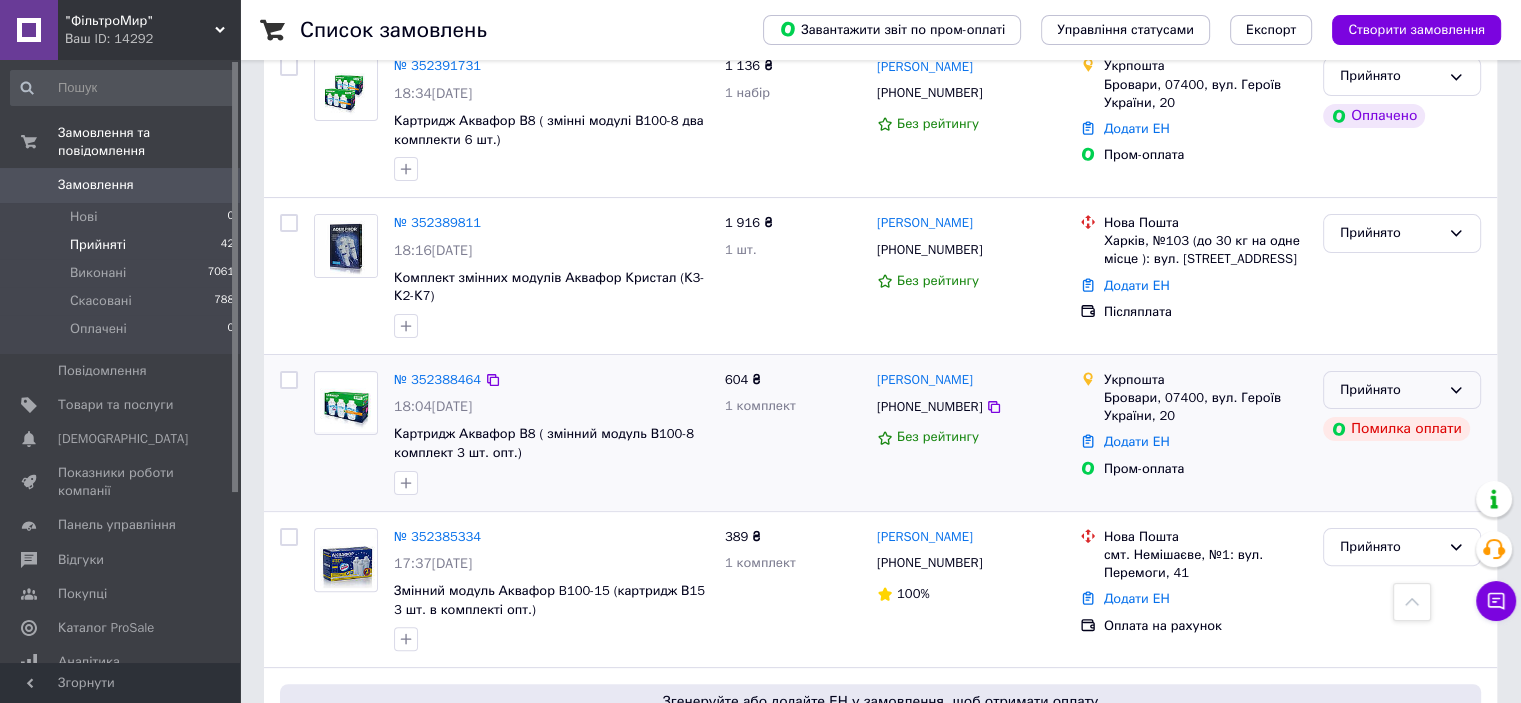 click 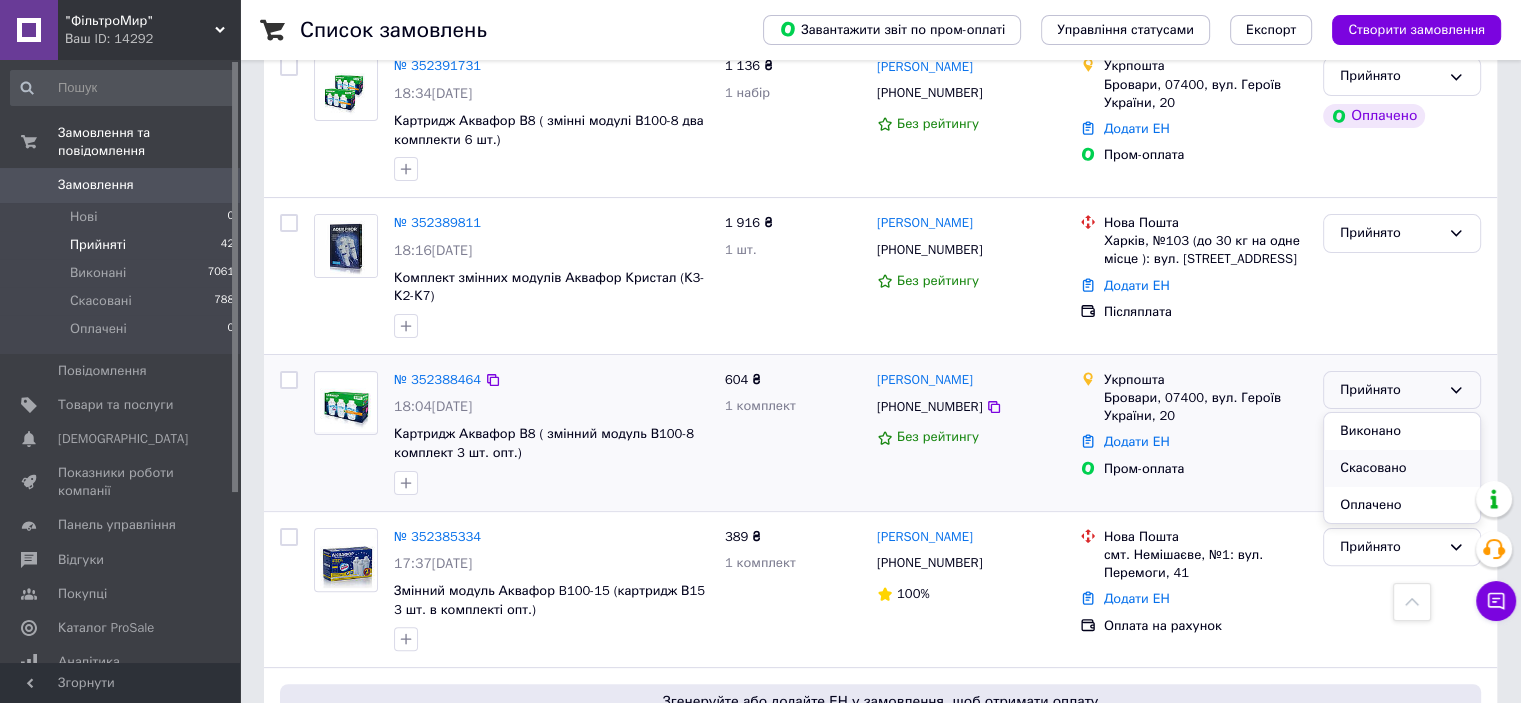 click on "Скасовано" at bounding box center [1402, 468] 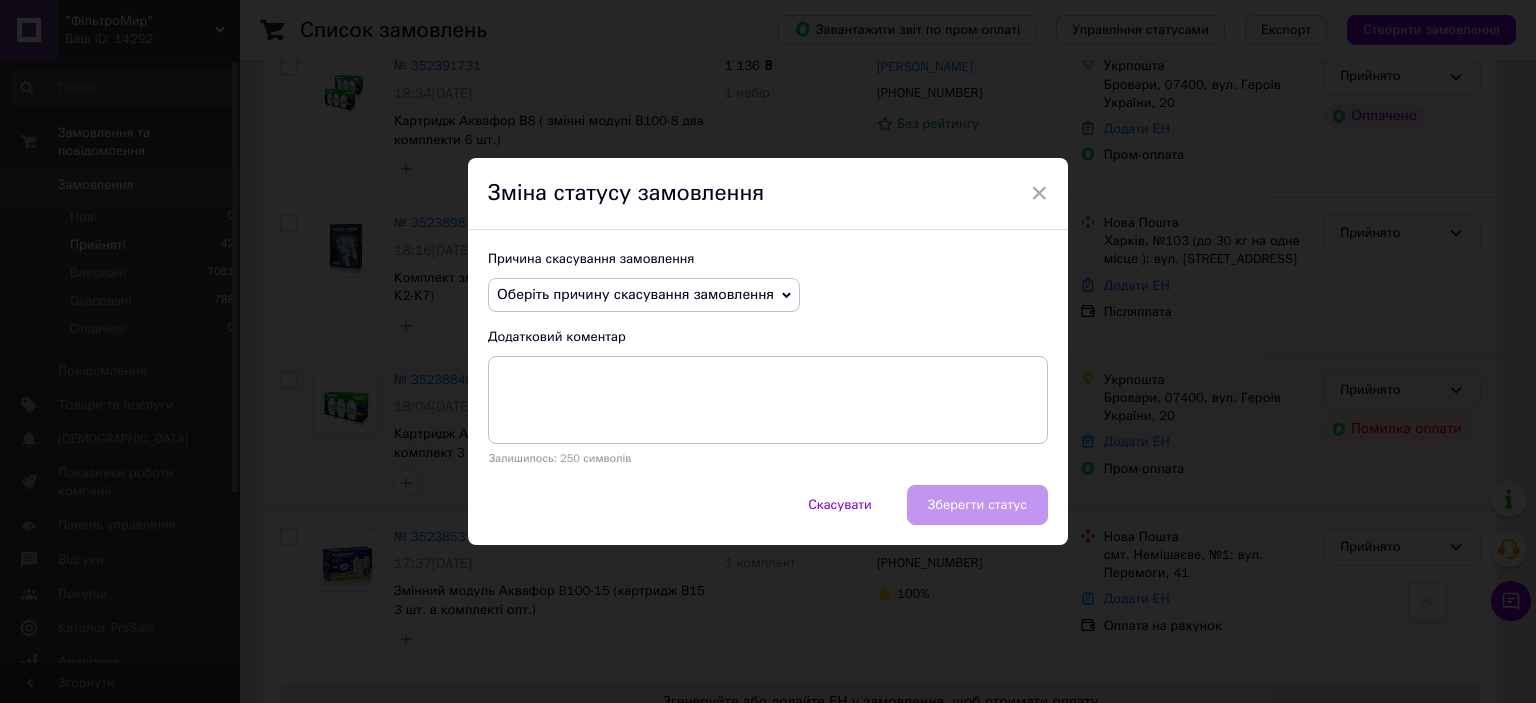 click on "Оберіть причину скасування замовлення" at bounding box center [644, 295] 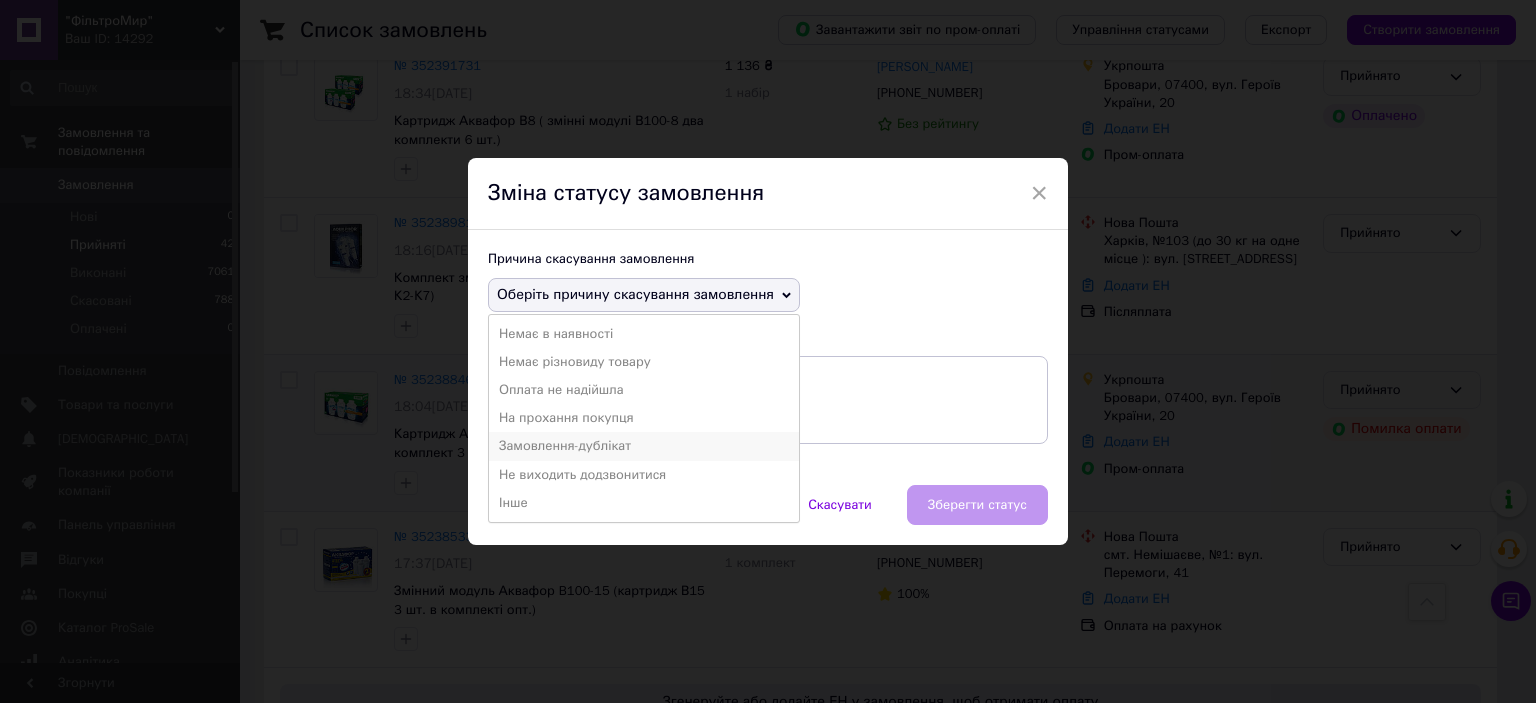 click on "Замовлення-дублікат" at bounding box center [644, 446] 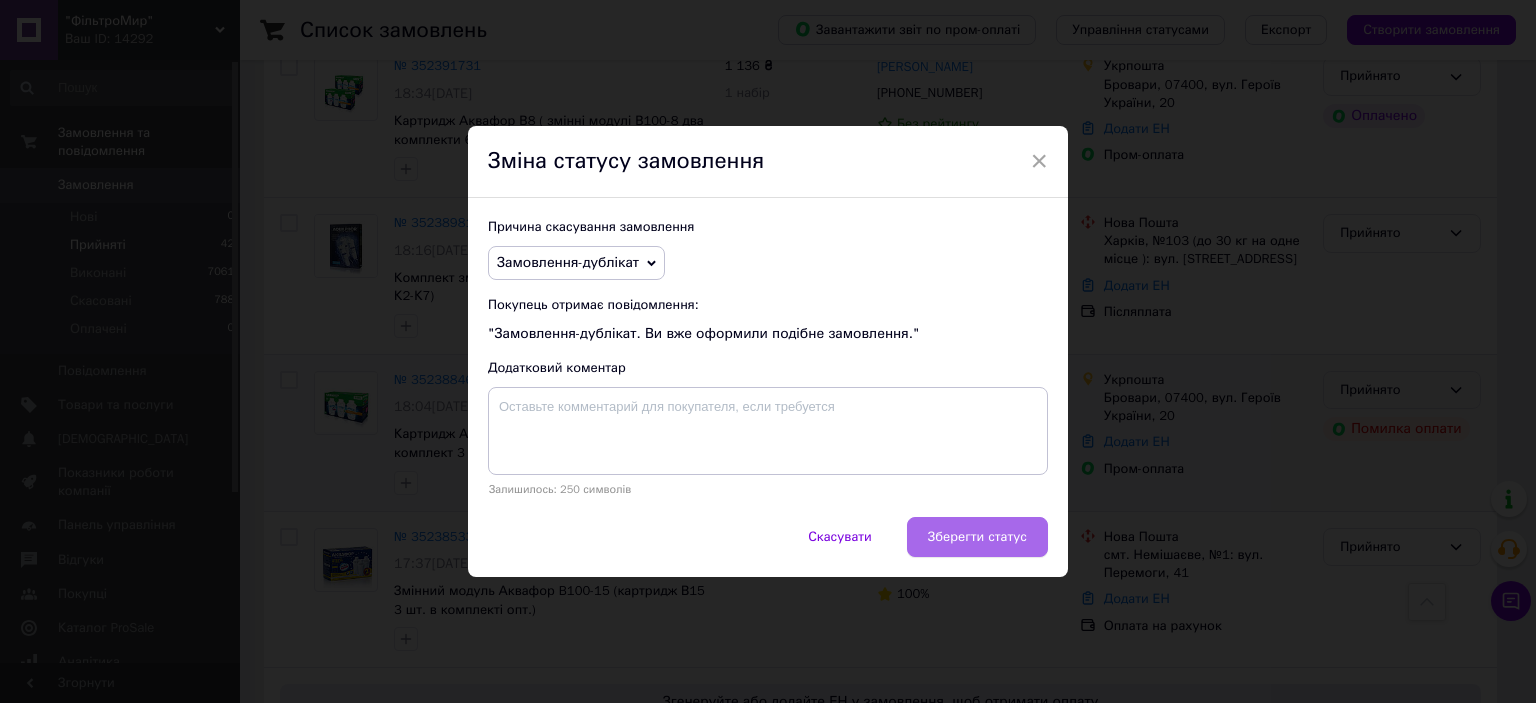 click on "Зберегти статус" at bounding box center (977, 537) 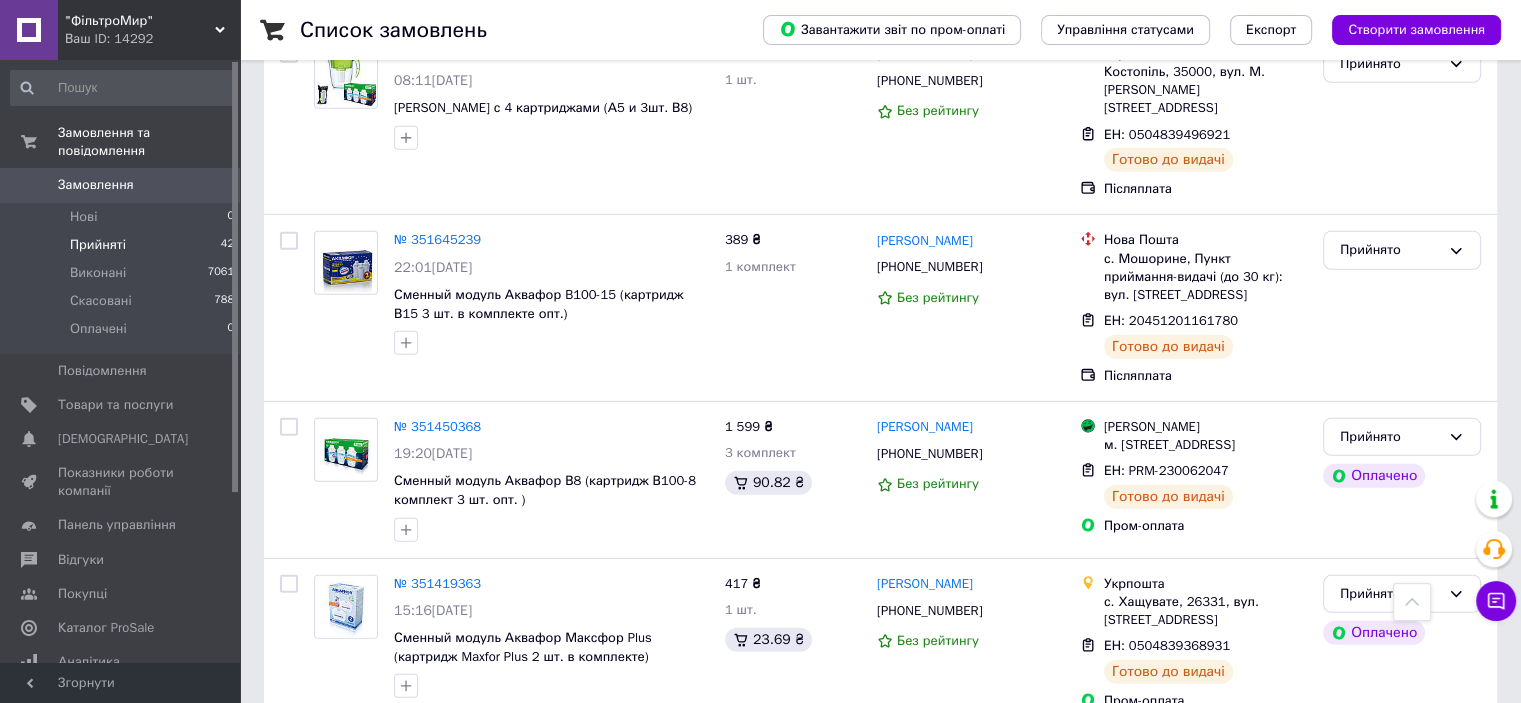 scroll, scrollTop: 5726, scrollLeft: 0, axis: vertical 